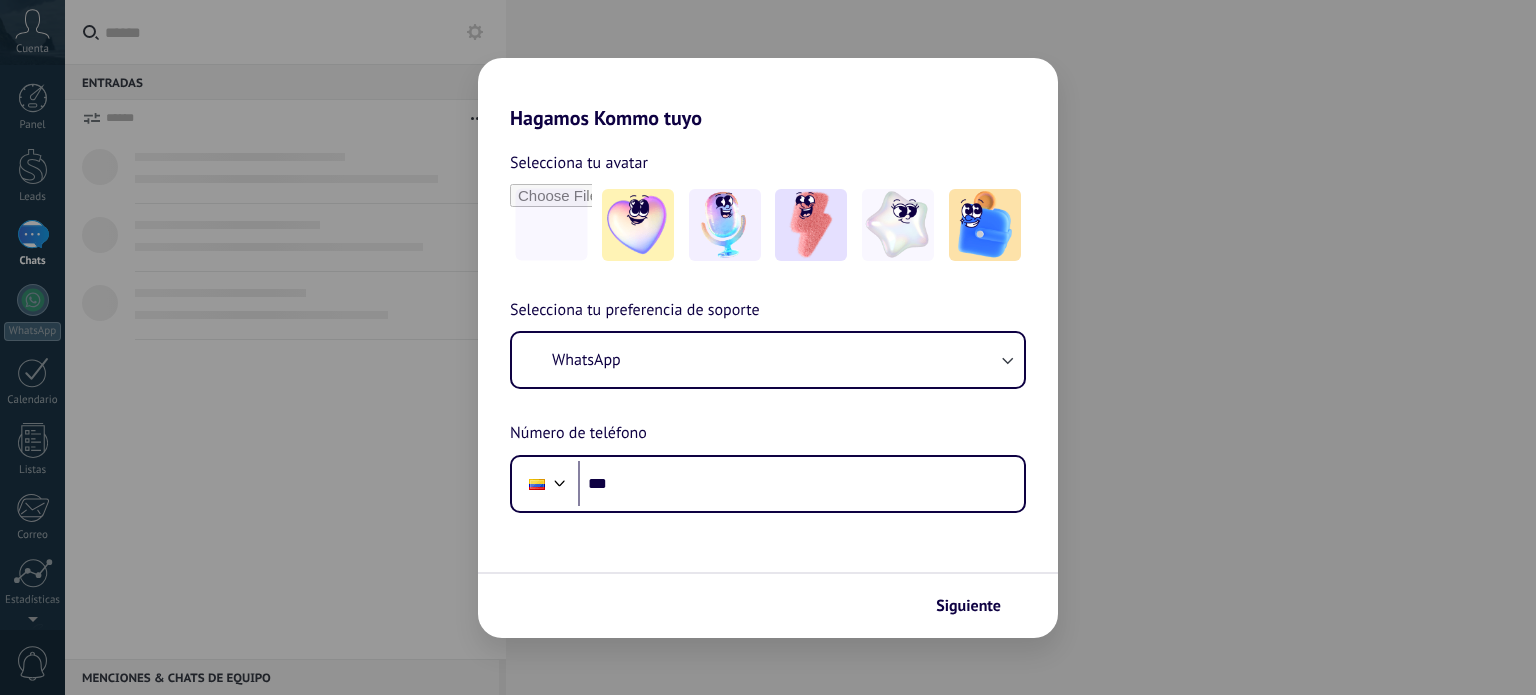 scroll, scrollTop: 0, scrollLeft: 0, axis: both 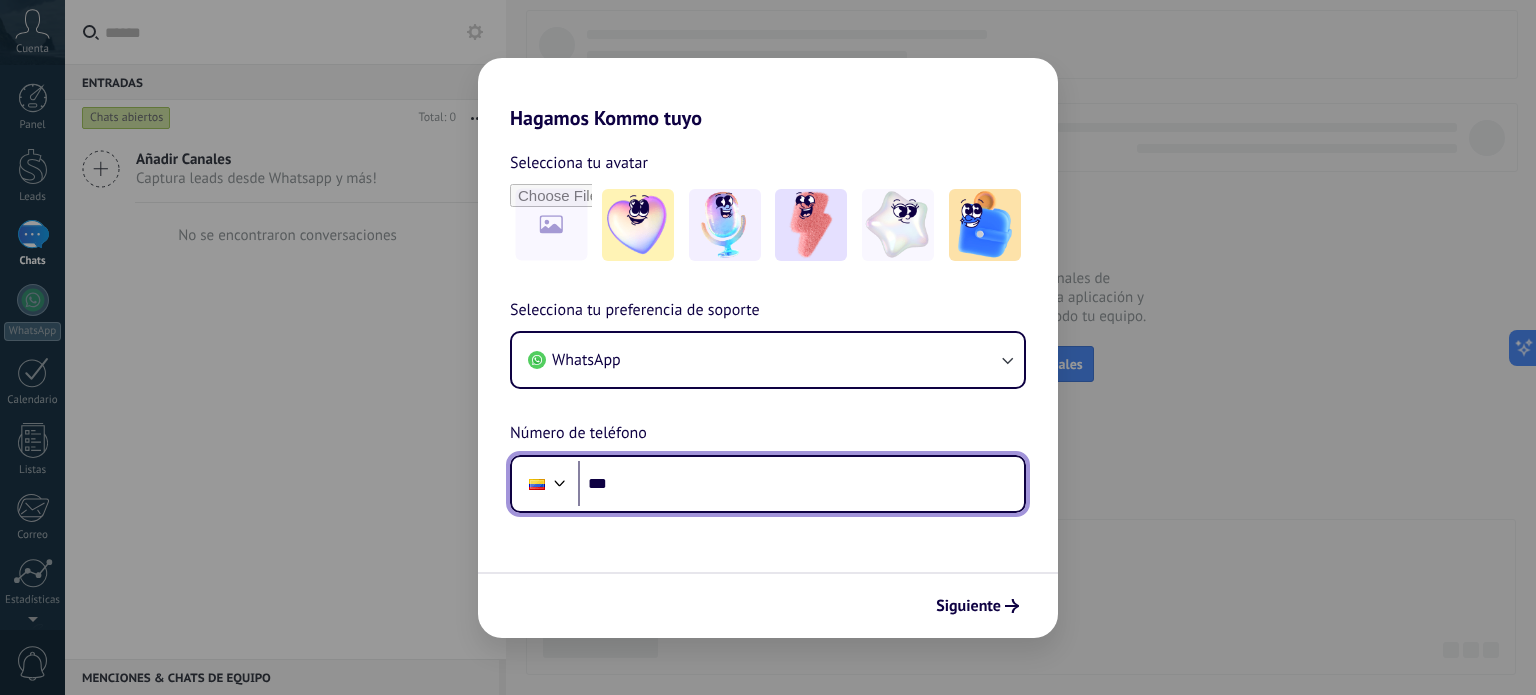 click on "***" at bounding box center (801, 484) 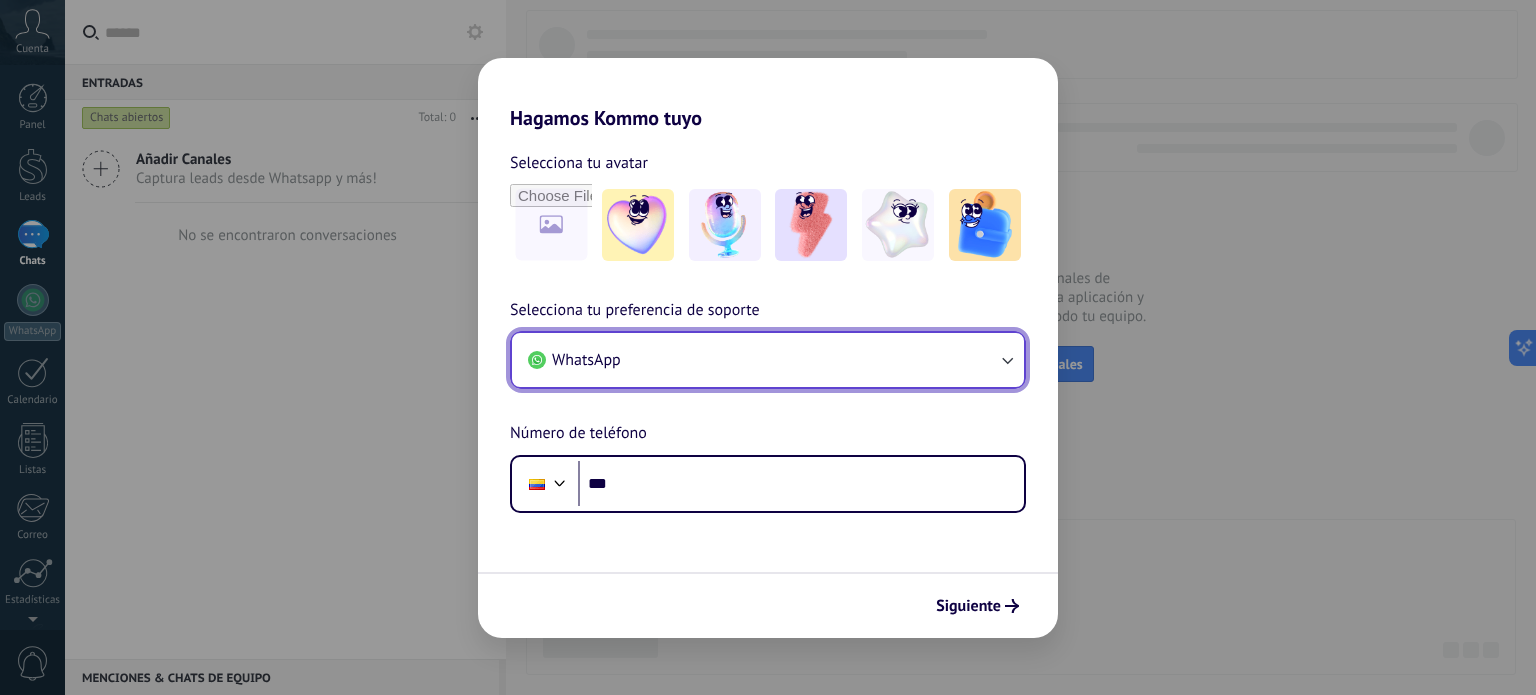 click on "WhatsApp" at bounding box center (768, 360) 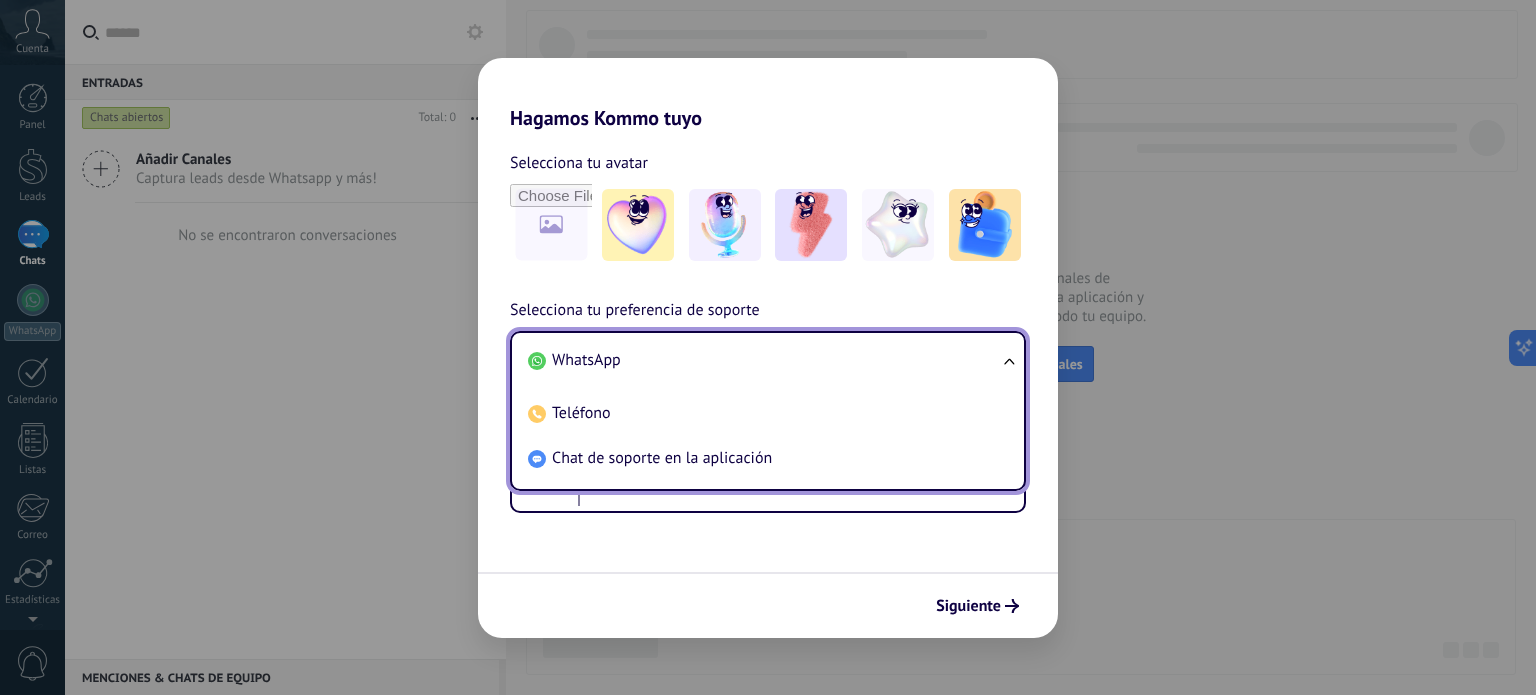 click on "WhatsApp" at bounding box center (764, 360) 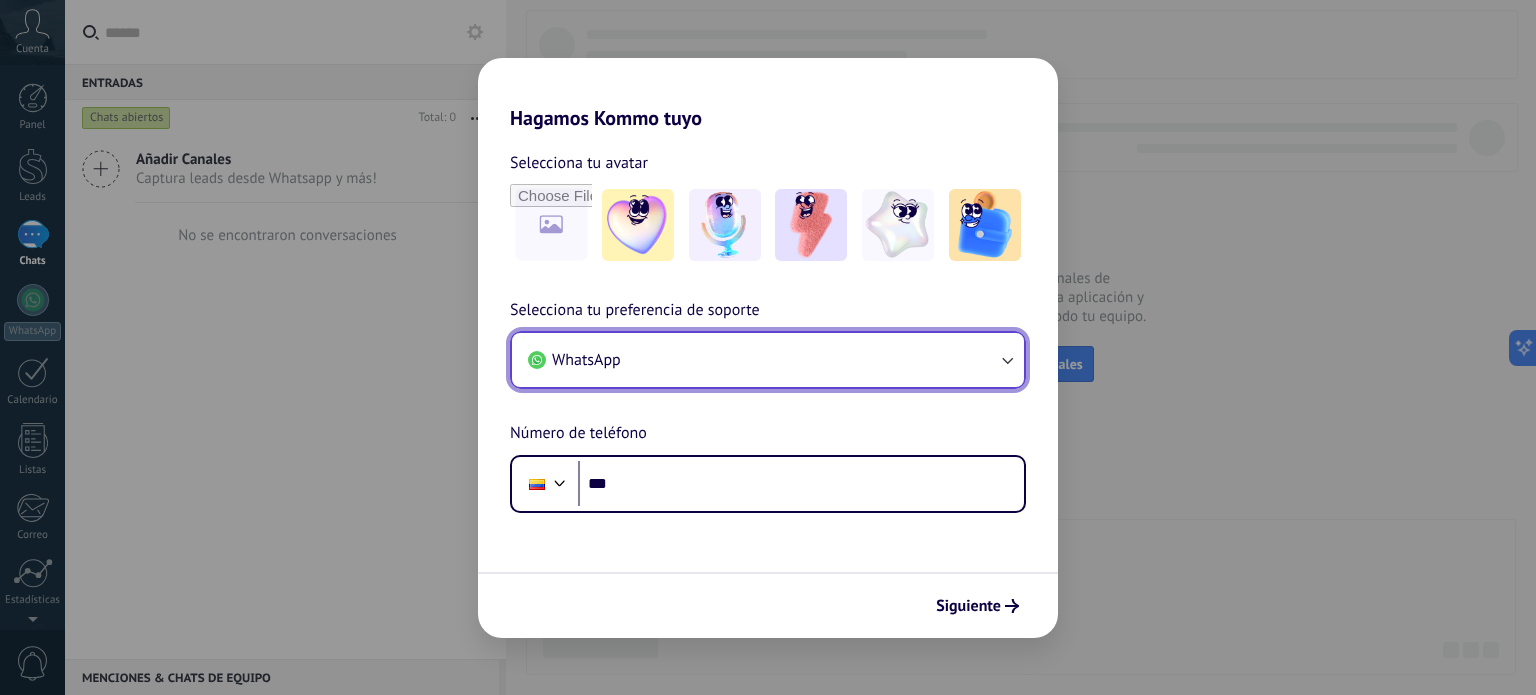 click on "WhatsApp" at bounding box center [768, 360] 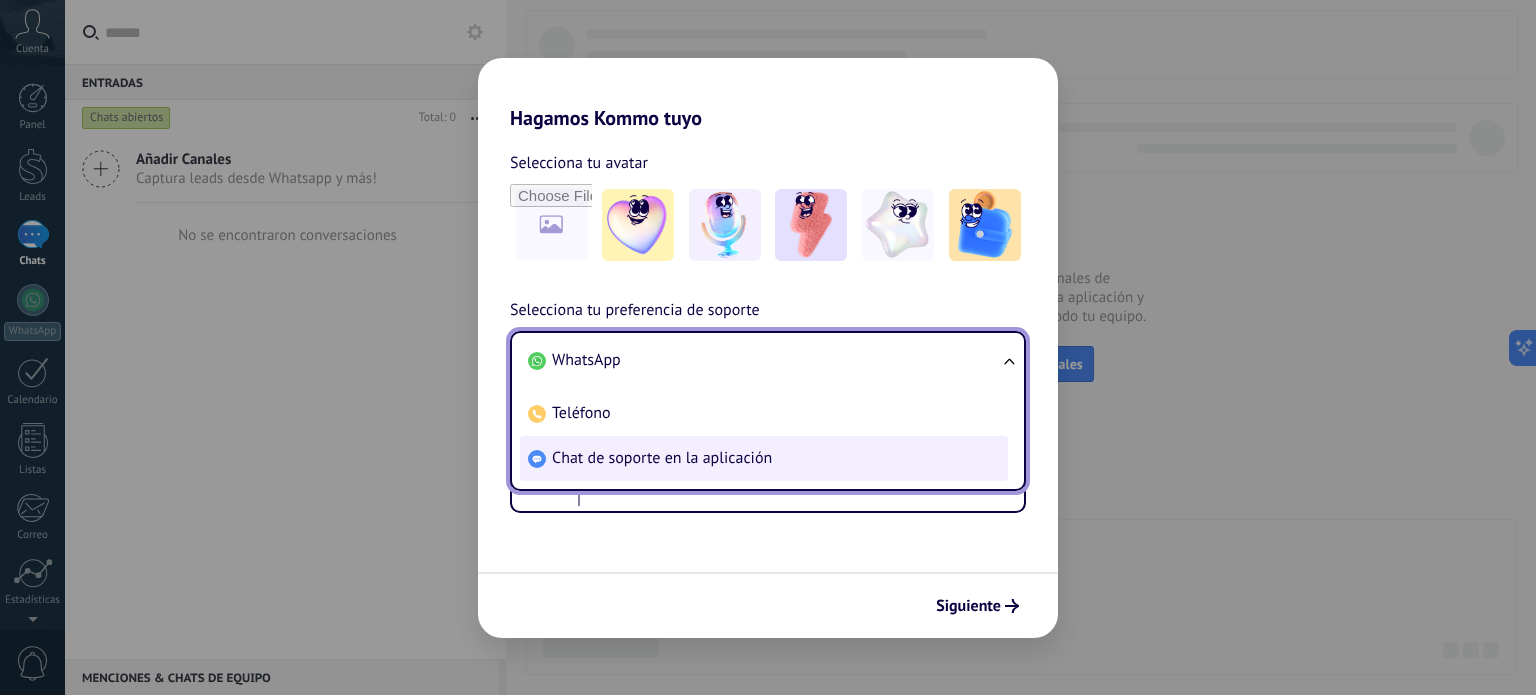 click on "Chat de soporte en la aplicación" at bounding box center [662, 458] 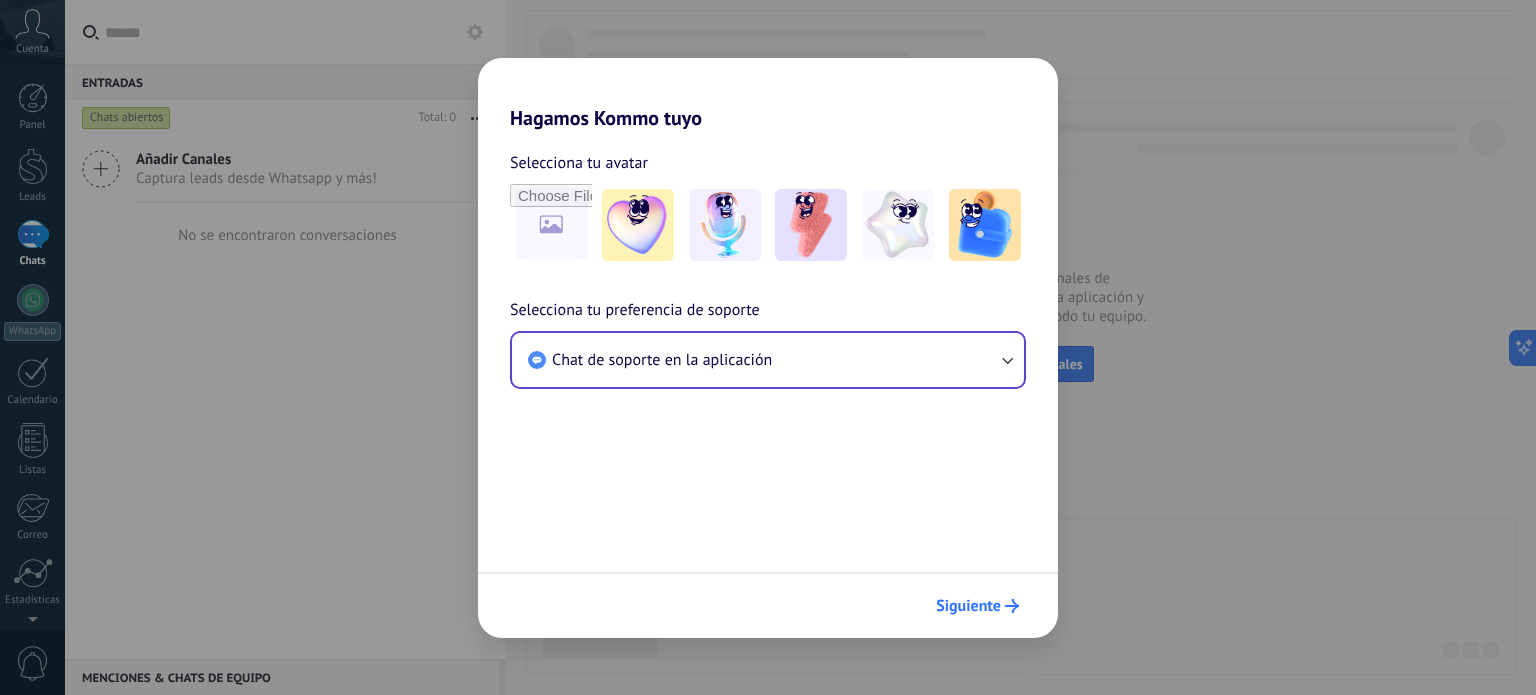 click on "Siguiente" at bounding box center [968, 606] 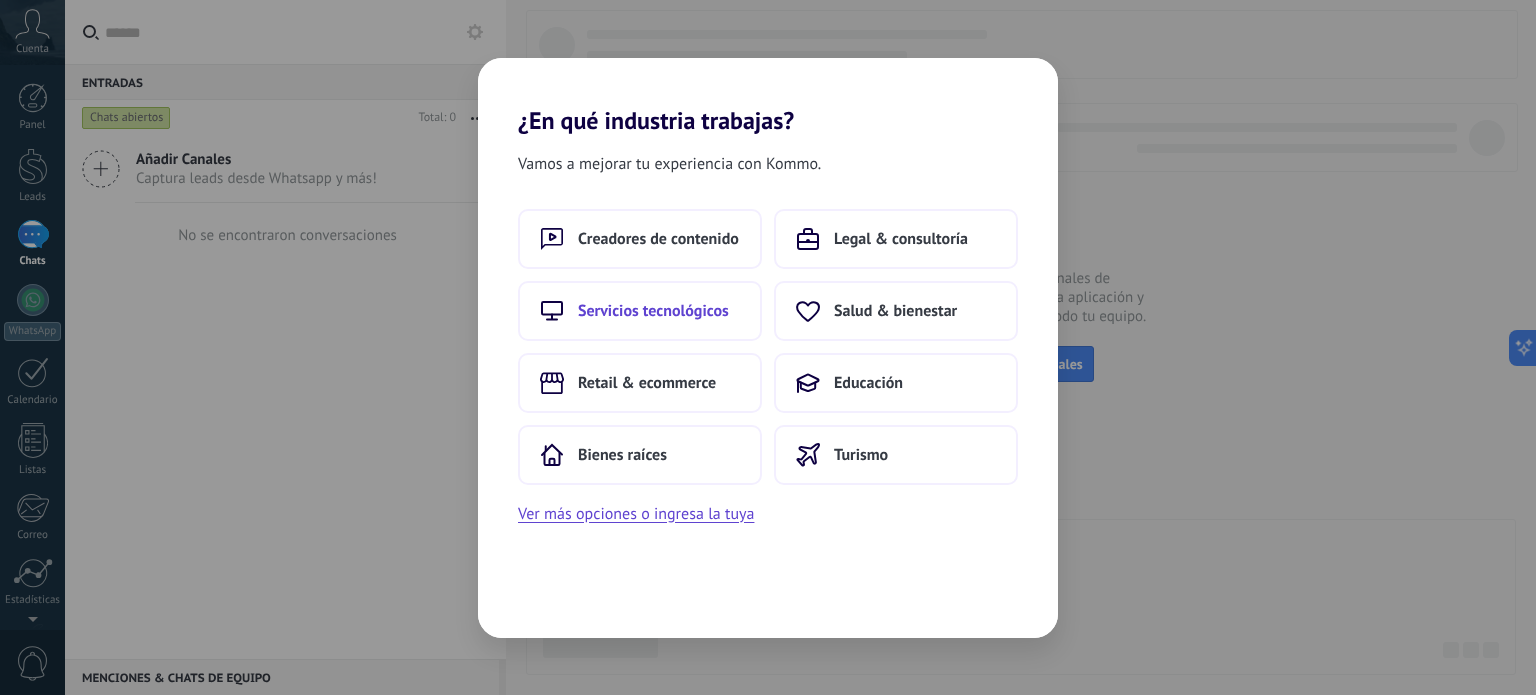 click on "Servicios tecnológicos" at bounding box center [653, 311] 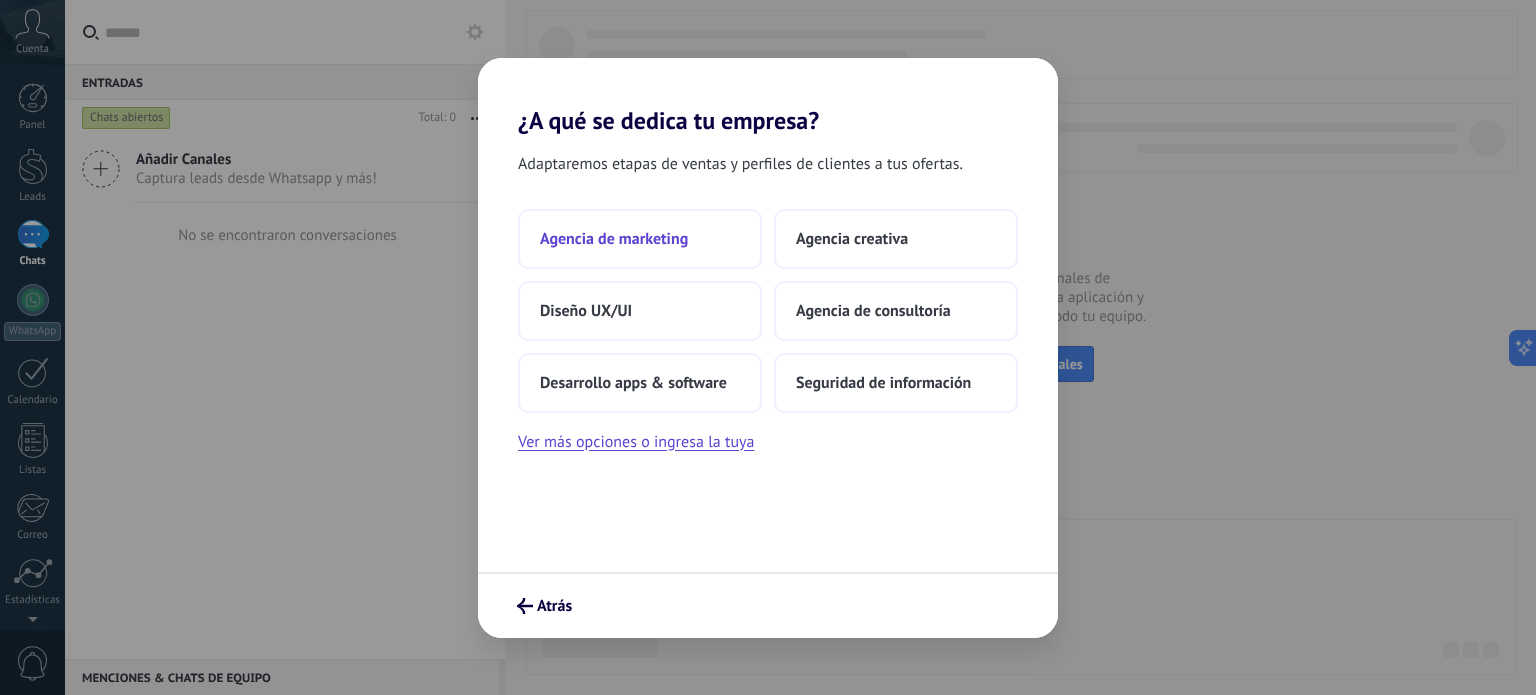 click on "Agencia de marketing" at bounding box center (640, 239) 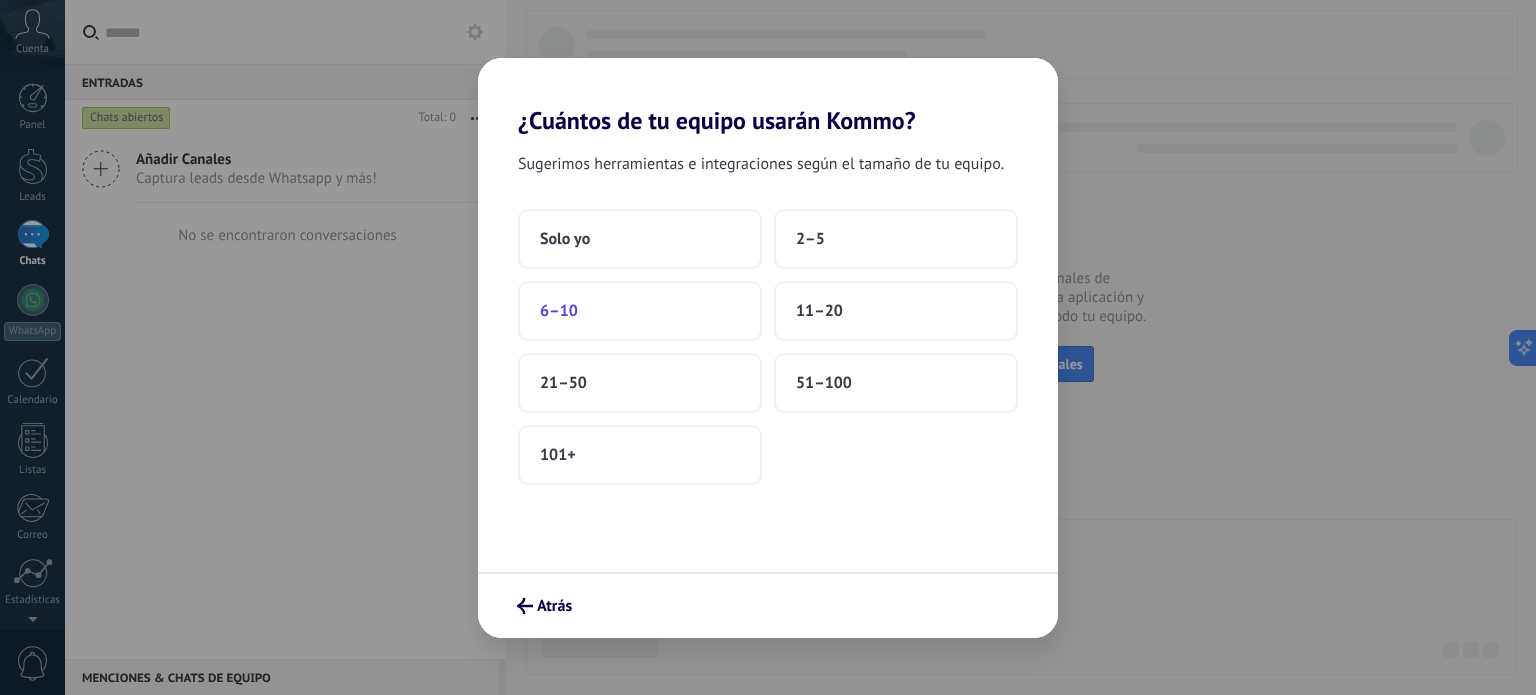 click on "6–10" at bounding box center (640, 311) 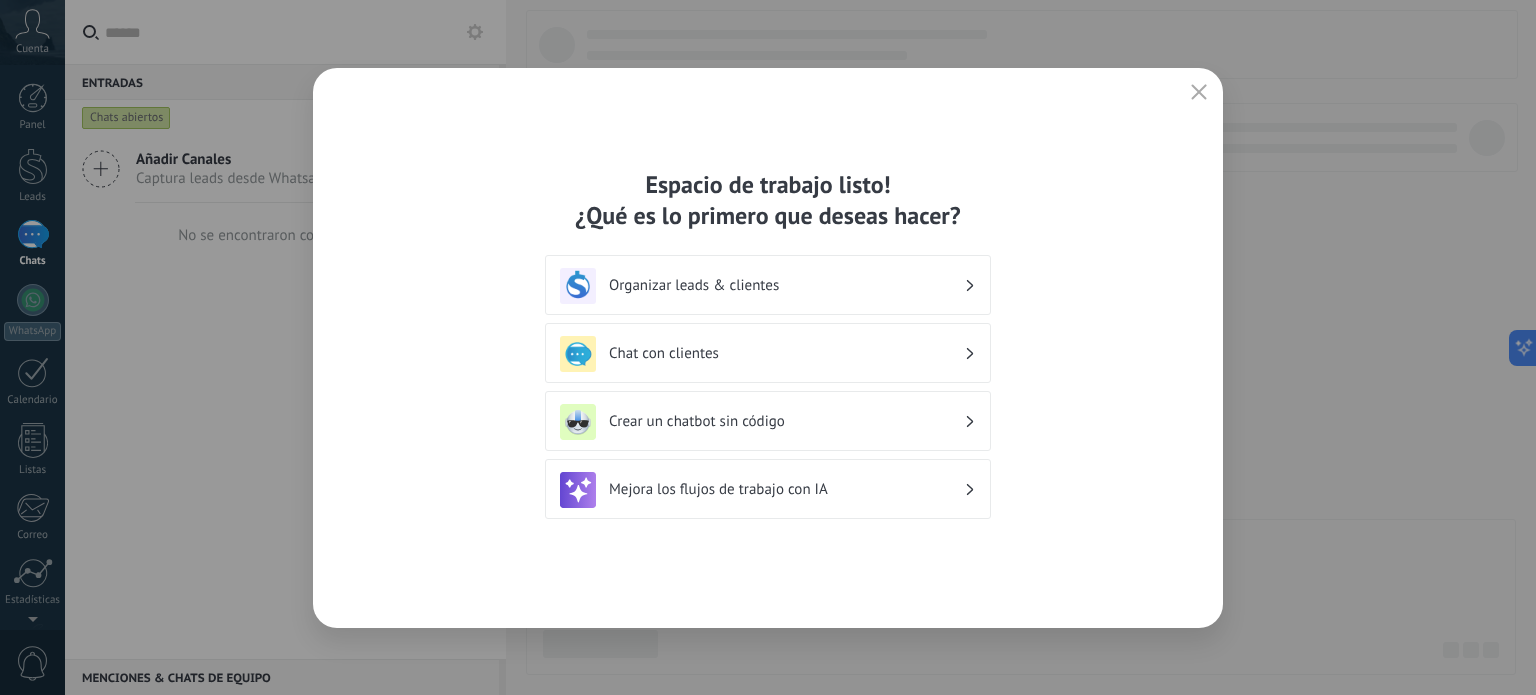 click on "Chat con clientes" at bounding box center [786, 353] 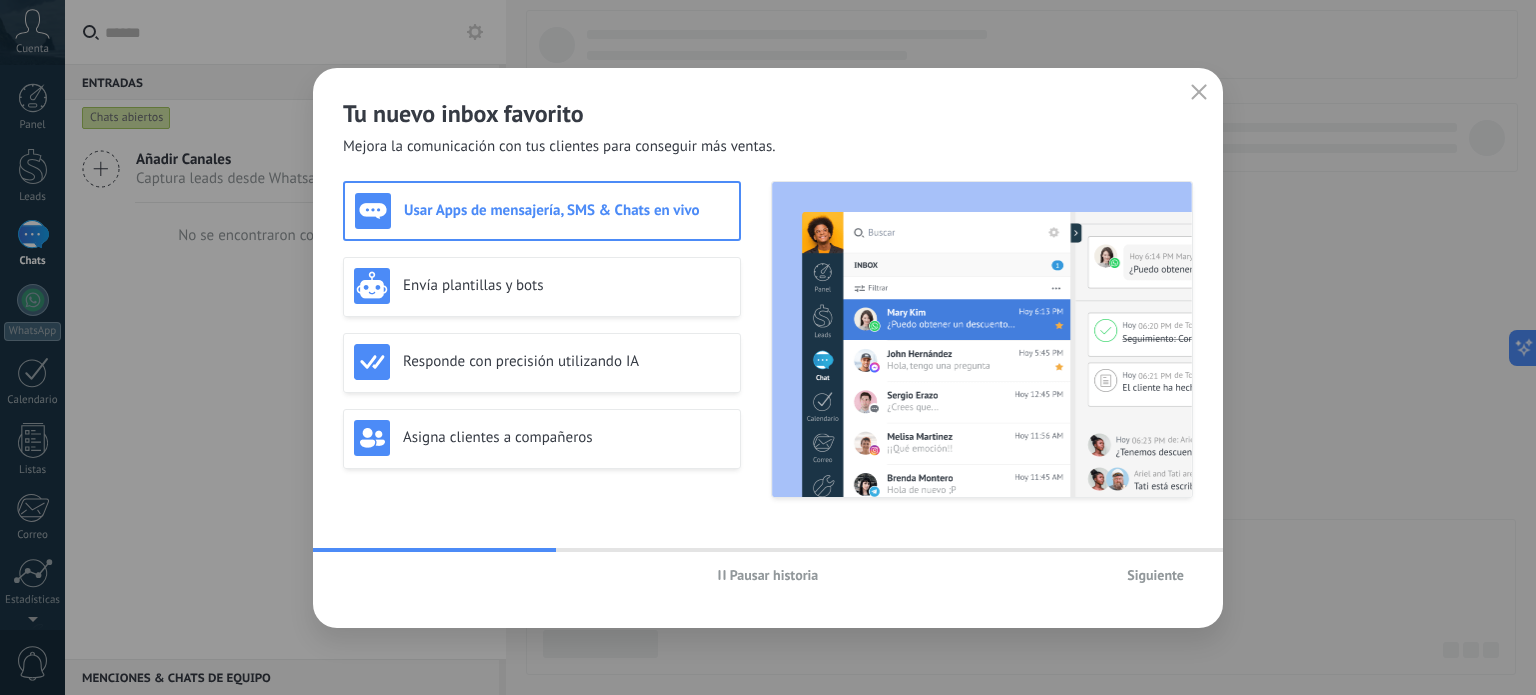 click 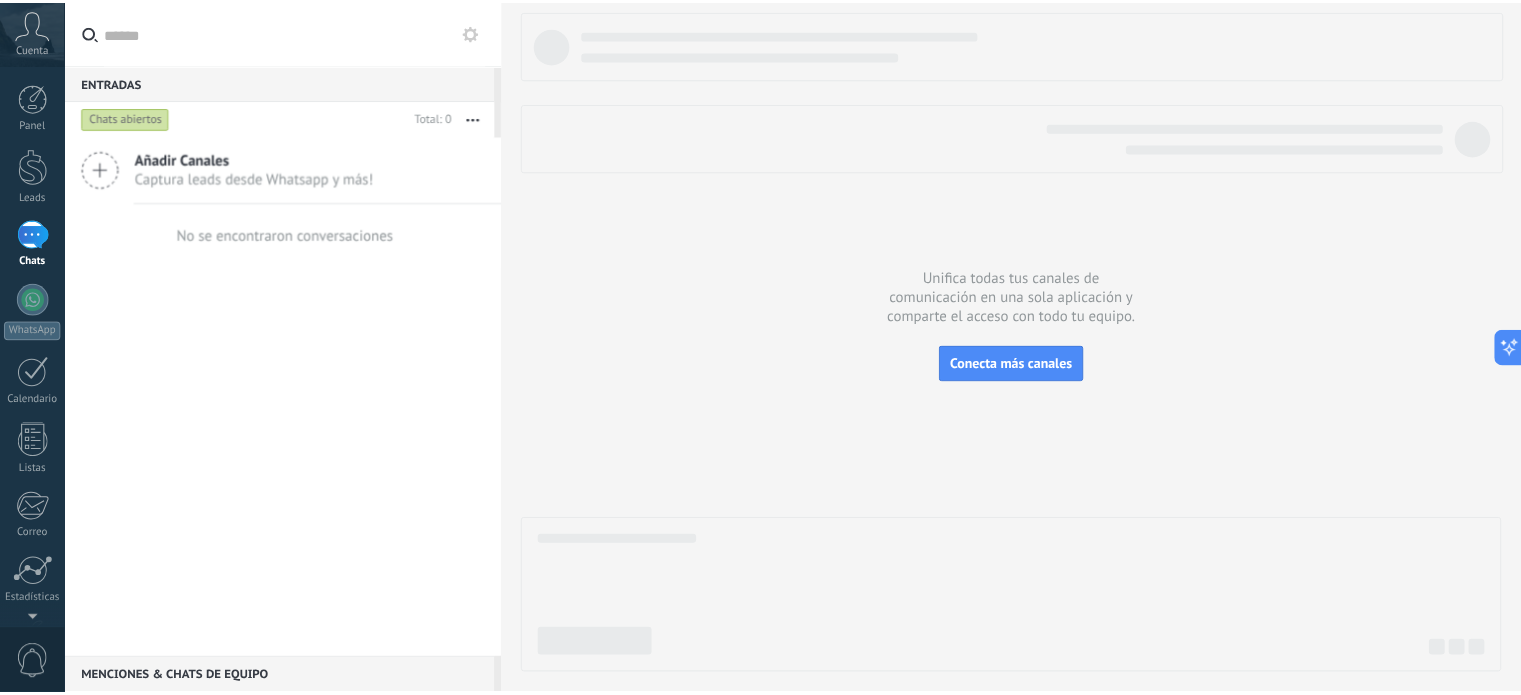 scroll, scrollTop: 136, scrollLeft: 0, axis: vertical 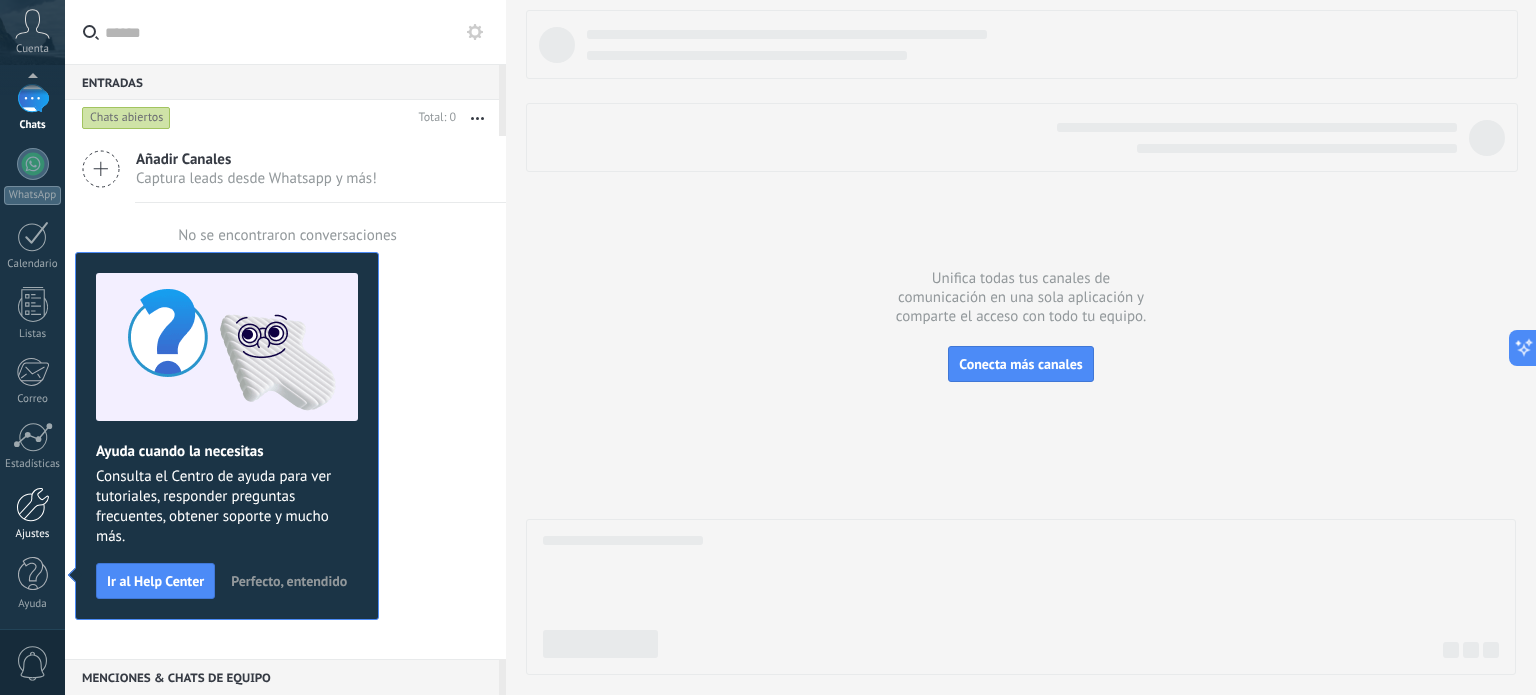 click at bounding box center [33, 504] 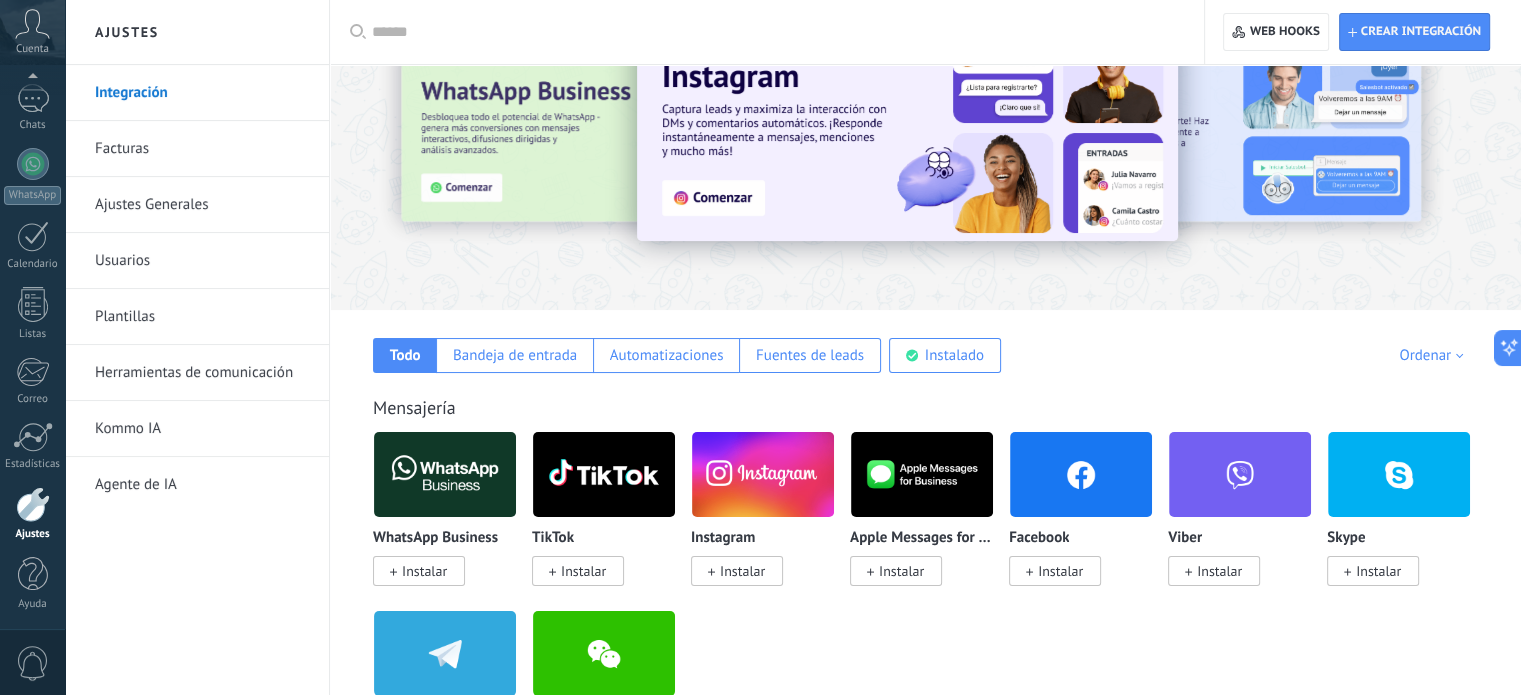 scroll, scrollTop: 83, scrollLeft: 0, axis: vertical 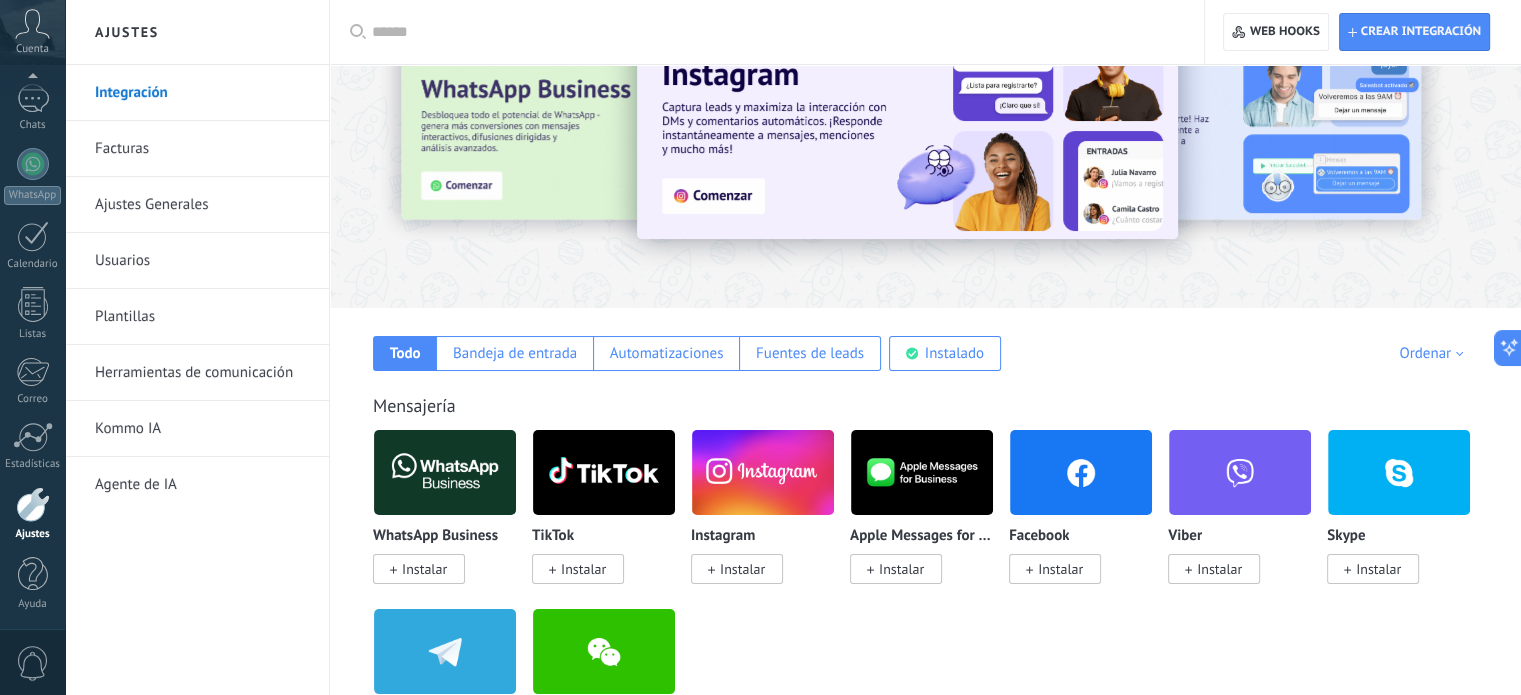 click on "Instalar" at bounding box center [424, 569] 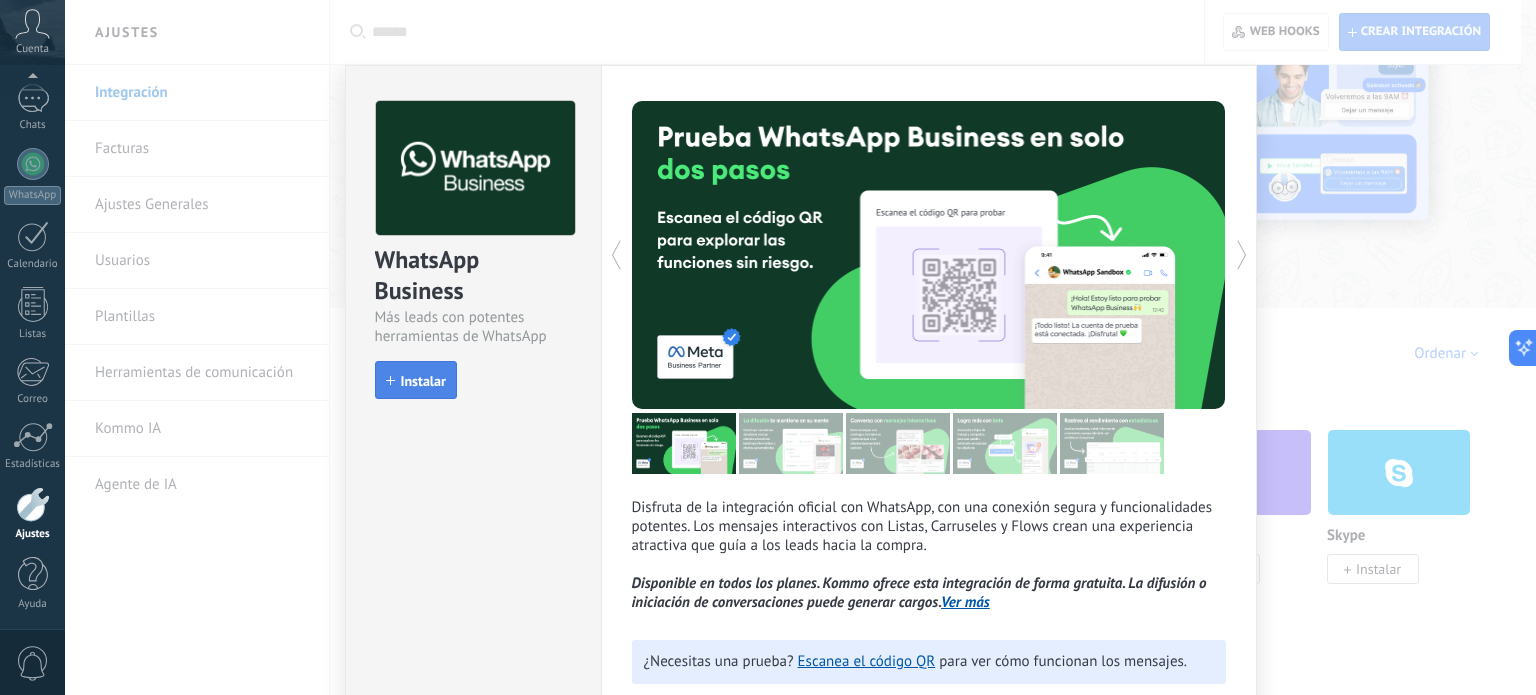click on "Instalar" at bounding box center [423, 381] 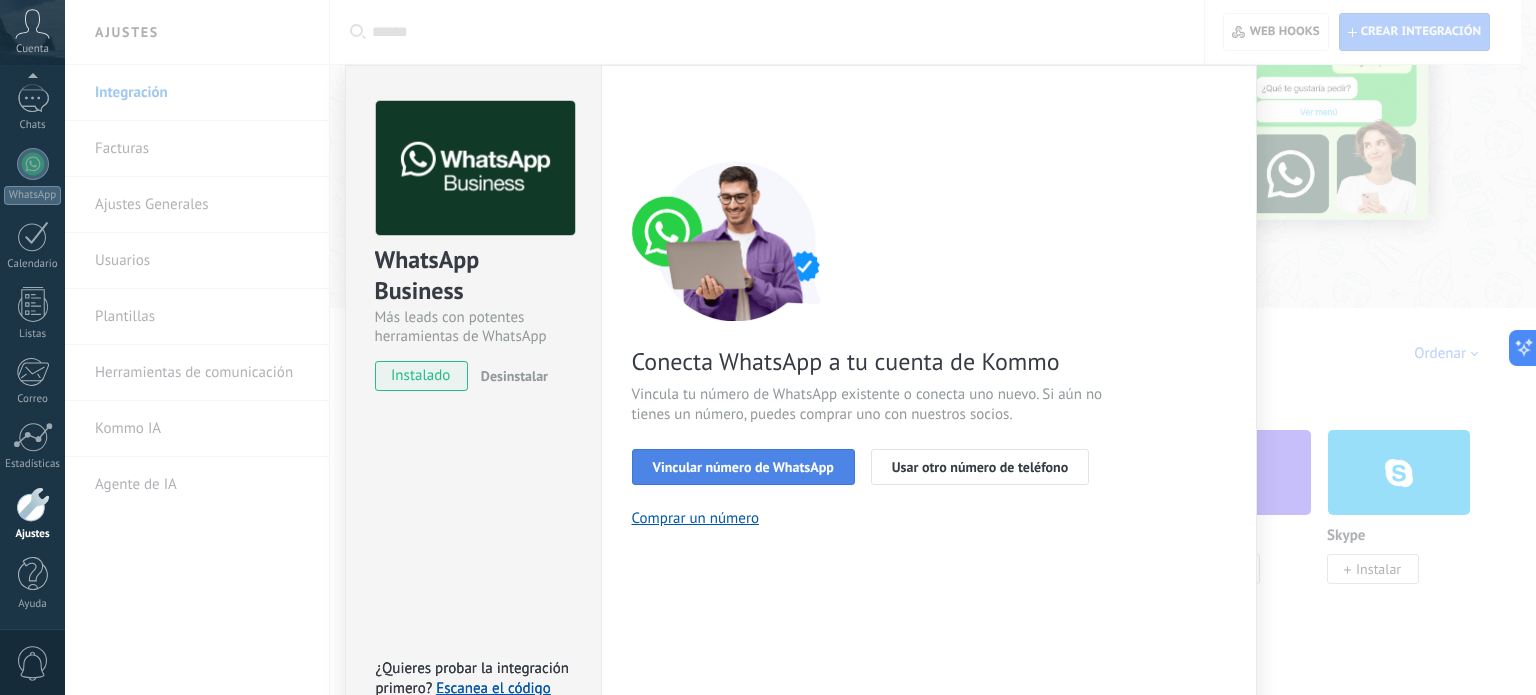 click on "Vincular número de WhatsApp" at bounding box center [743, 467] 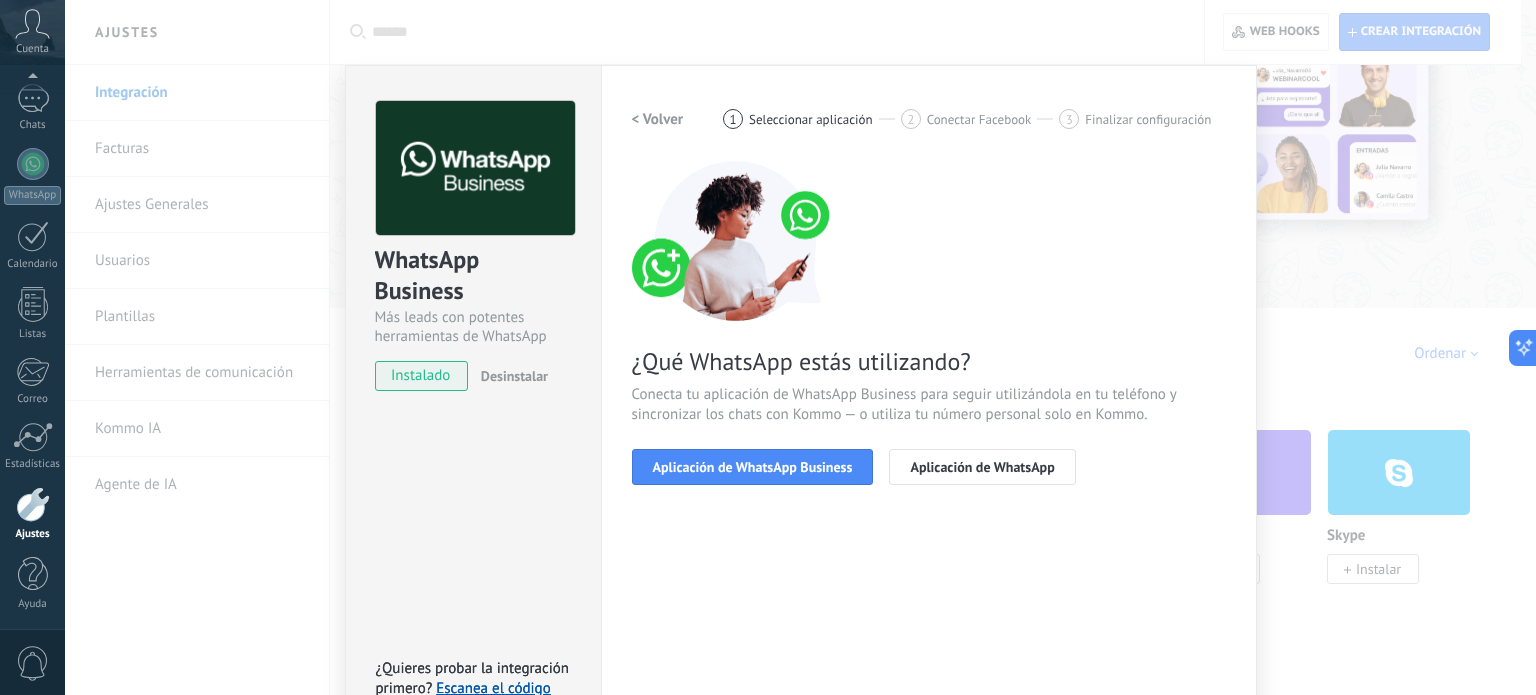 click on "Aplicación de WhatsApp Business" at bounding box center (753, 467) 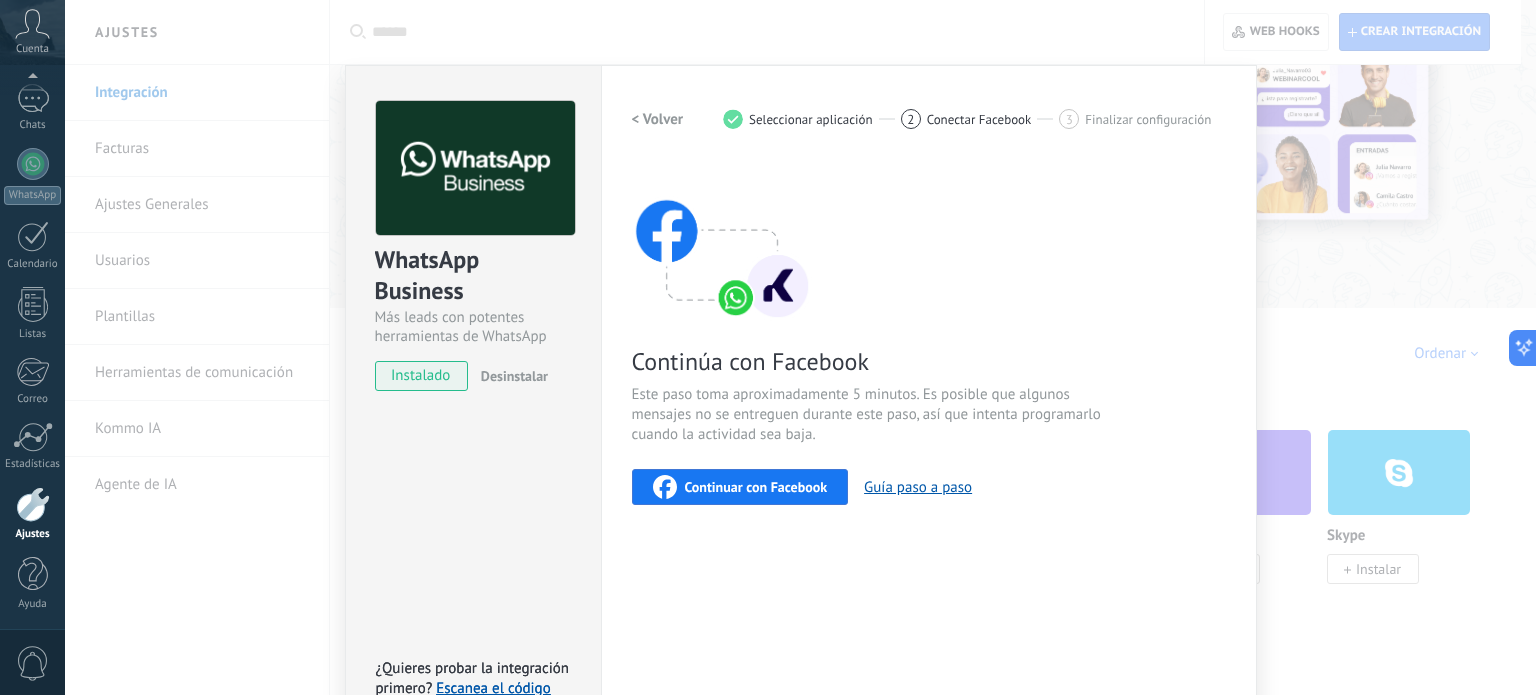click on "Continuar con Facebook" at bounding box center [756, 487] 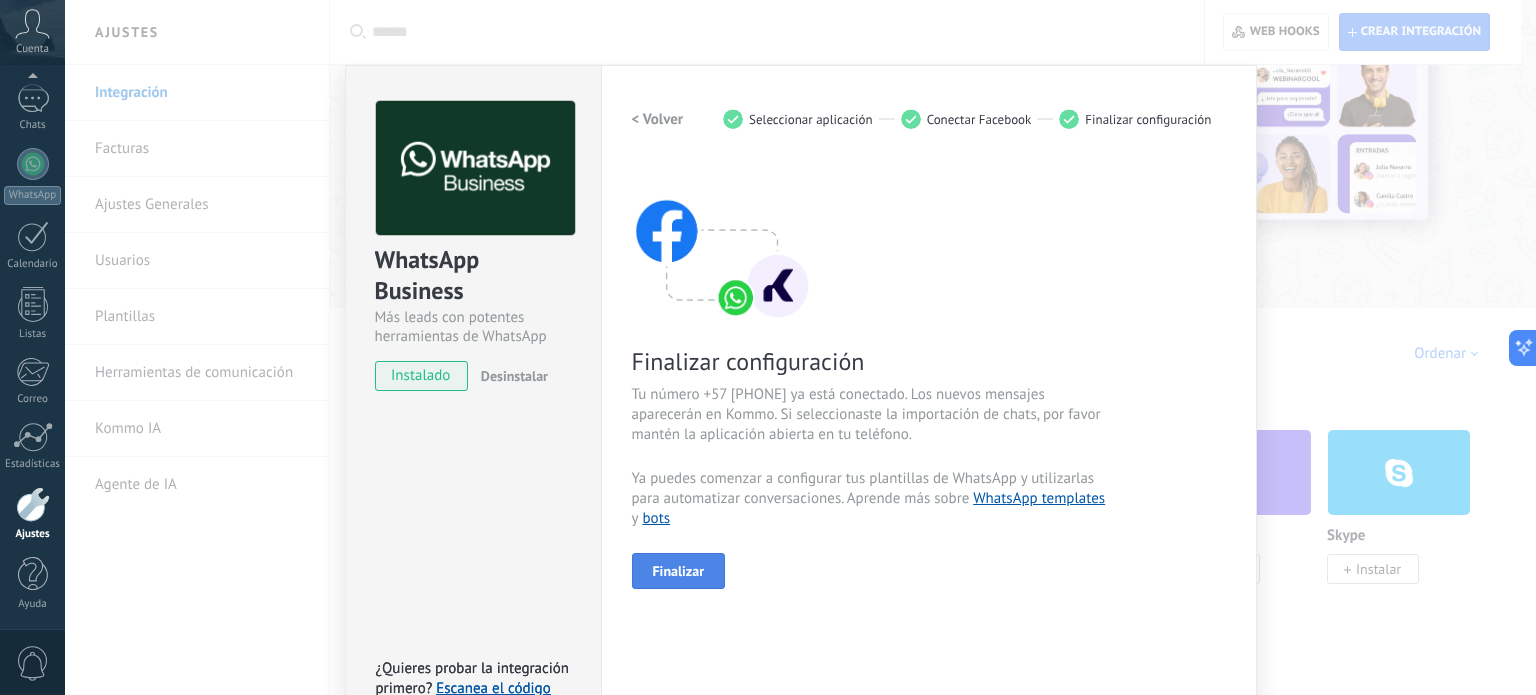 click on "Finalizar" at bounding box center (679, 571) 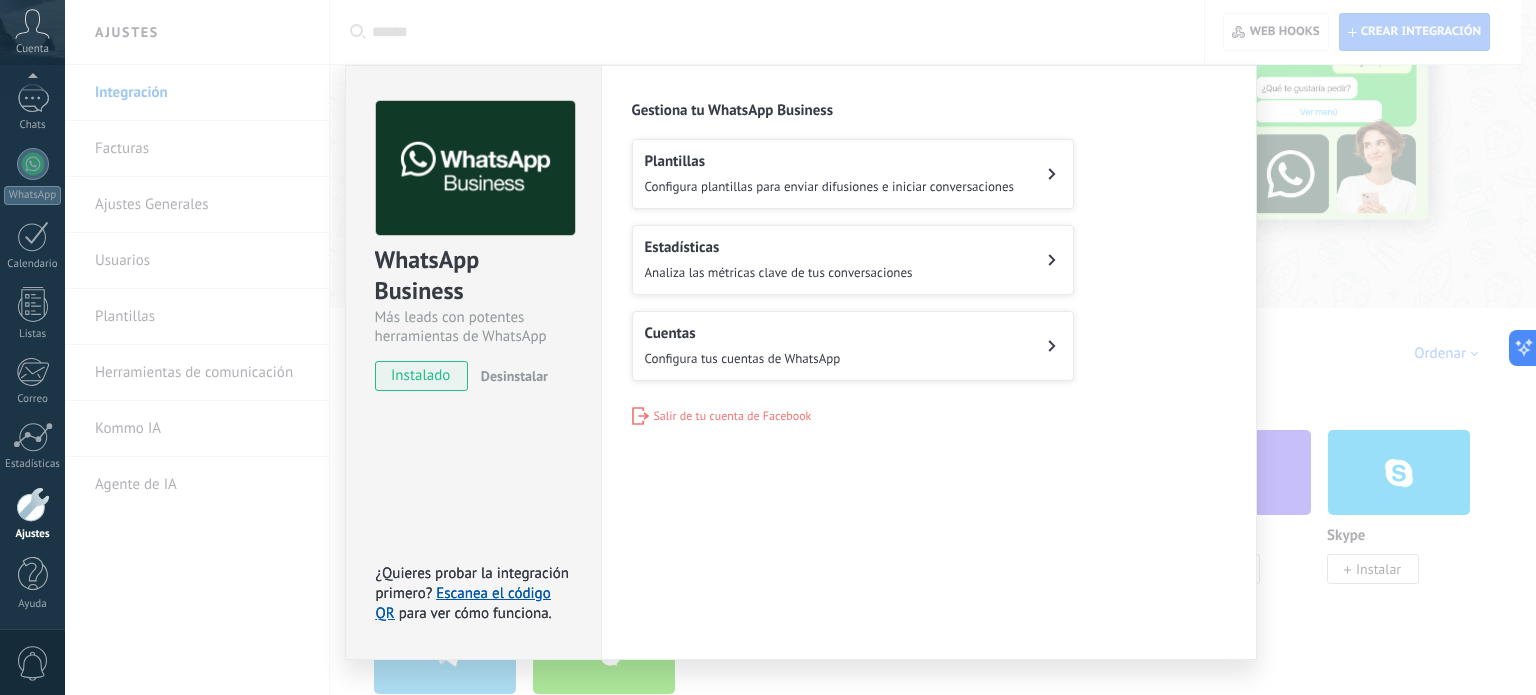 click on "Cuentas Configura tus cuentas de WhatsApp" at bounding box center (853, 346) 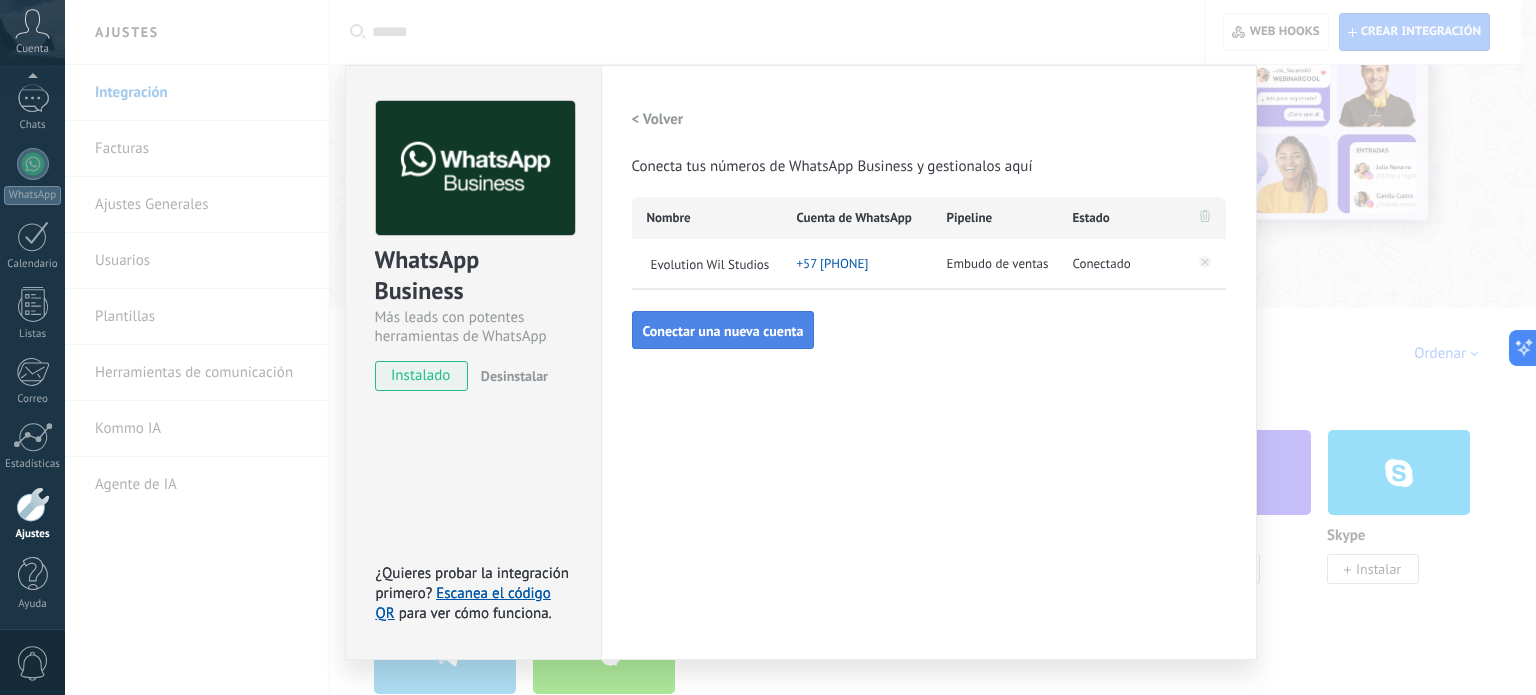 click on "Conectar una nueva cuenta" at bounding box center (723, 331) 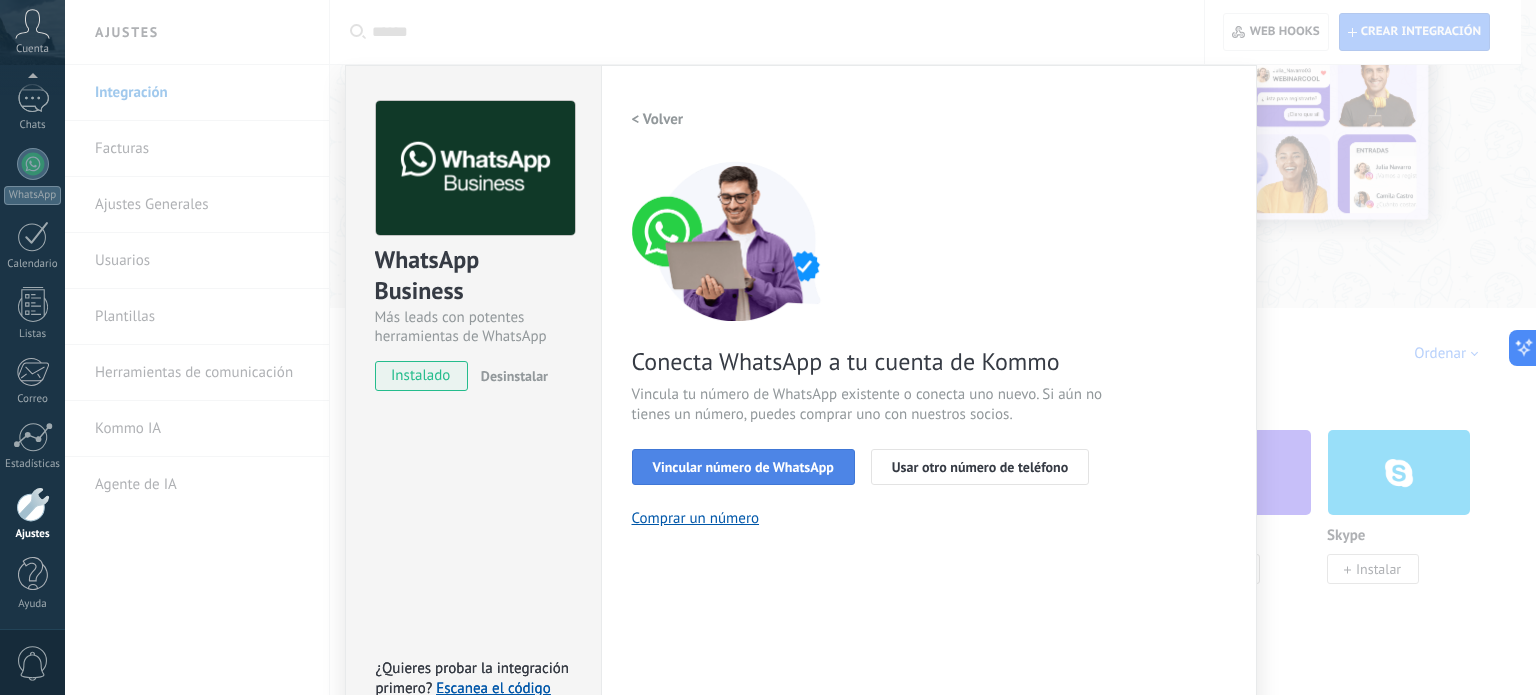 click on "Vincular número de WhatsApp" at bounding box center [743, 467] 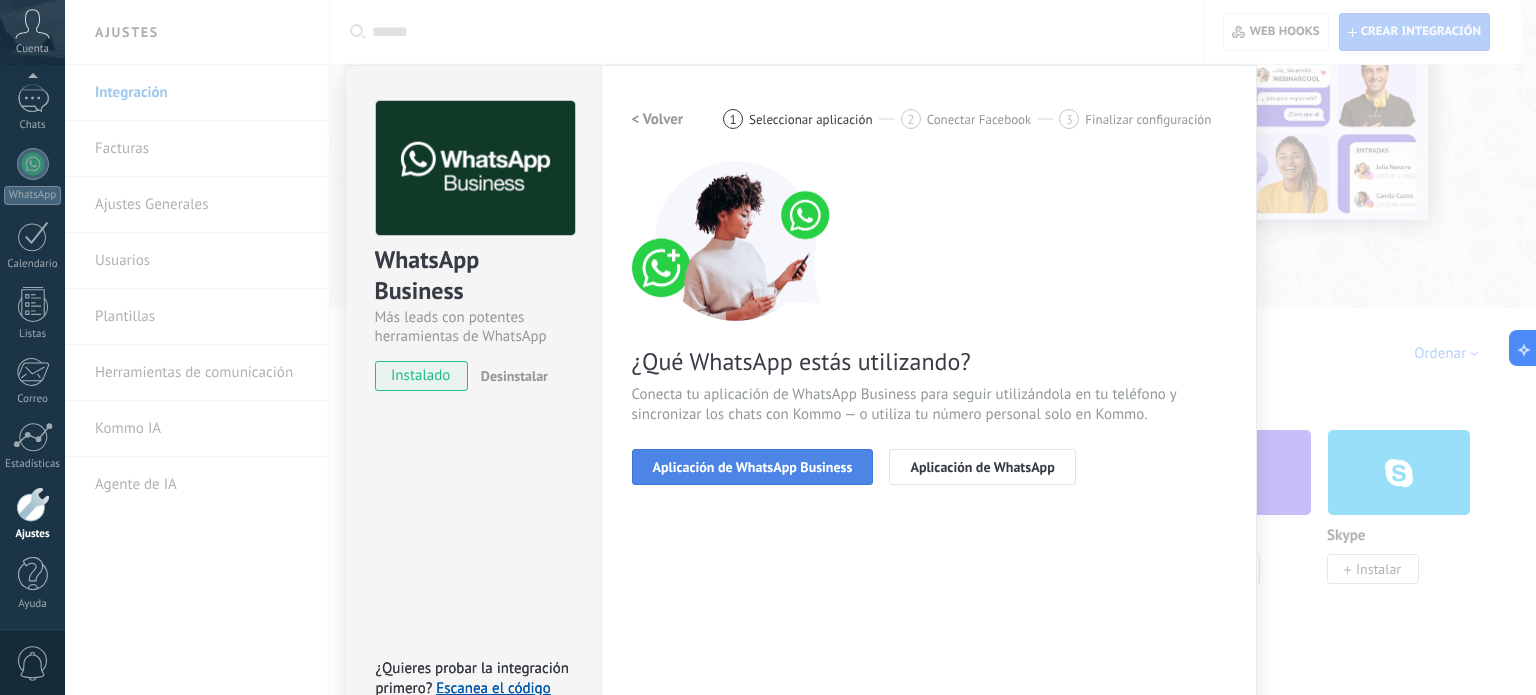 click on "Aplicación de WhatsApp Business" at bounding box center [753, 467] 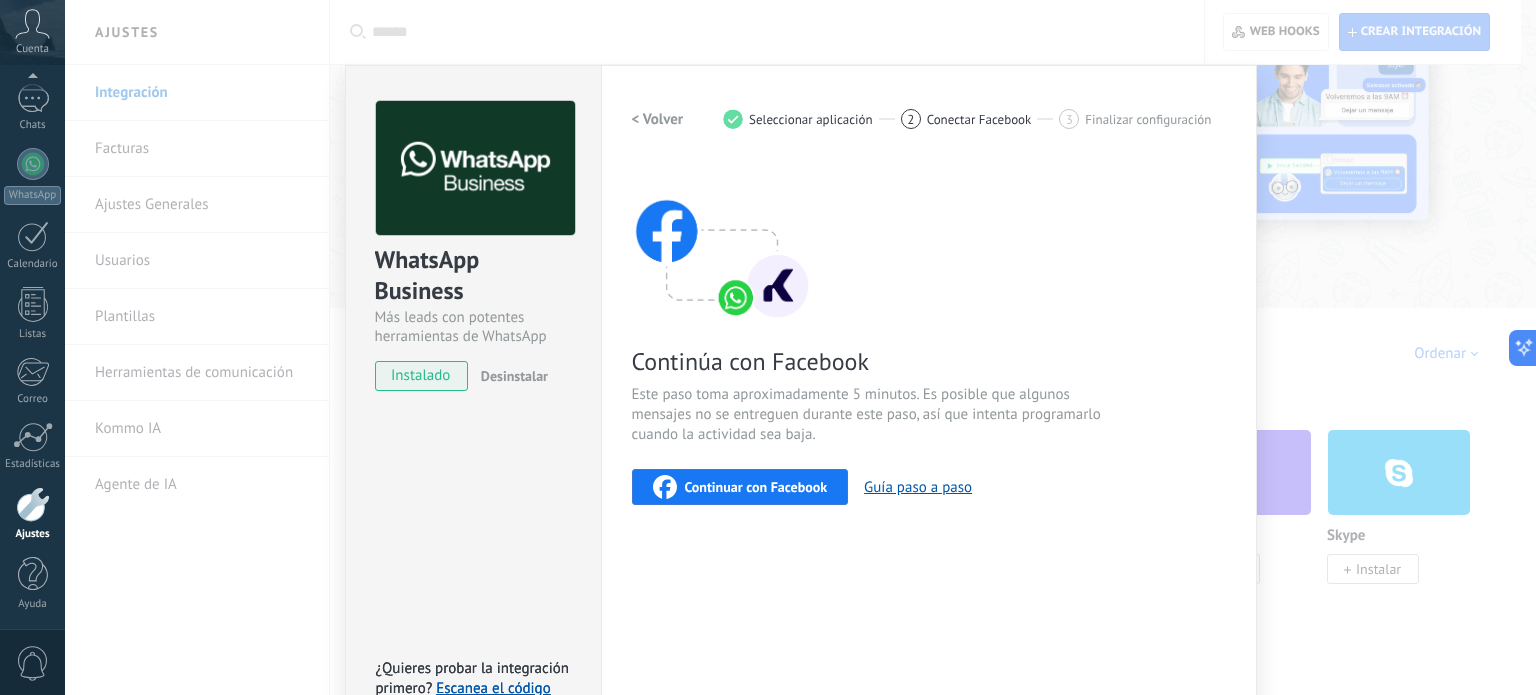 click on "Continuar con Facebook" at bounding box center [756, 487] 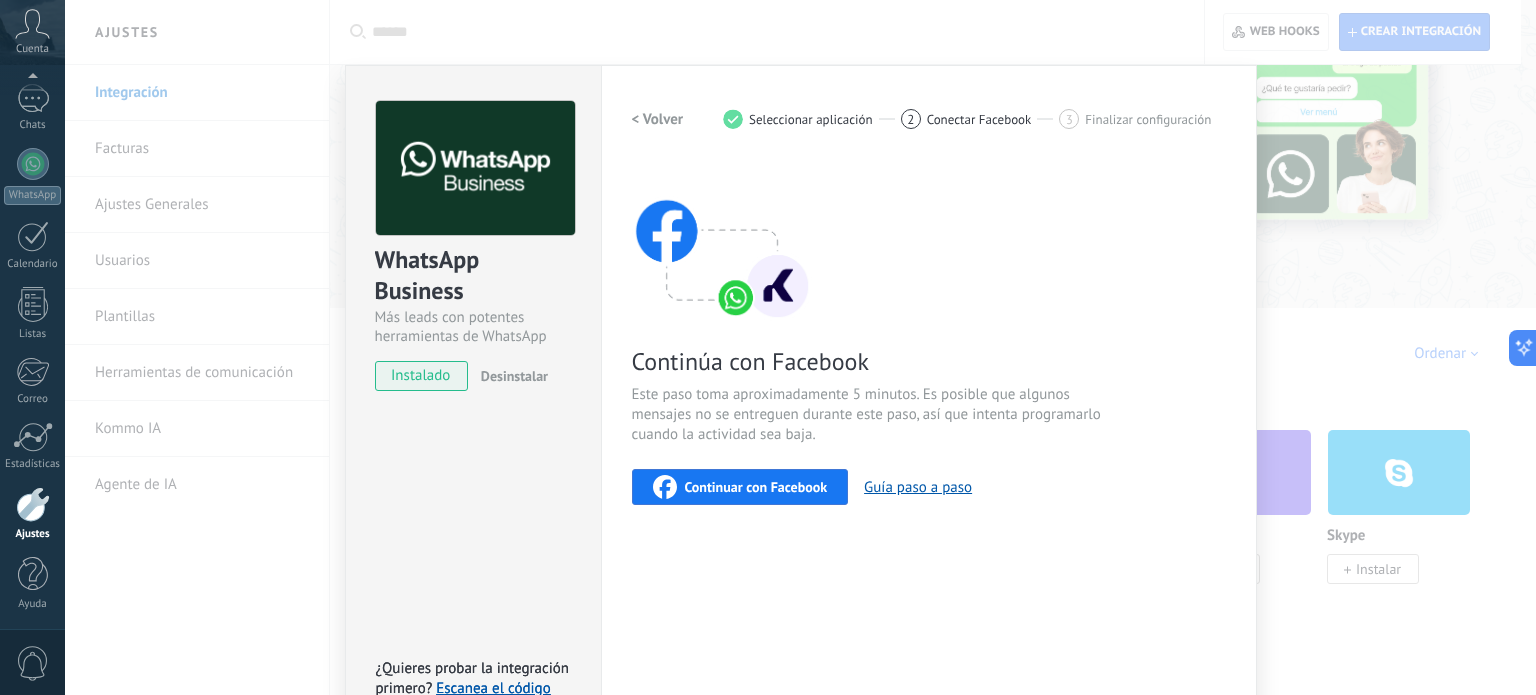 click on "Continuar con Facebook" at bounding box center [756, 487] 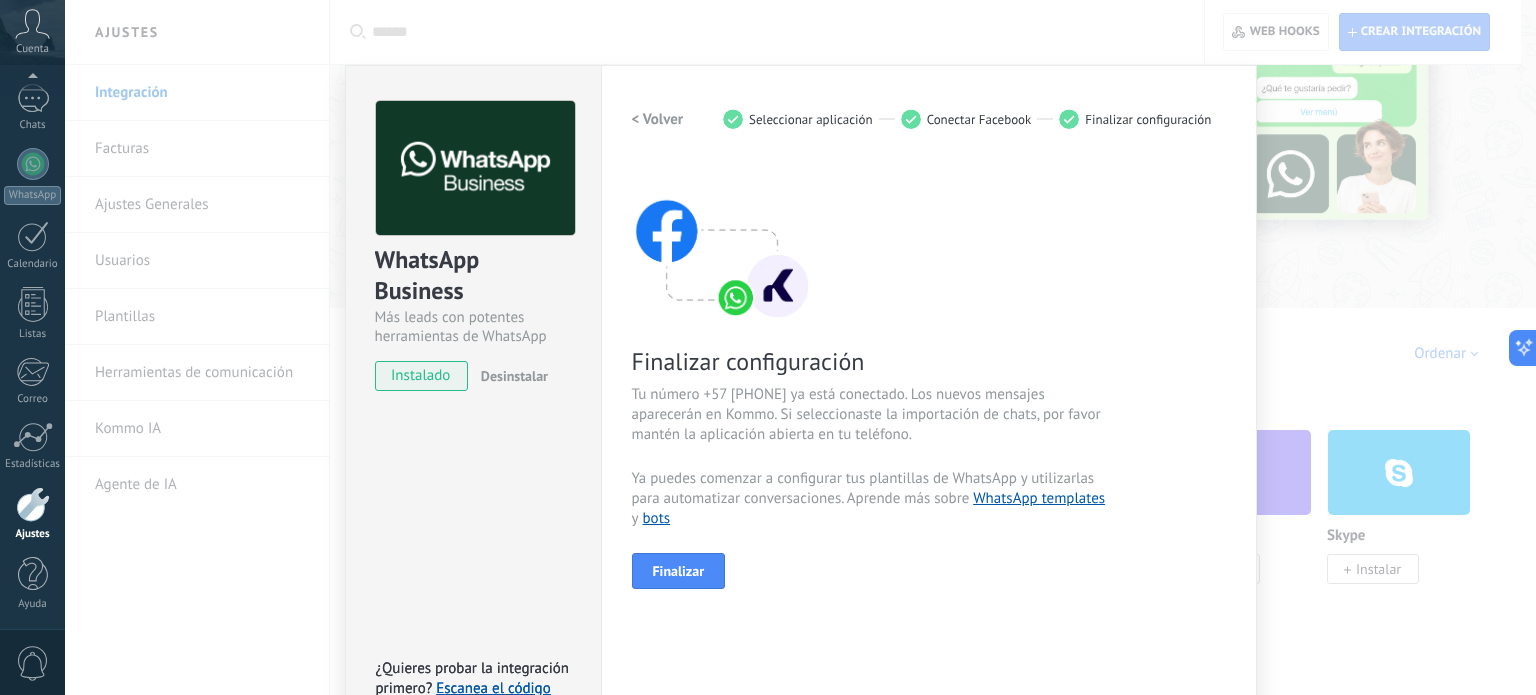 click on "Volver 1 Seleccionar aplicación 2 Conectar Facebook  3 Finalizar configuración Finalizar configuración Tu número +57 [PHONE] ya está conectado. Los nuevos mensajes aparecerán en Kommo. Si seleccionaste la importación de chats, por favor mantén la aplicación abierta en tu teléfono. Ya puedes comenzar a configurar tus plantillas de WhatsApp y utilizarlas para automatizar conversaciones. Aprende más sobre   WhatsApp templates   y   bots Finalizar ¿Necesitas ayuda?" at bounding box center (929, 410) 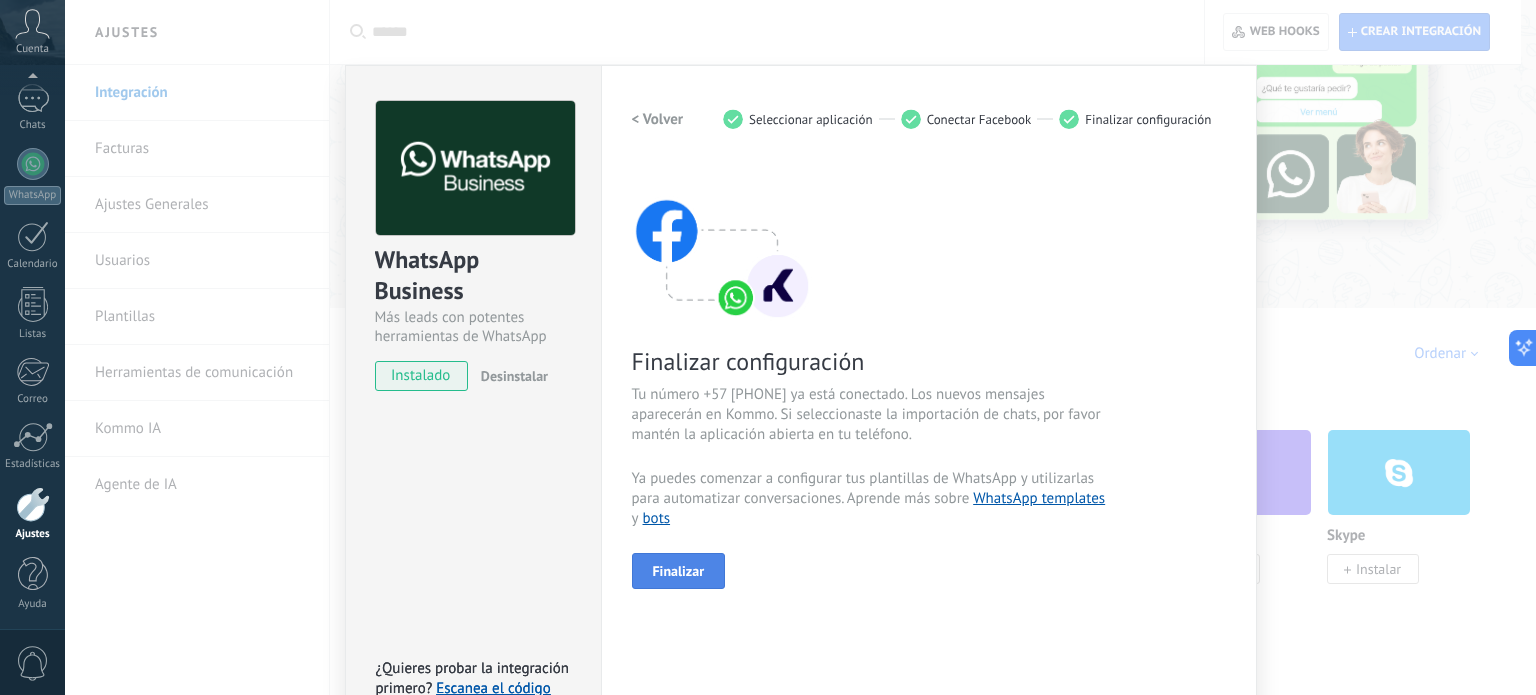click on "Finalizar" at bounding box center [679, 571] 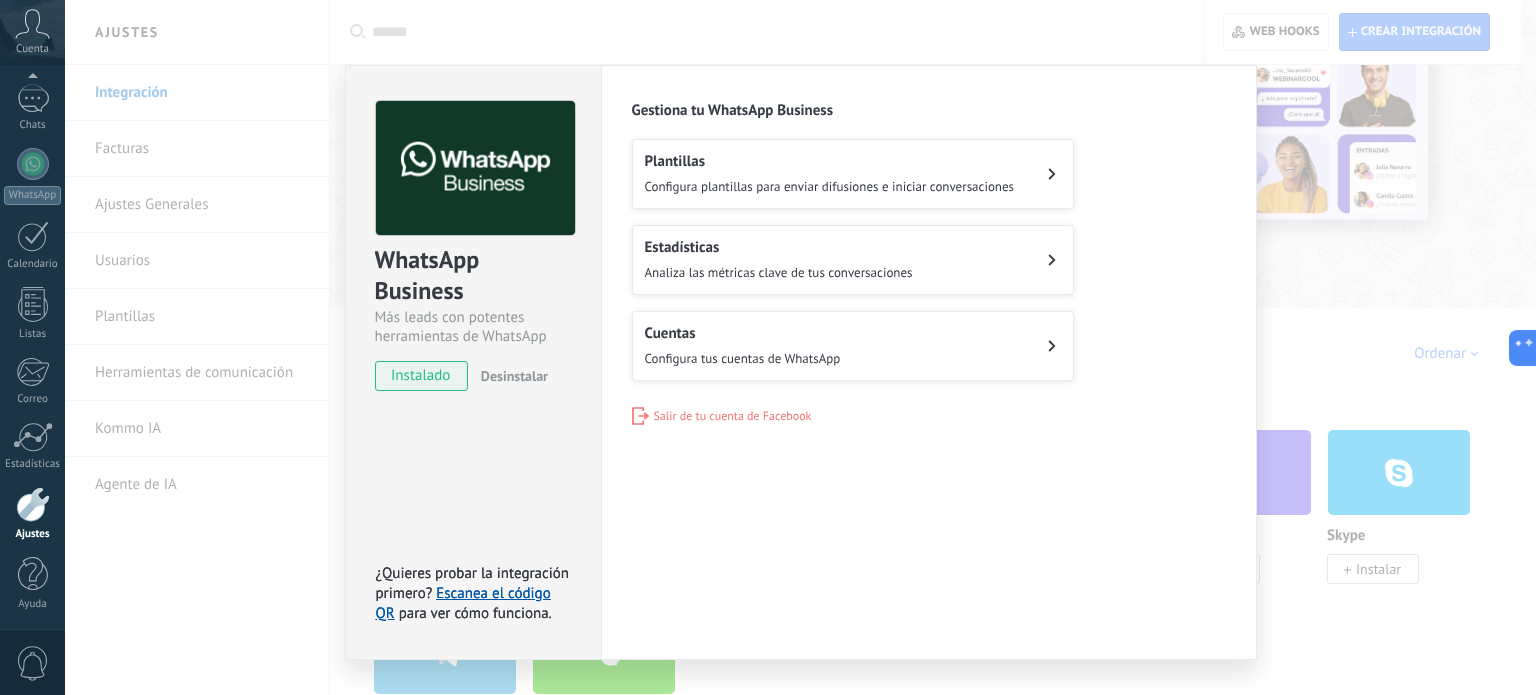 click on "WhatsApp Business Más leads con potentes herramientas de WhatsApp instalado Desinstalar ¿Quieres probar la integración primero?  Escanea el código QR  para ver cómo funciona. ¿Quieres probar la integración primero?  Escanea el código QR  para ver cómo funciona. Configuraciones Autorizaciones Esta pestaña registra a los usuarios que han concedido acceso a las integración a esta cuenta. Si deseas remover la posibilidad que un usuario pueda enviar solicitudes a la cuenta en nombre de esta integración, puedes revocar el acceso. Si el acceso a todos los usuarios es revocado, la integración dejará de funcionar. Esta aplicacion está instalada, pero nadie le ha dado acceso aun. WhatsApp Cloud API más _:  Guardar Gestiona tu WhatsApp Business Plantillas Configura plantillas para enviar difusiones e iniciar conversaciones Estadísticas Analiza las métricas clave de tus conversaciones Cuentas Configura tus cuentas de WhatsApp Salir de tu cuenta de Facebook" at bounding box center [800, 347] 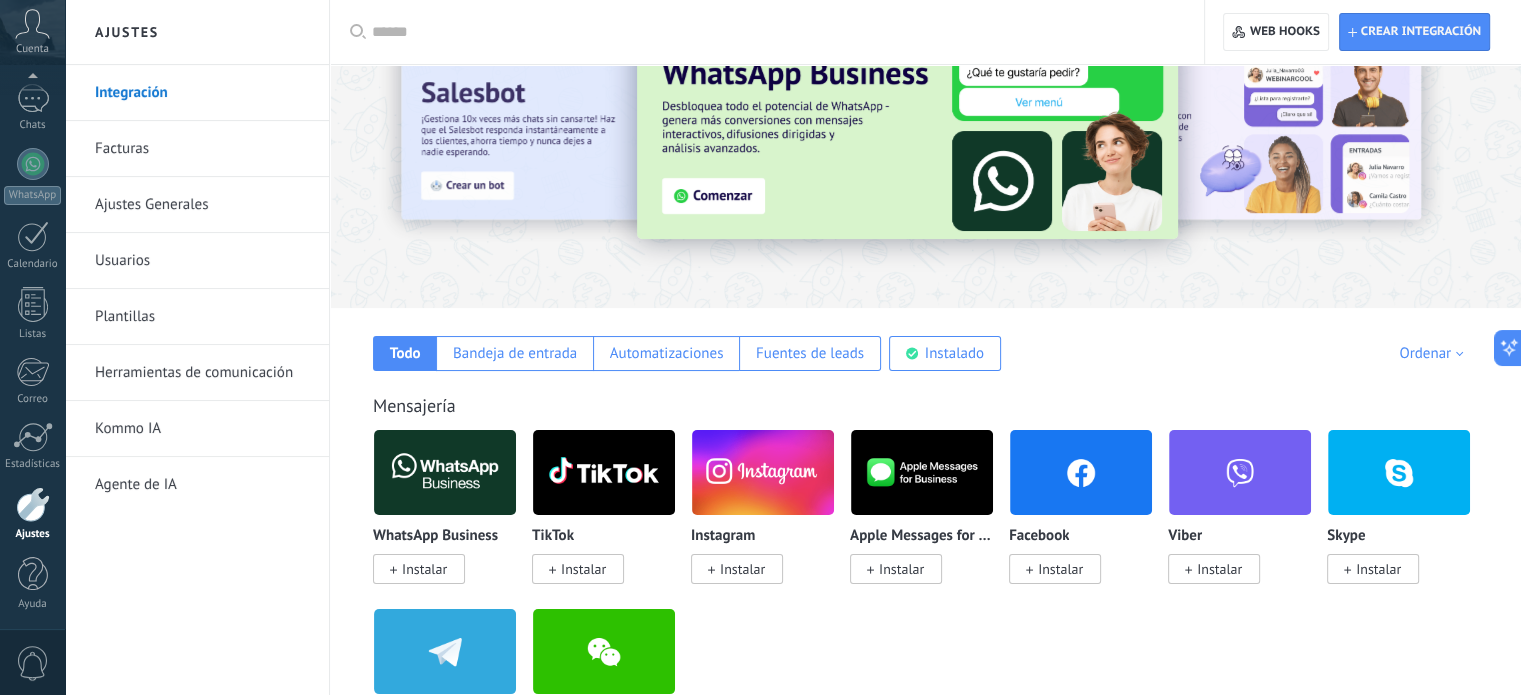 scroll, scrollTop: 129, scrollLeft: 0, axis: vertical 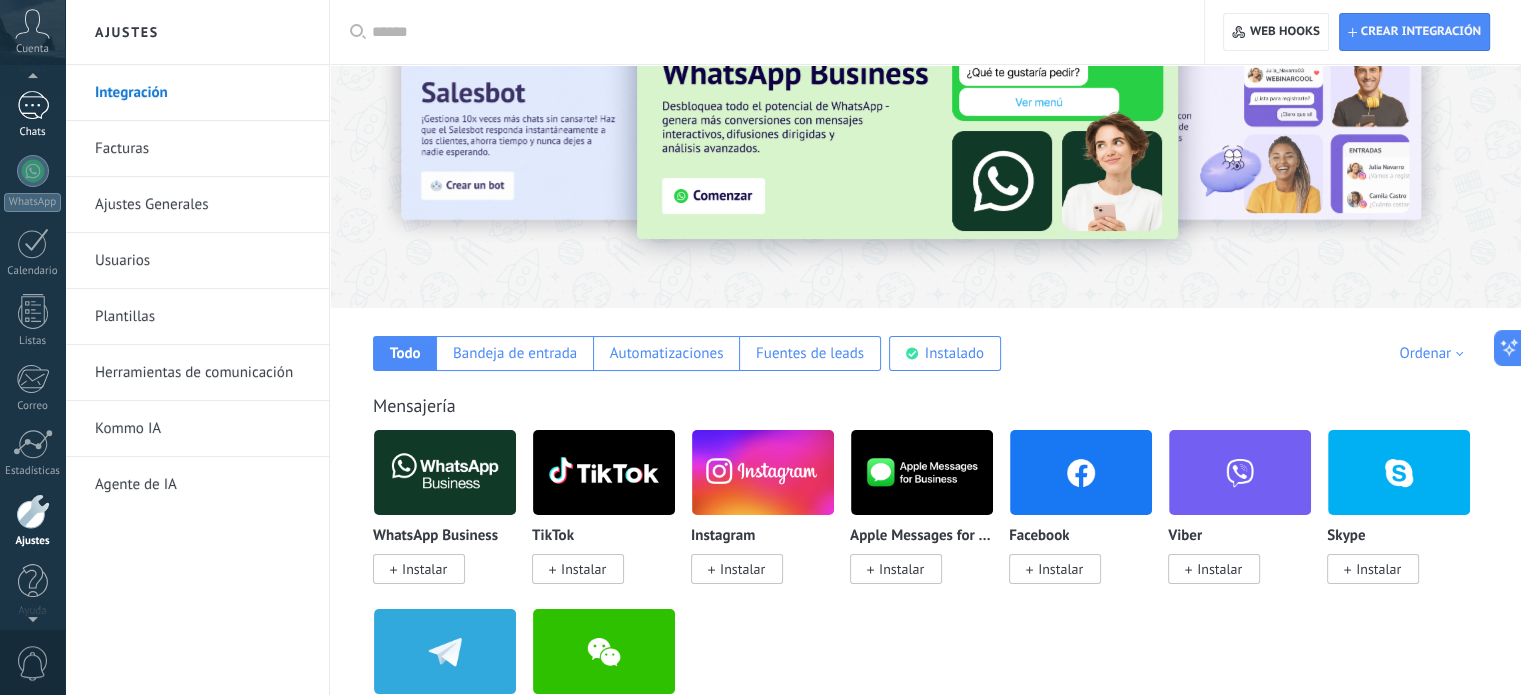 click at bounding box center (33, 105) 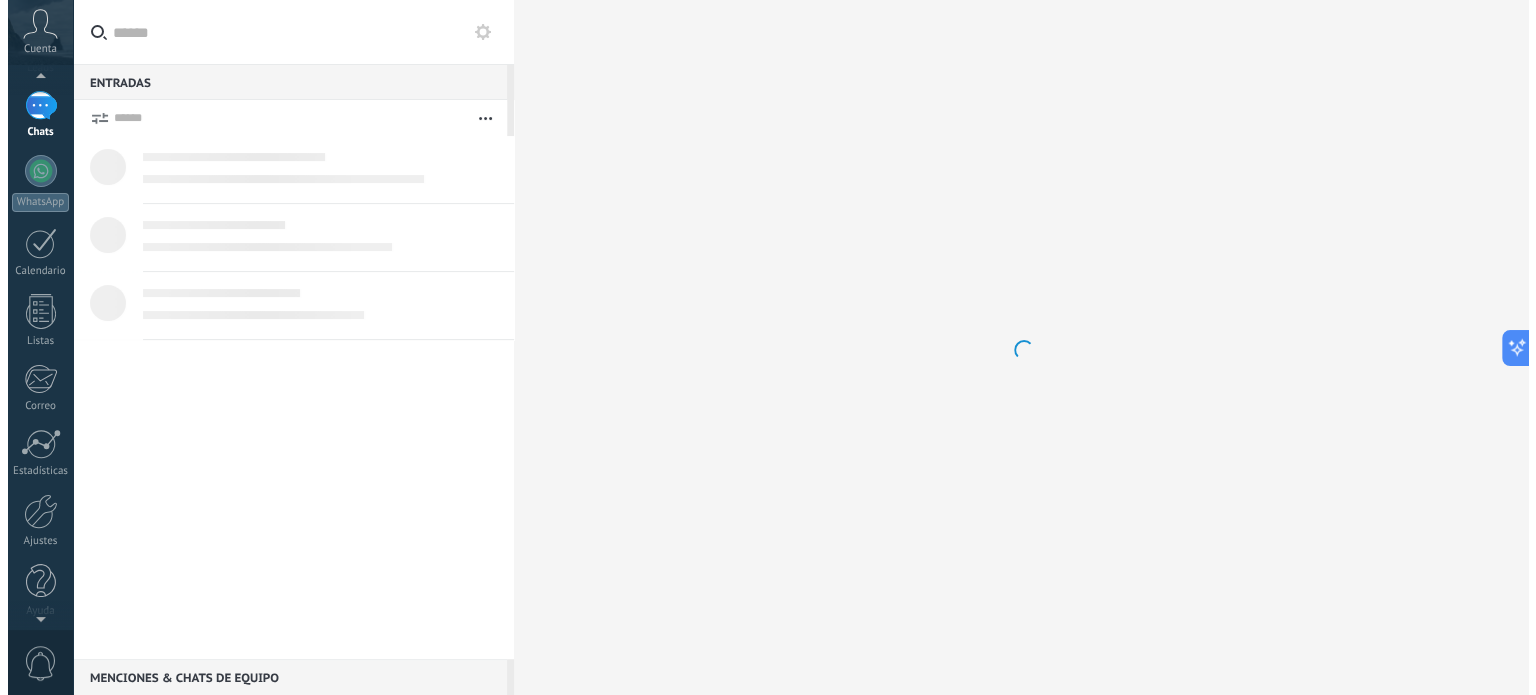scroll, scrollTop: 0, scrollLeft: 0, axis: both 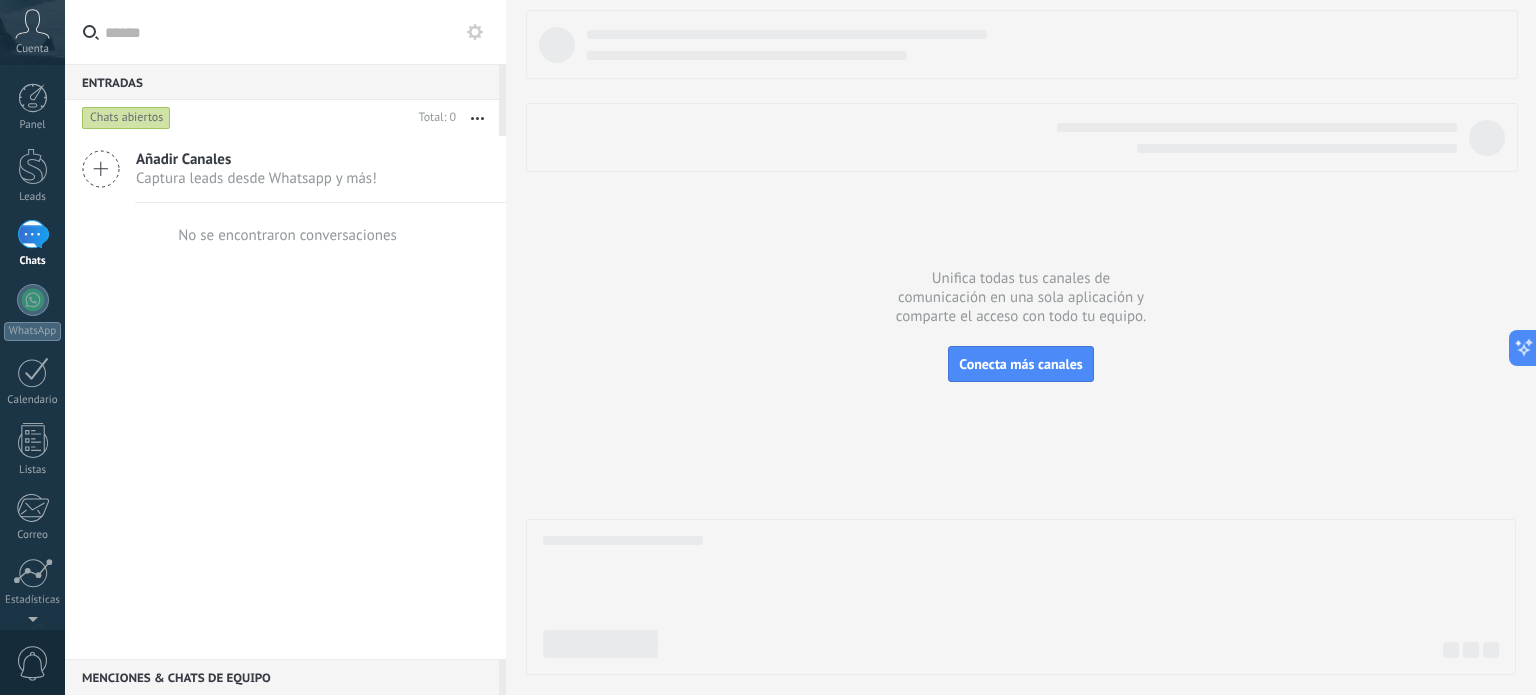 click on "Cuenta" at bounding box center (32, 49) 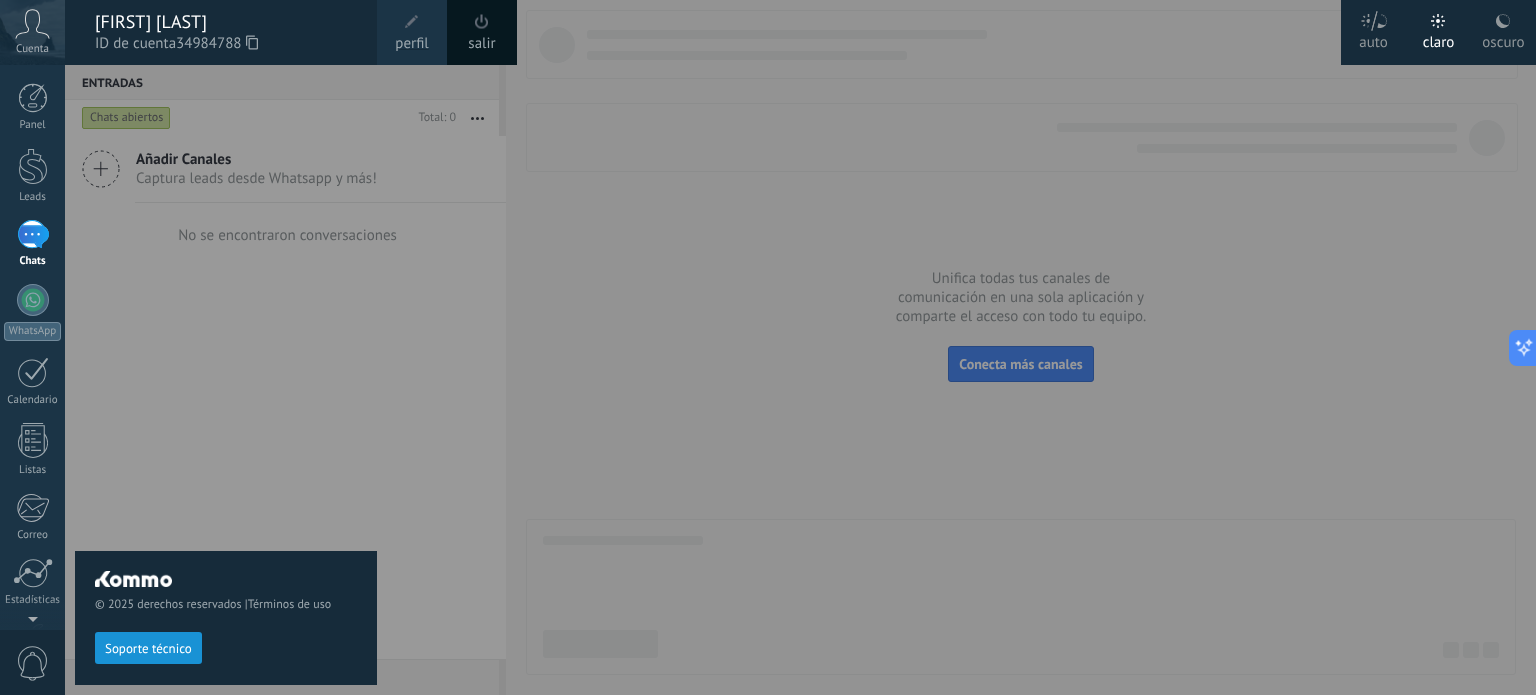 click on "oscuro" at bounding box center (1503, 39) 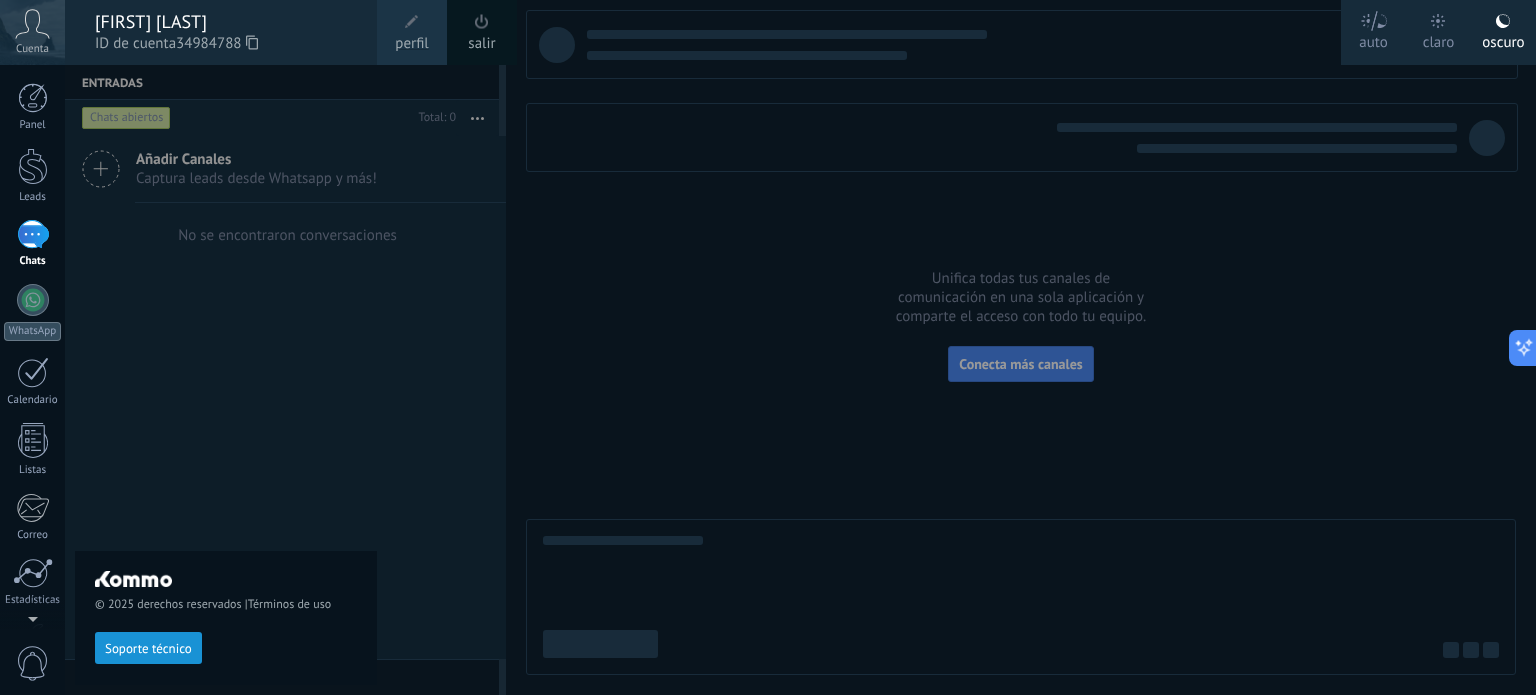 click at bounding box center (833, 347) 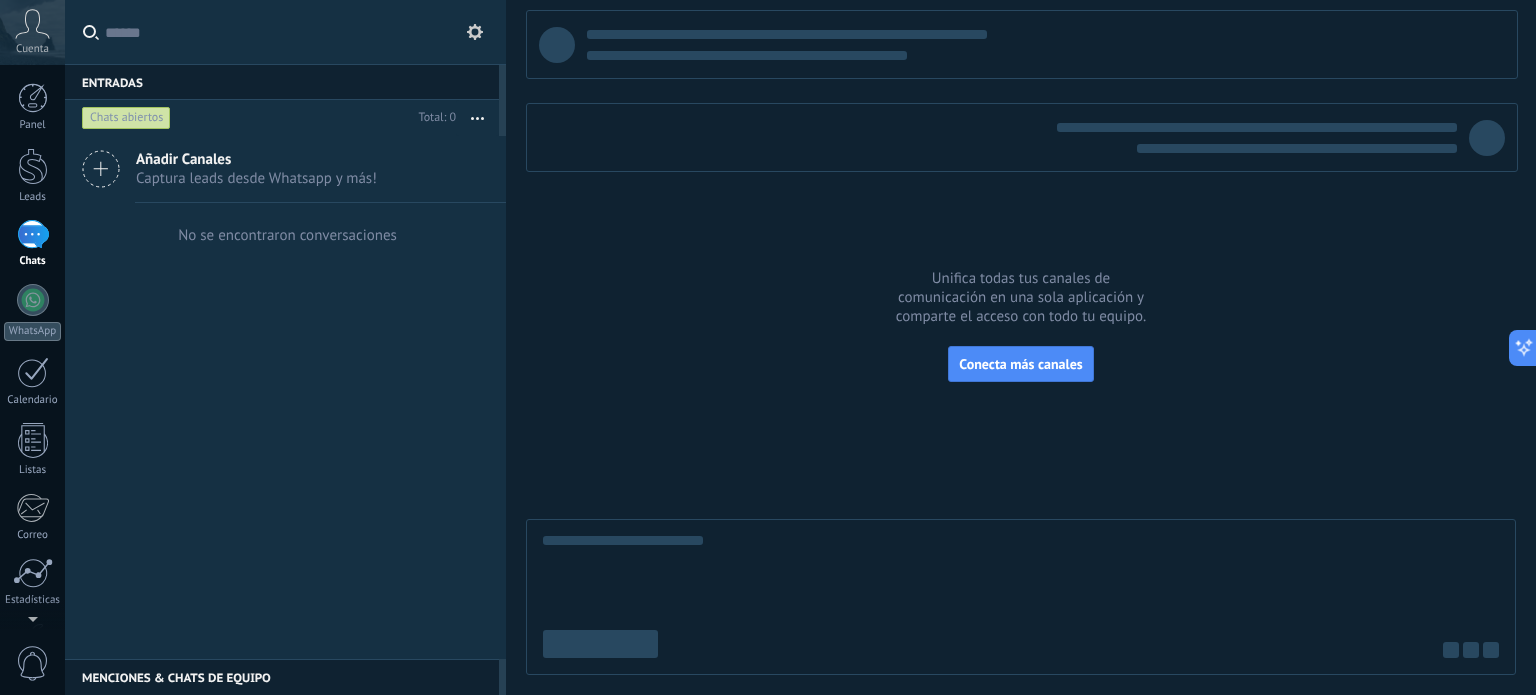 click 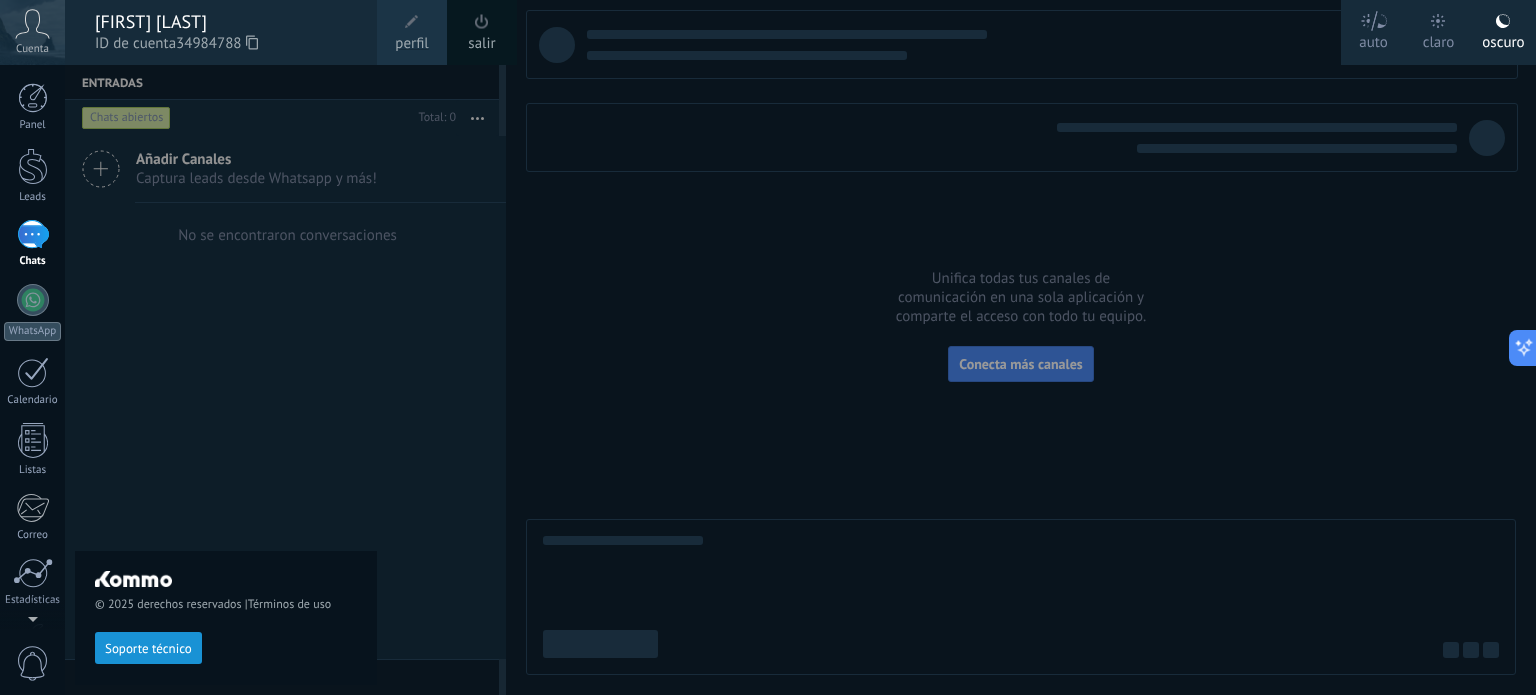 click on "perfil" at bounding box center [411, 44] 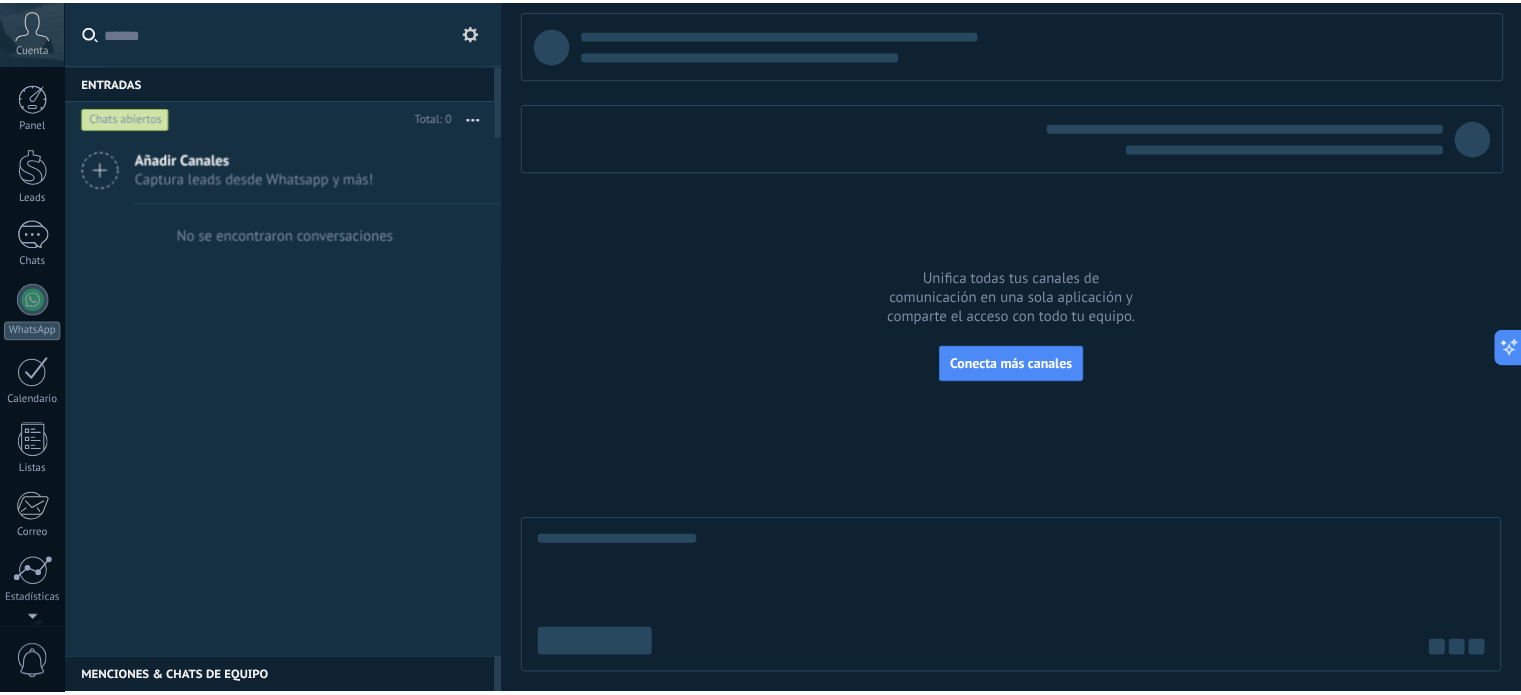 scroll, scrollTop: 136, scrollLeft: 0, axis: vertical 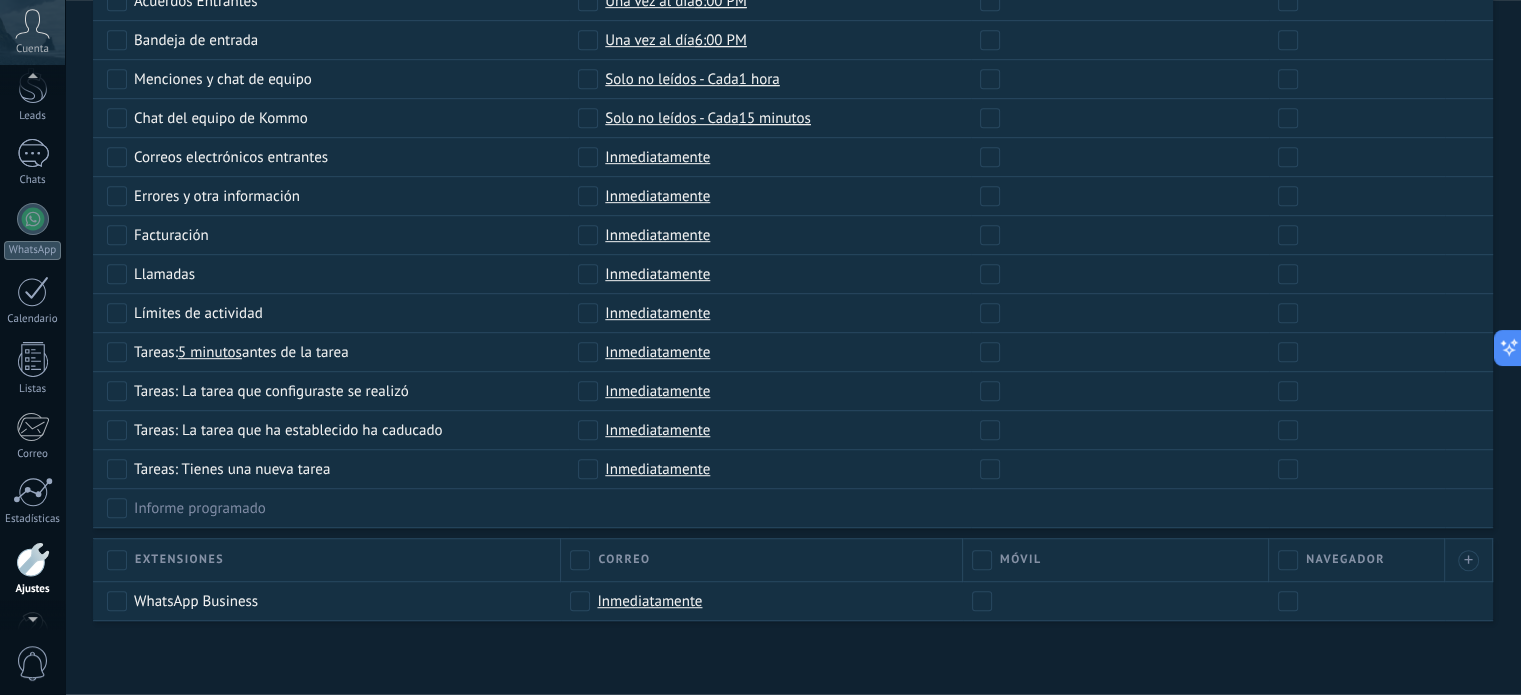 click at bounding box center (33, 559) 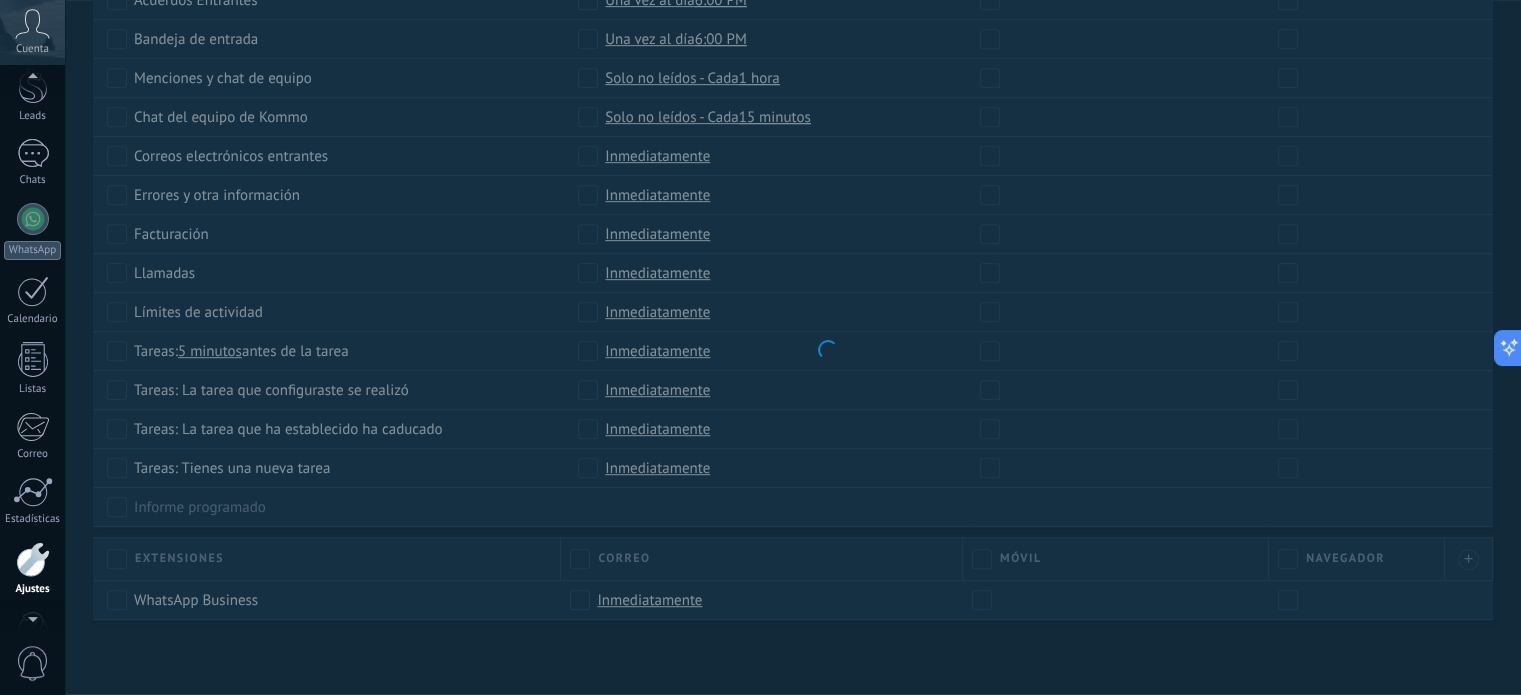 scroll, scrollTop: 991, scrollLeft: 0, axis: vertical 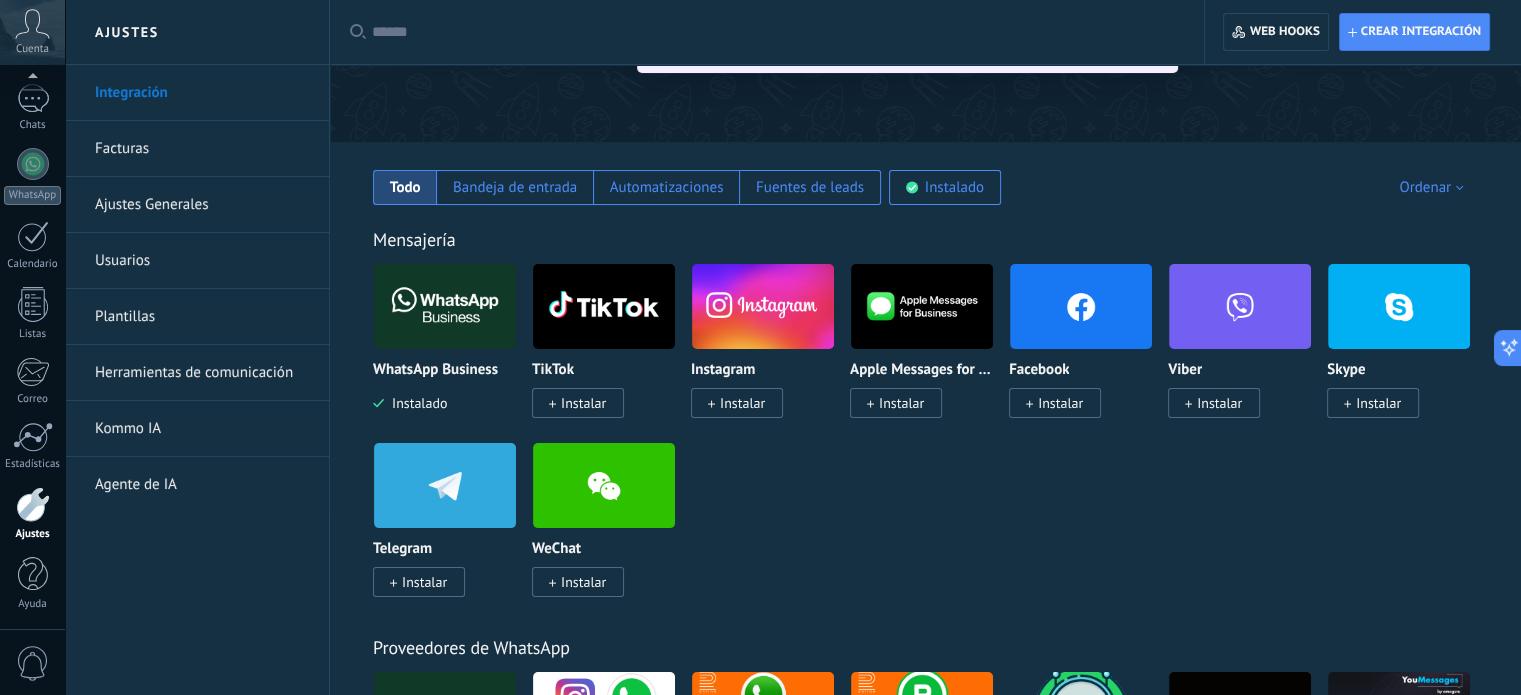 click at bounding box center [445, 306] 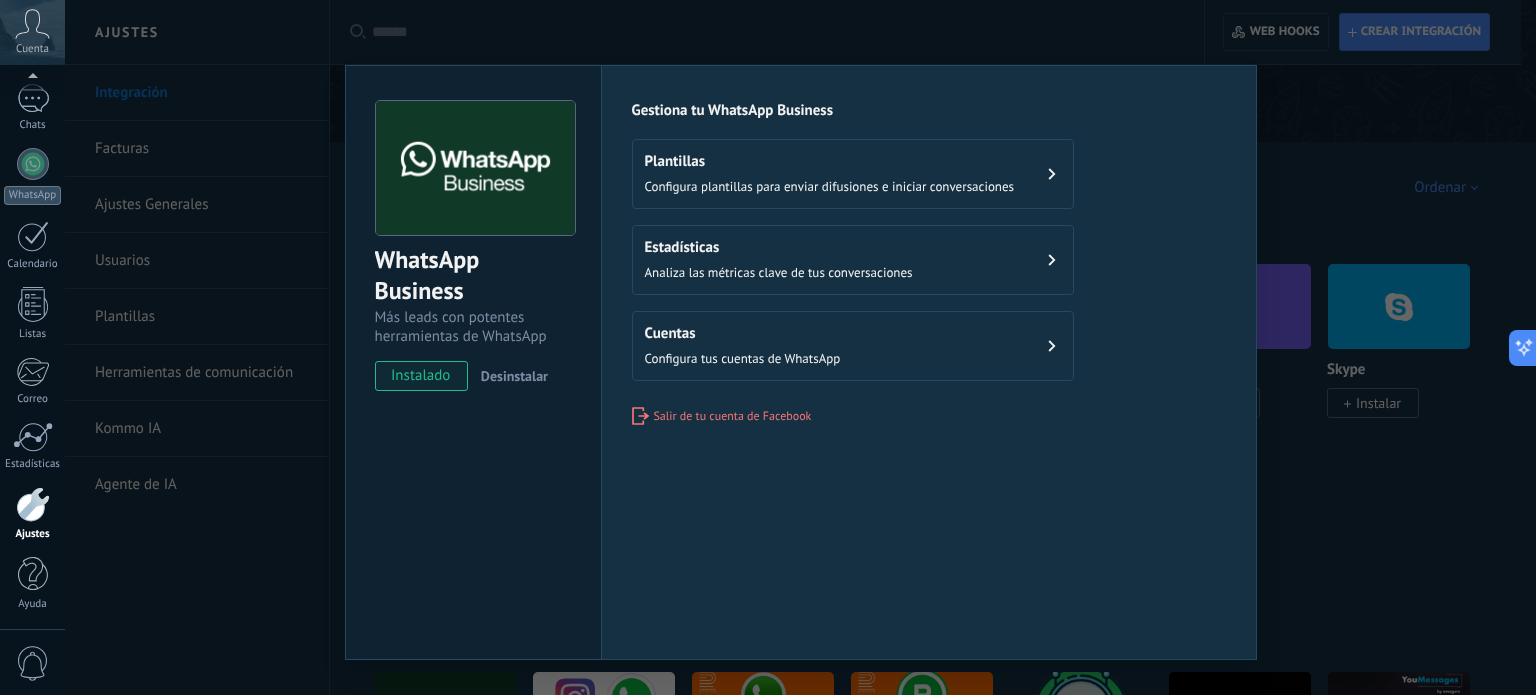 click on "Configura tus cuentas de WhatsApp" at bounding box center (743, 358) 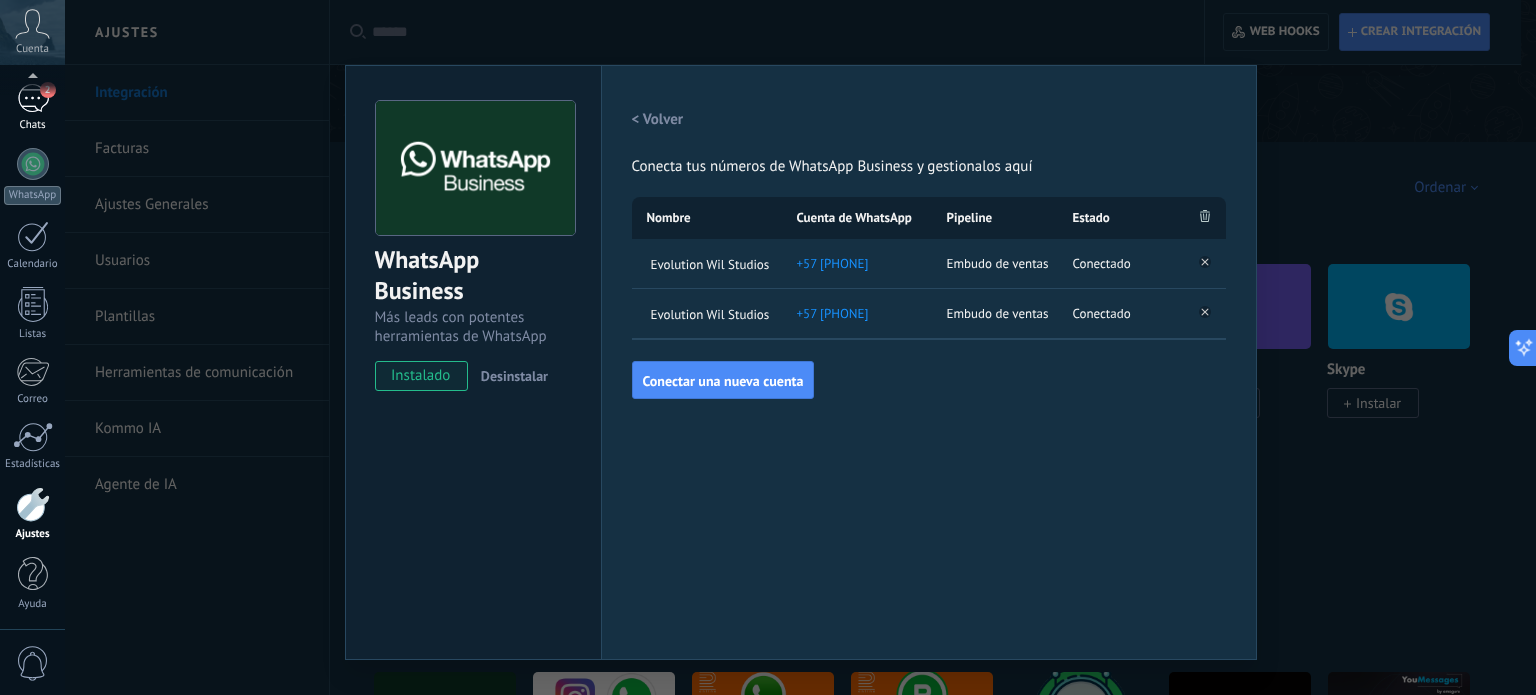 click on "2" at bounding box center (33, 98) 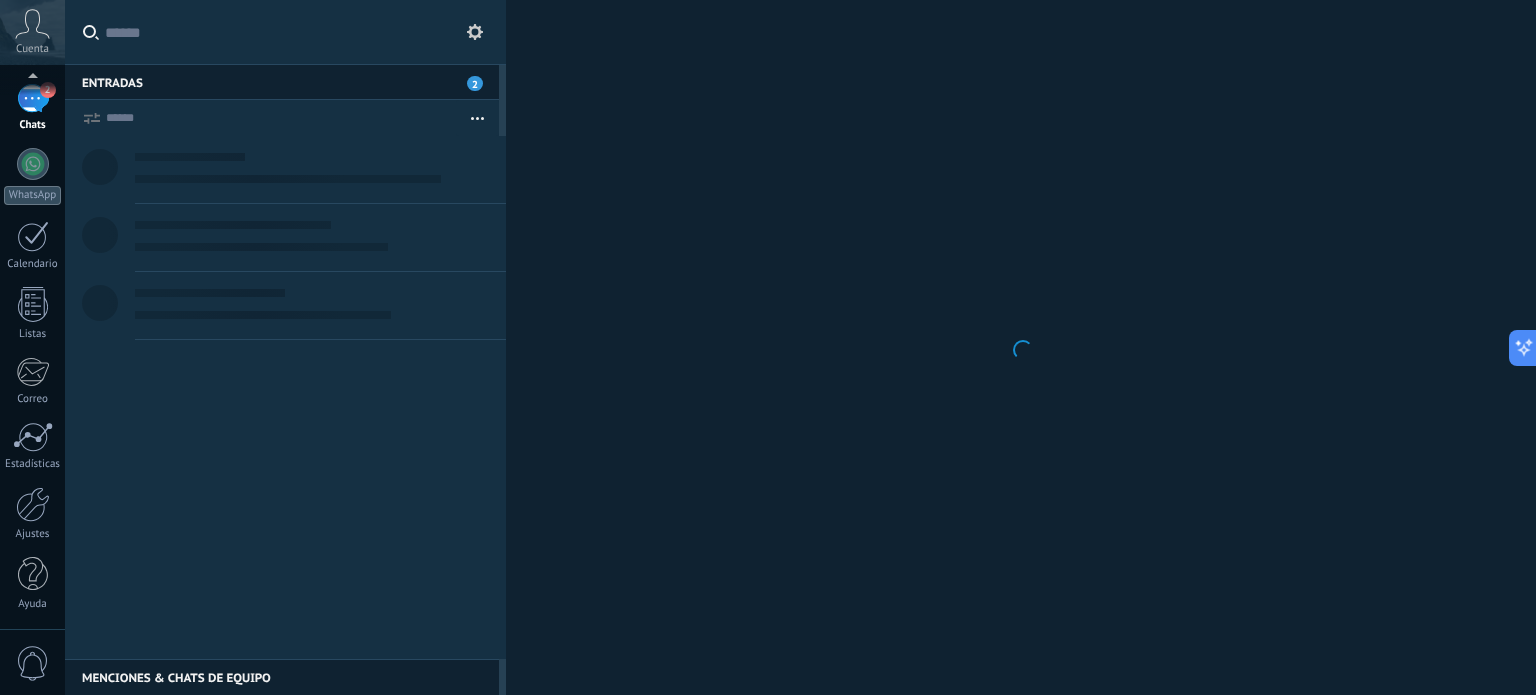 scroll, scrollTop: 0, scrollLeft: 0, axis: both 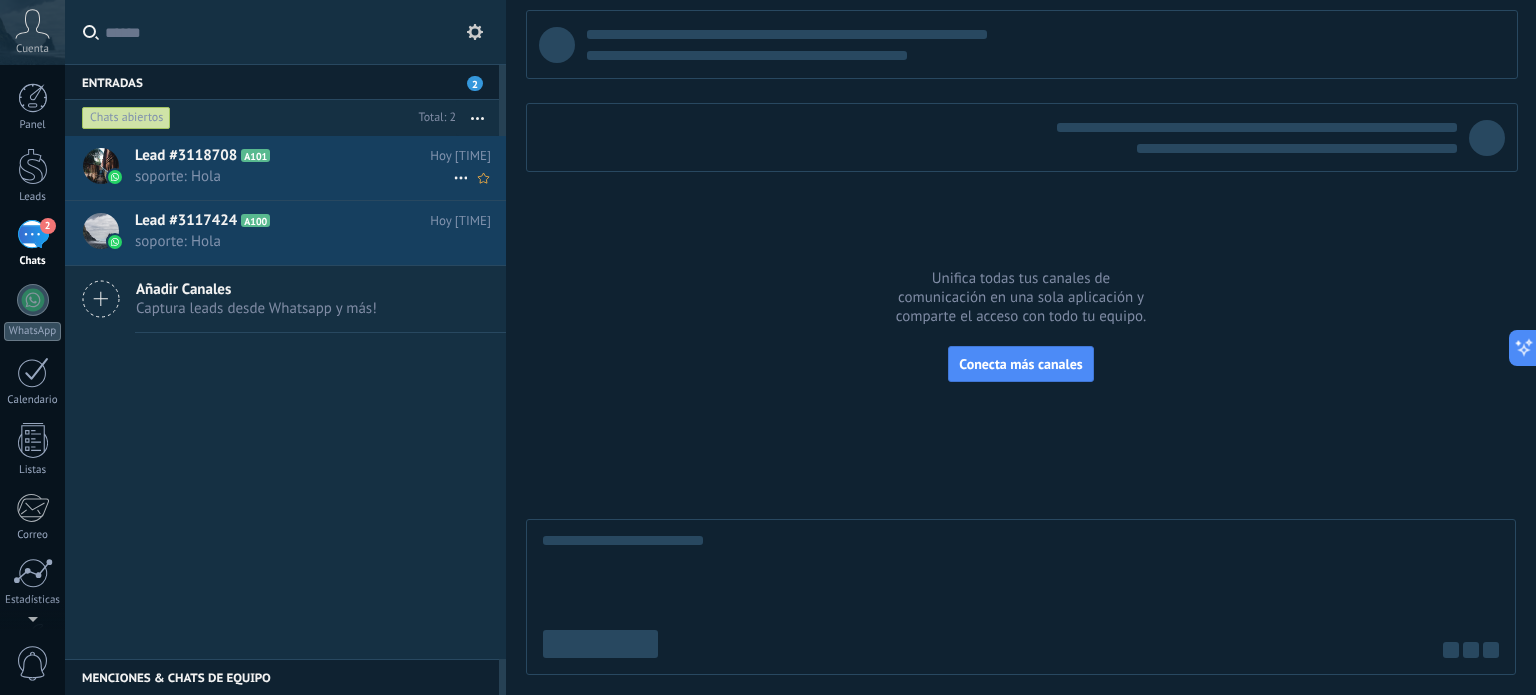click on "soporte: Hola" at bounding box center [294, 176] 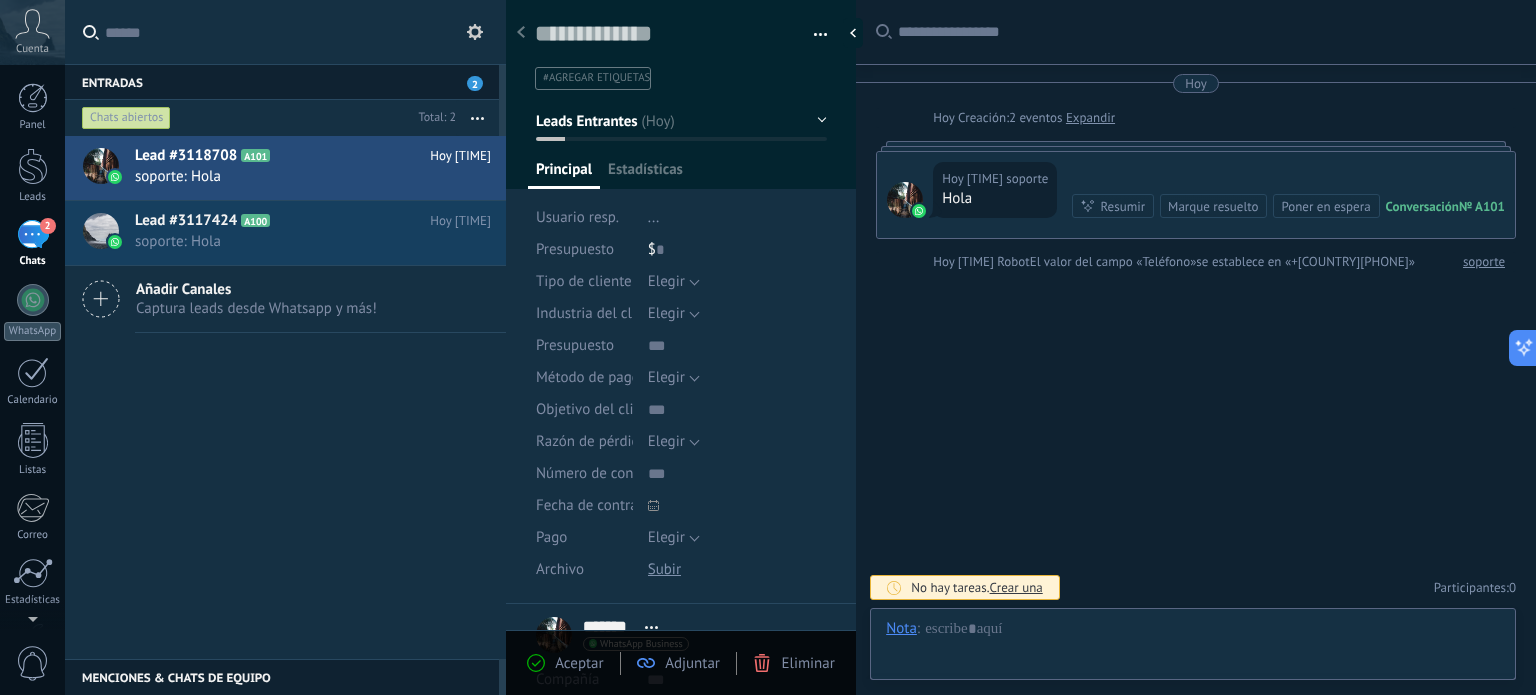 scroll, scrollTop: 29, scrollLeft: 0, axis: vertical 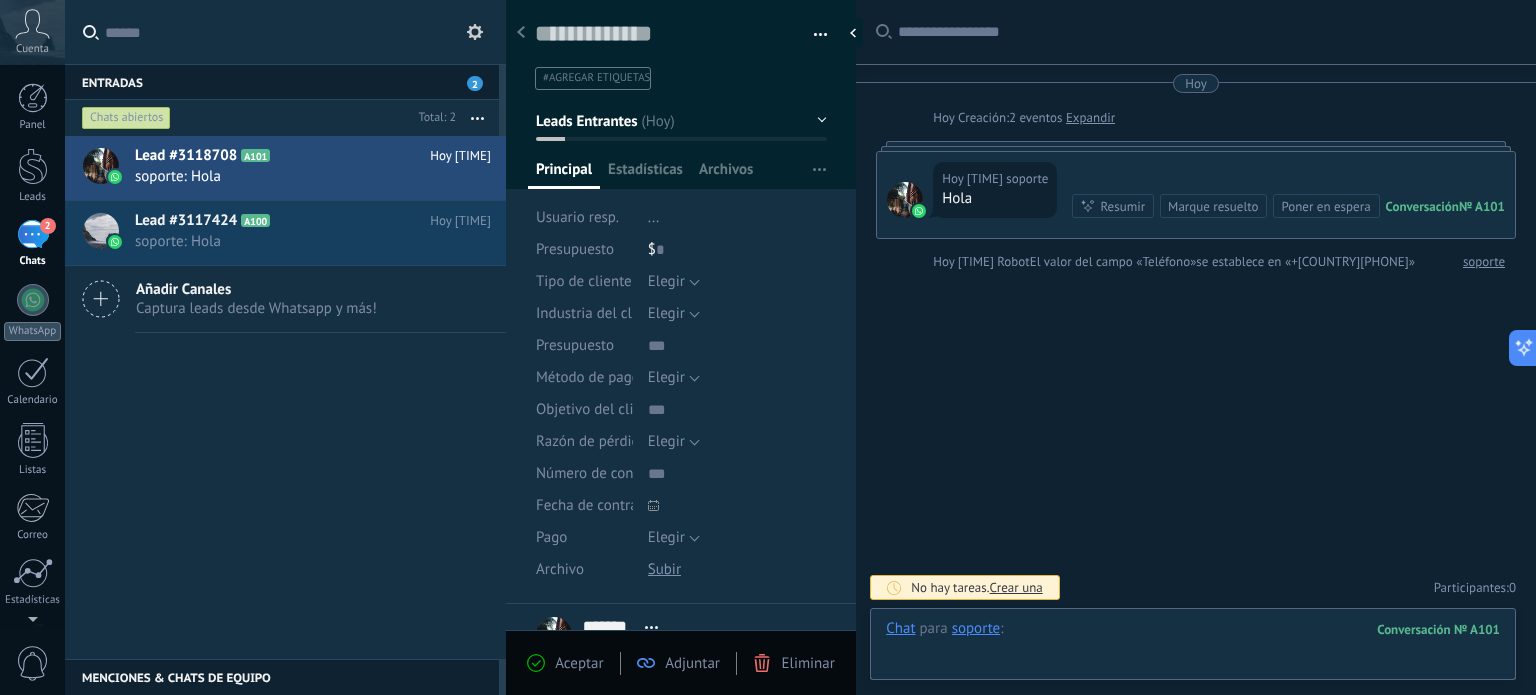 click at bounding box center (1193, 649) 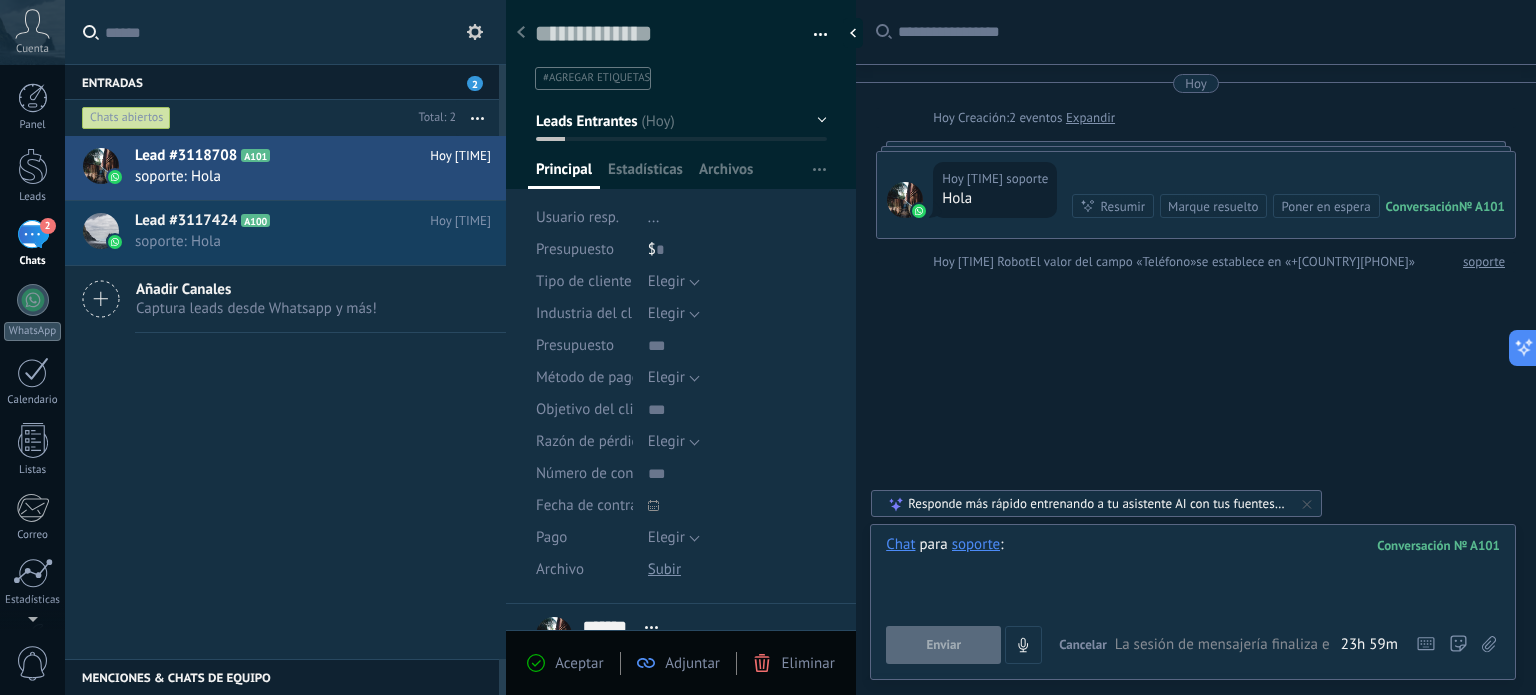 type 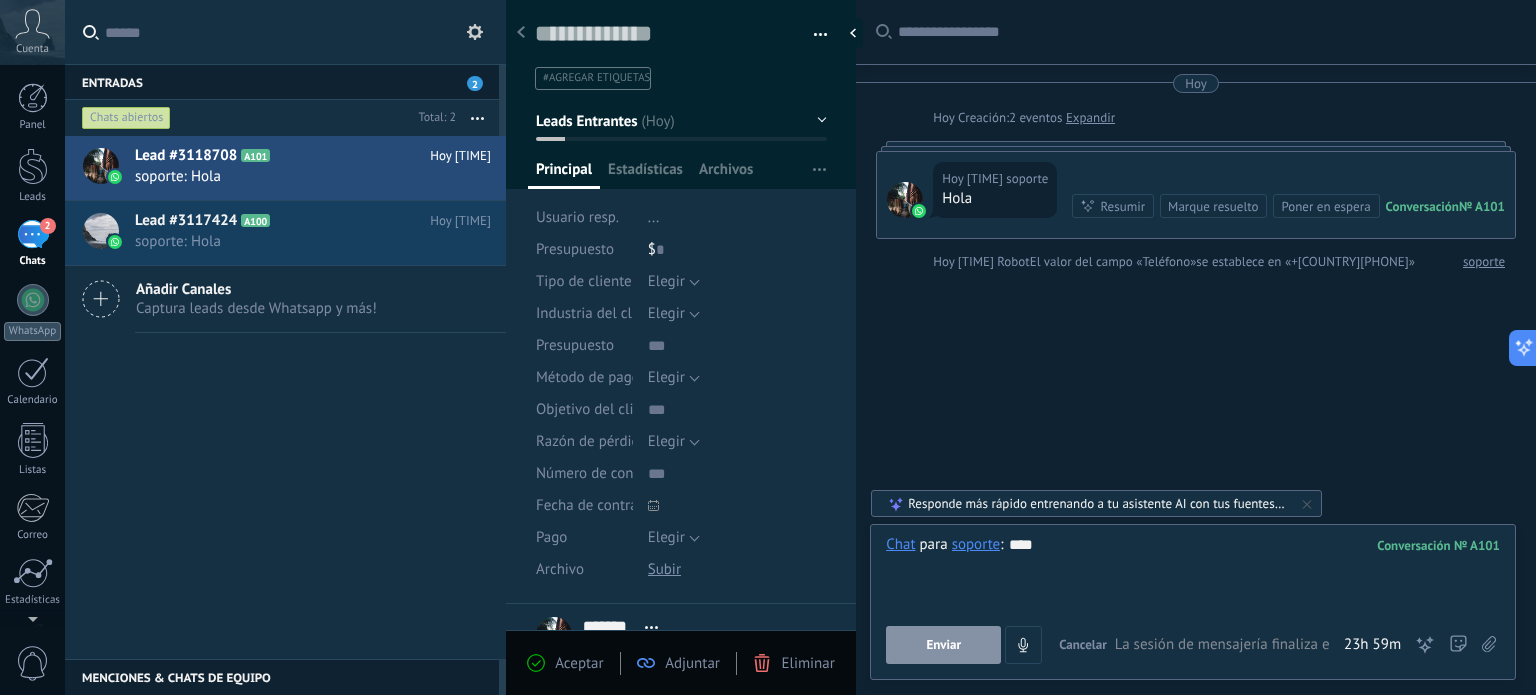 click on "Enviar" at bounding box center (943, 645) 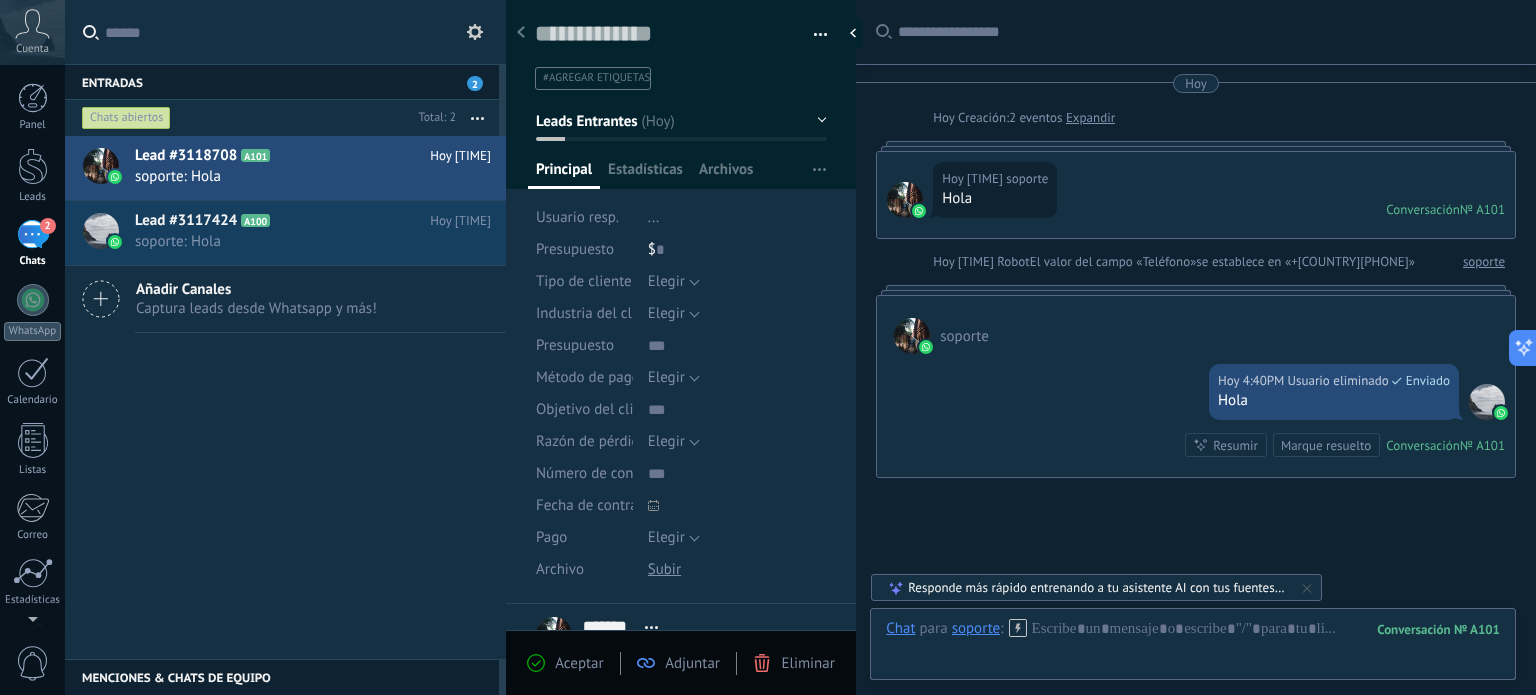 scroll, scrollTop: 130, scrollLeft: 0, axis: vertical 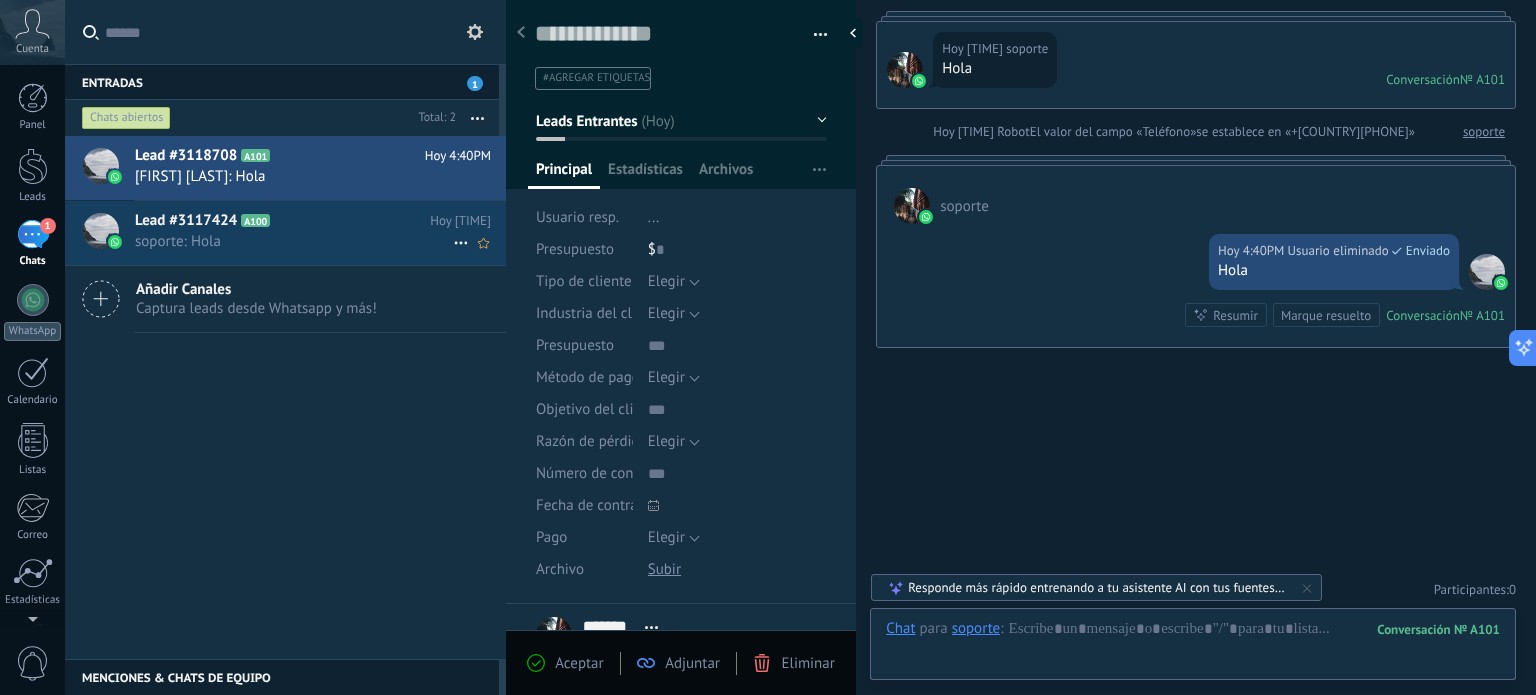 click on "soporte: Hola" at bounding box center (294, 241) 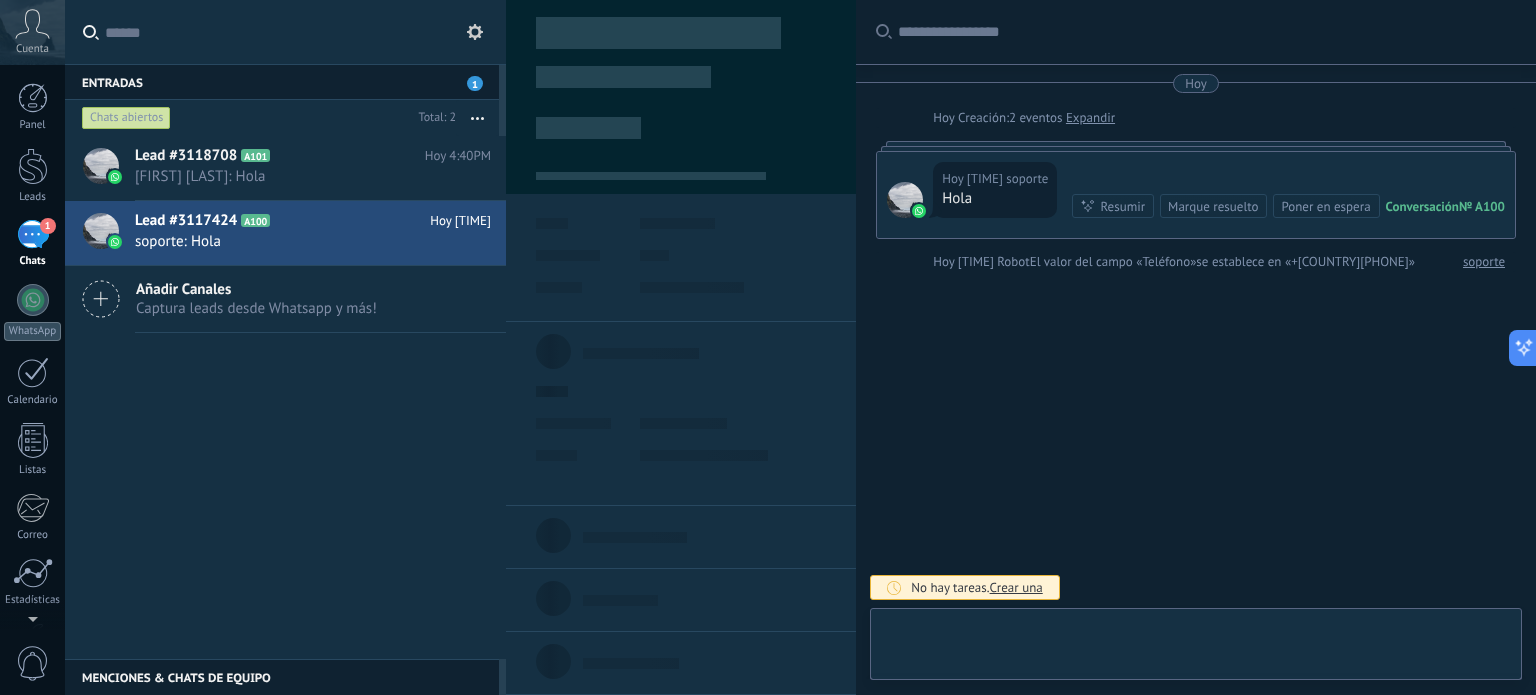 type on "**********" 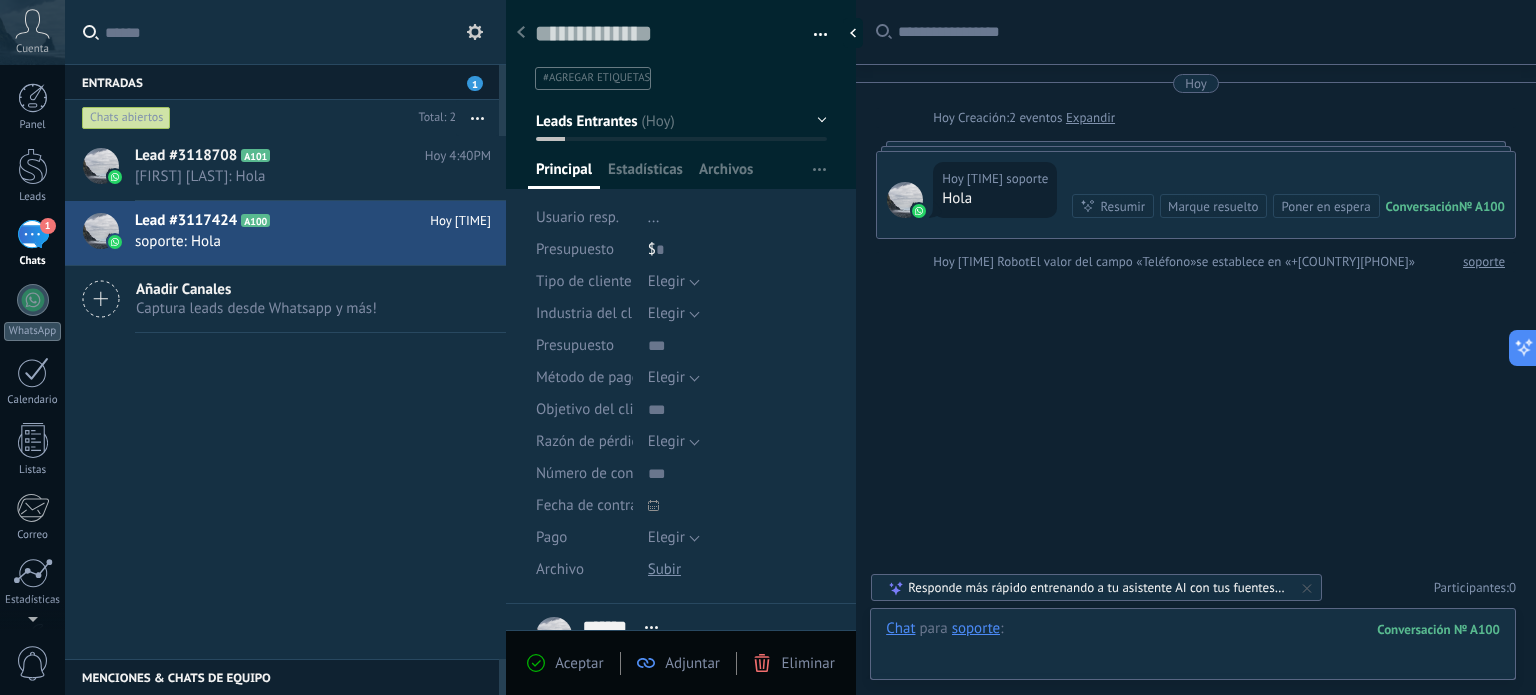click at bounding box center [1193, 649] 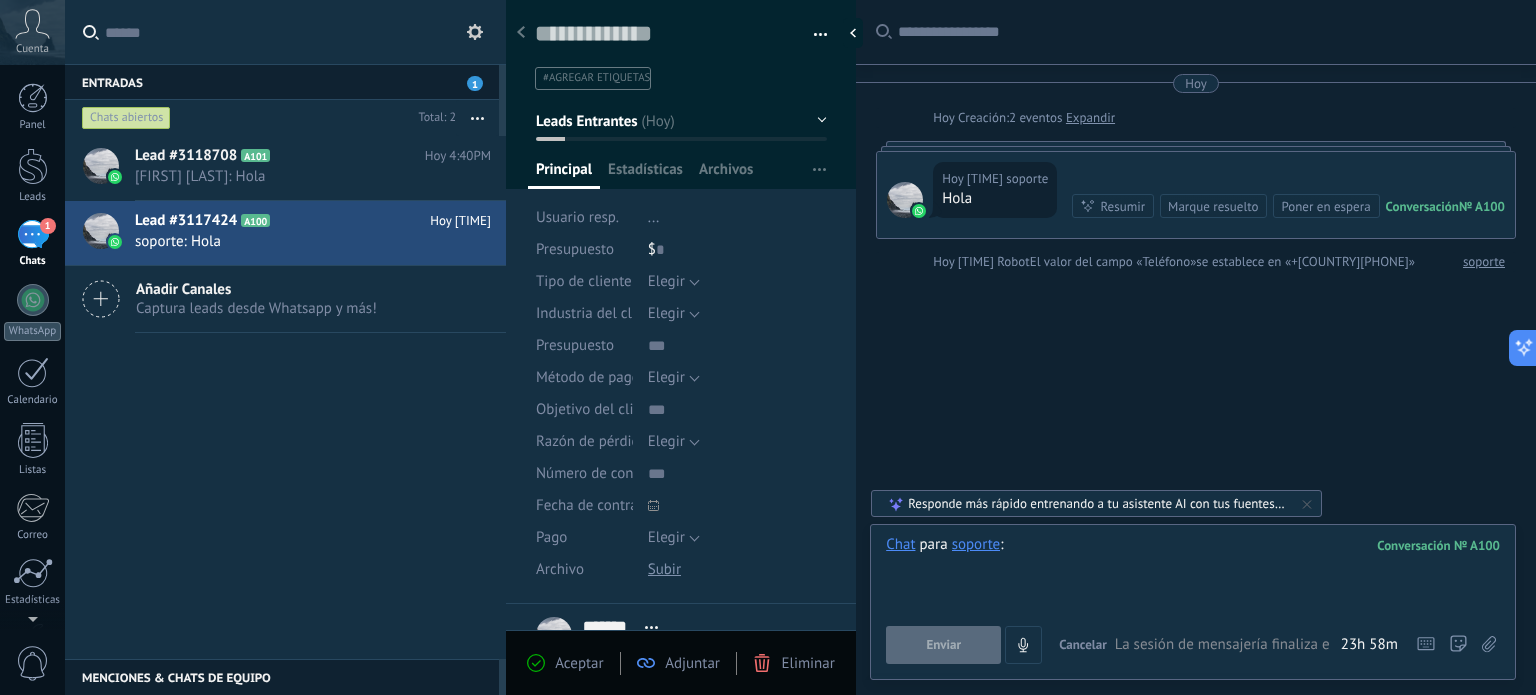type 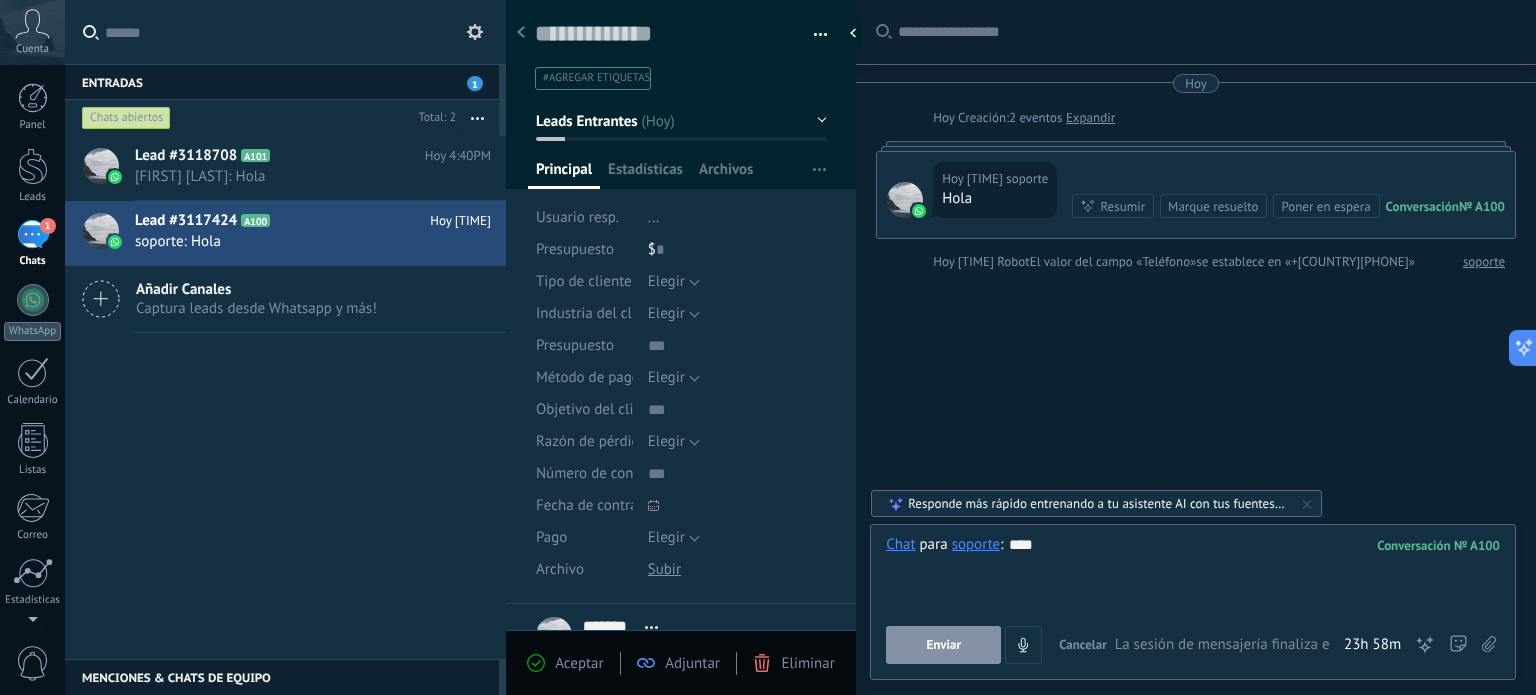 click on "Enviar" at bounding box center (943, 645) 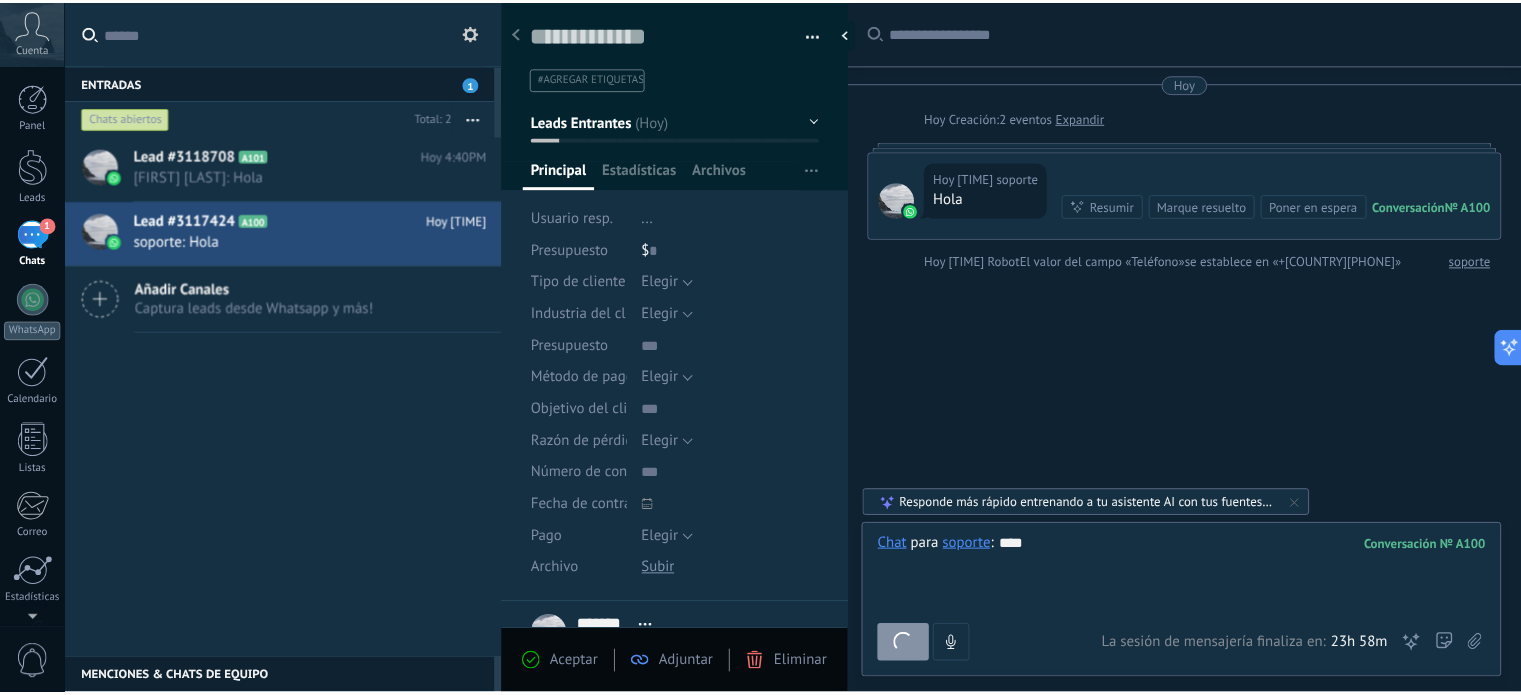 scroll, scrollTop: 130, scrollLeft: 0, axis: vertical 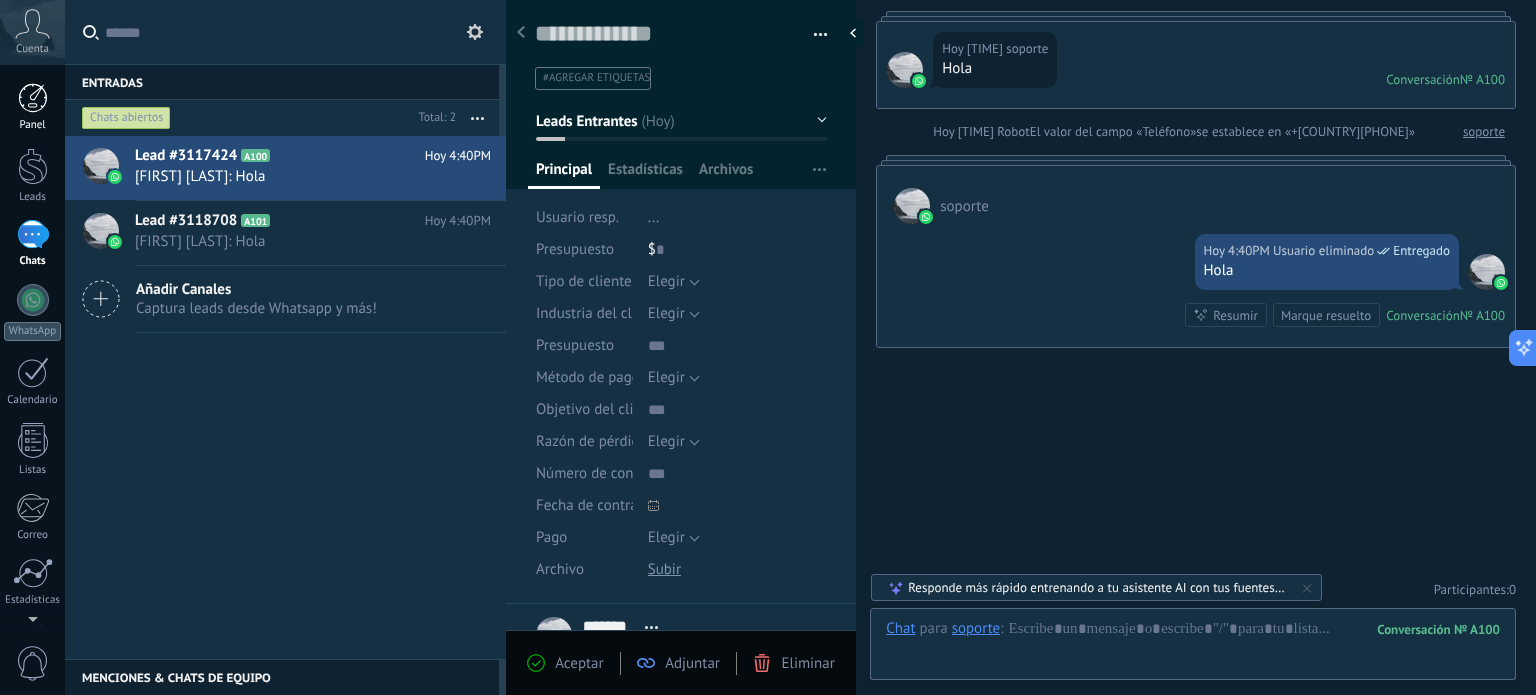 click at bounding box center [33, 98] 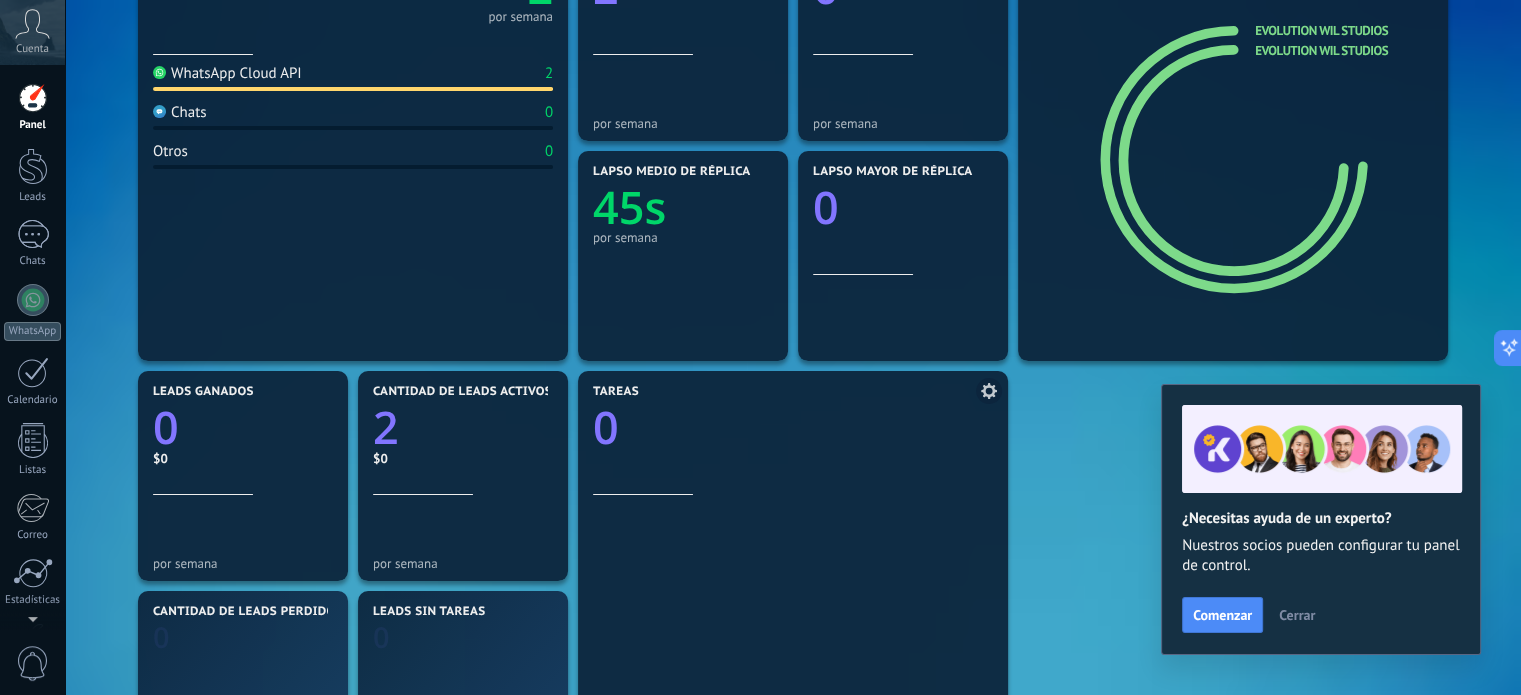 scroll, scrollTop: 416, scrollLeft: 0, axis: vertical 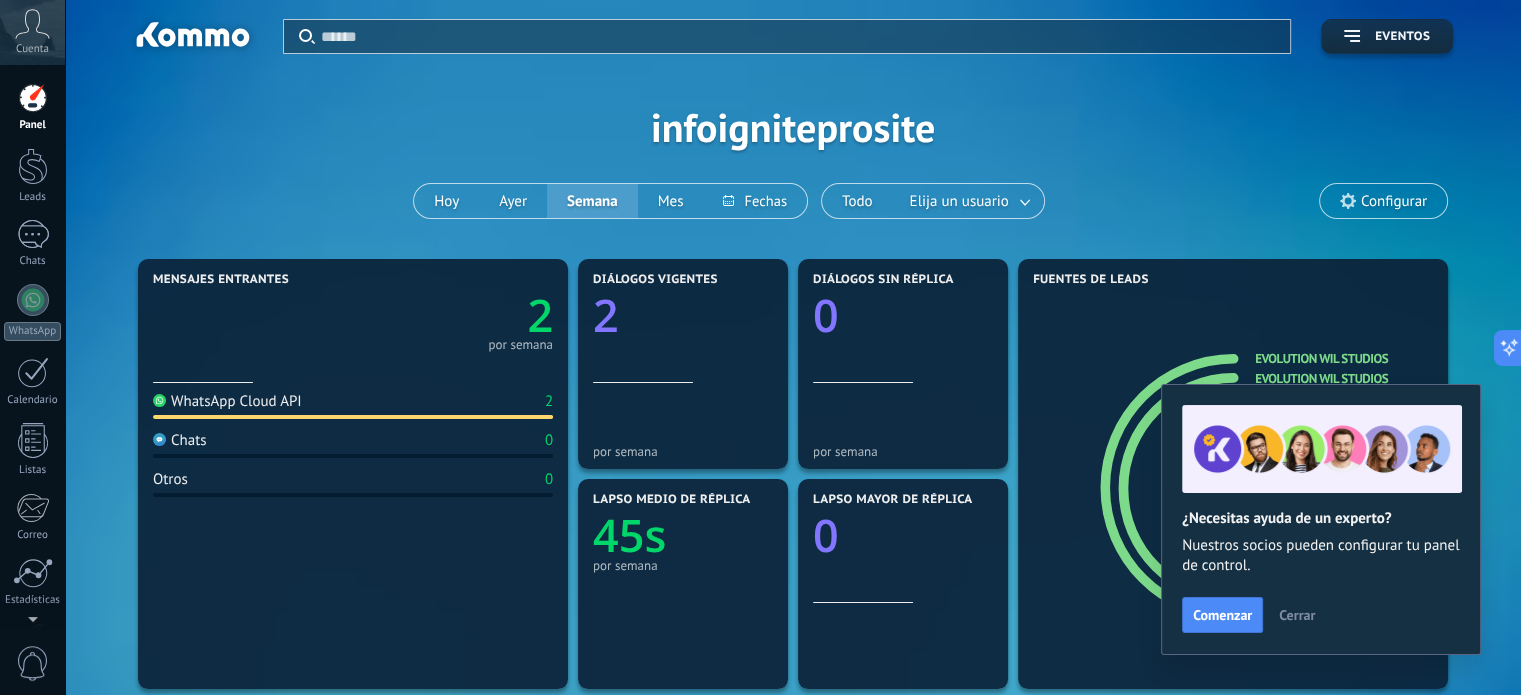 click on "Cuenta" at bounding box center [32, 32] 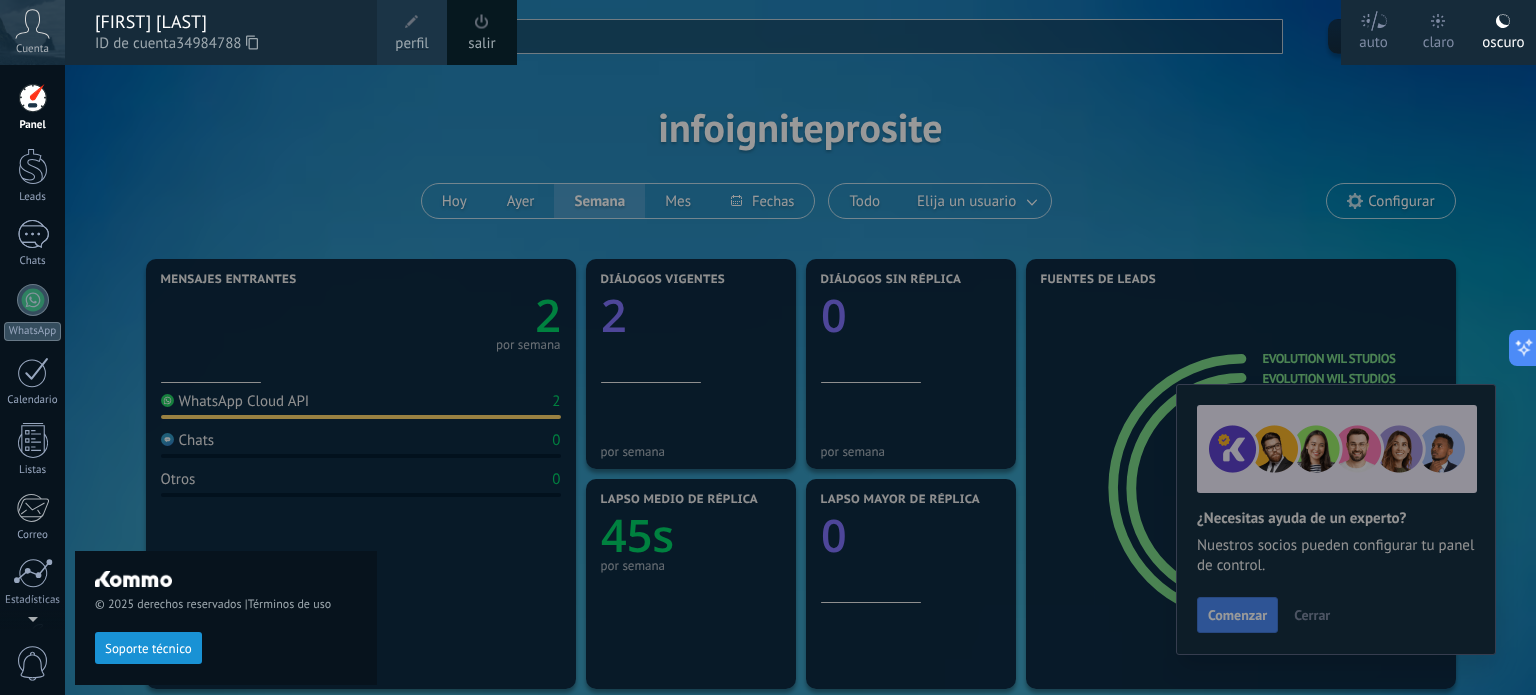 click on "perfil" at bounding box center [412, 32] 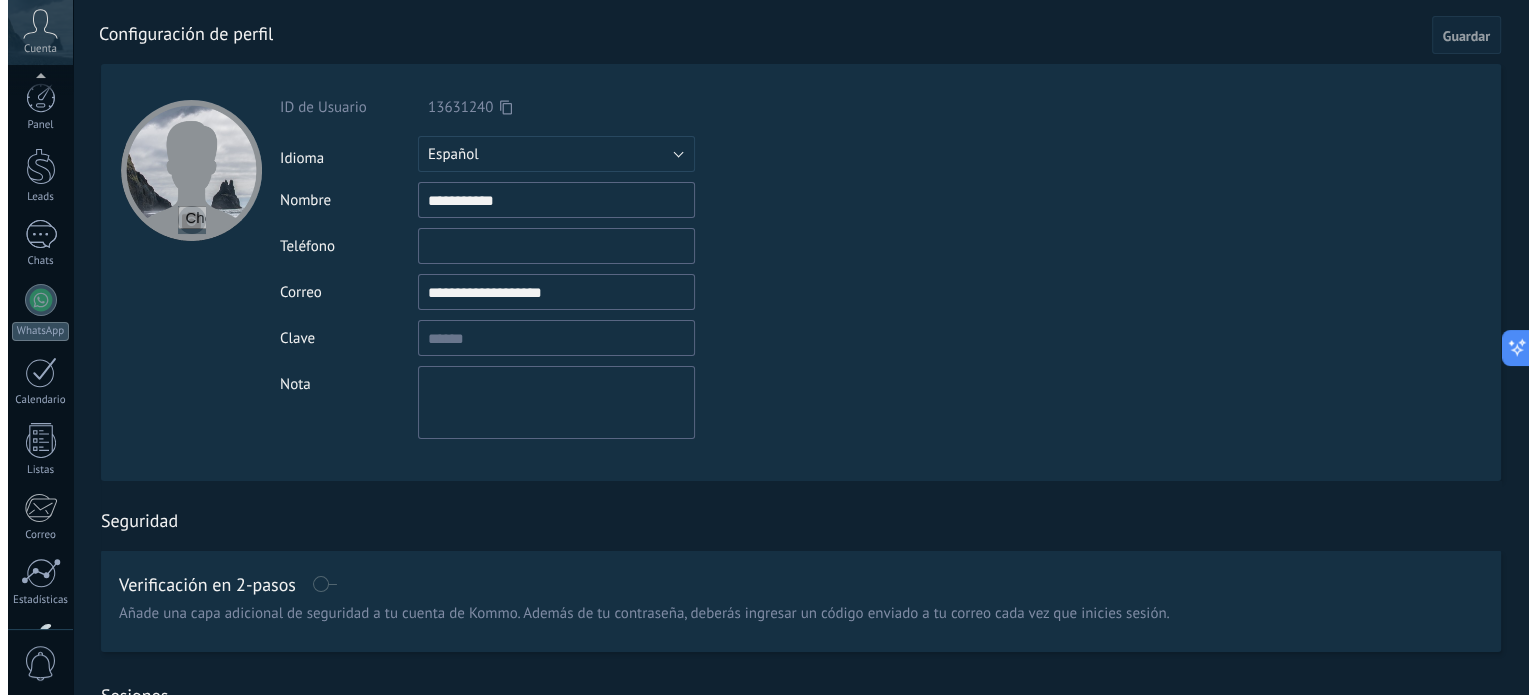 scroll, scrollTop: 136, scrollLeft: 0, axis: vertical 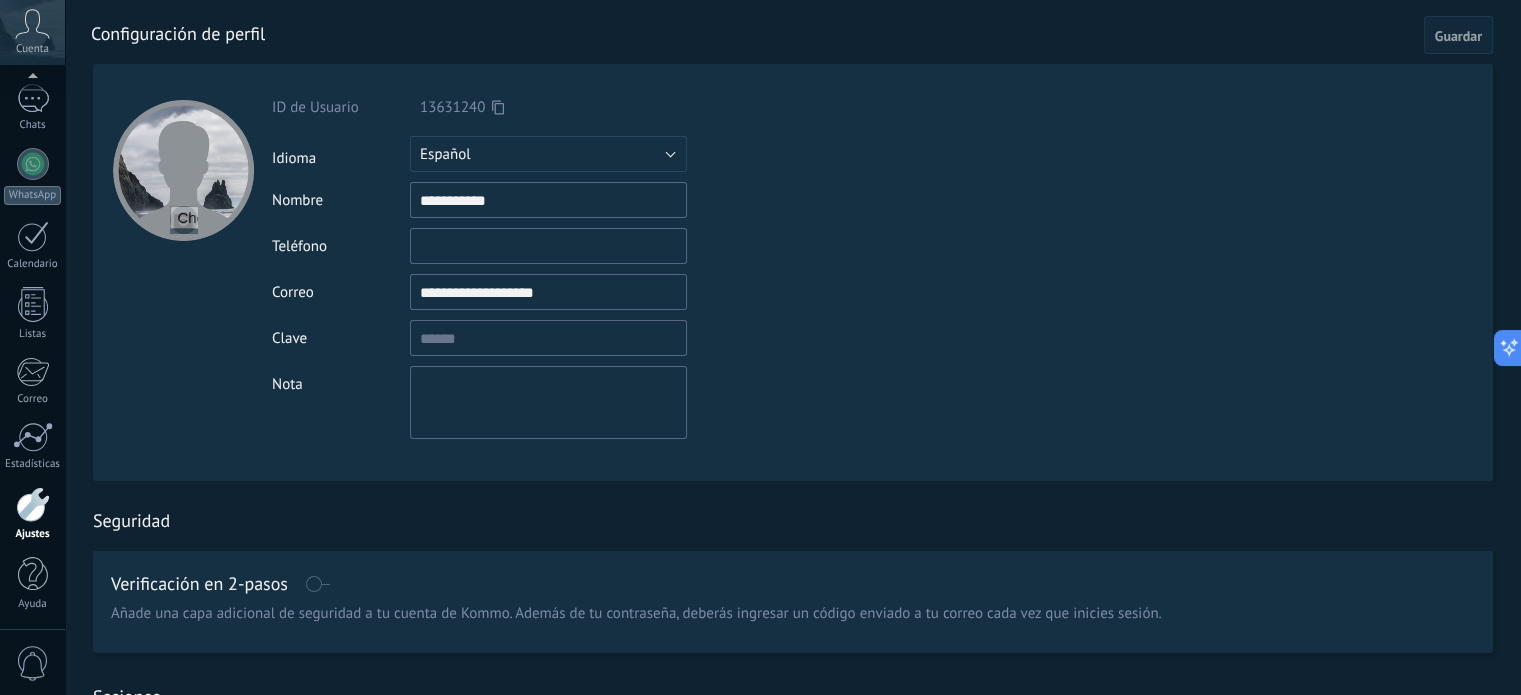 click at bounding box center [184, 220] 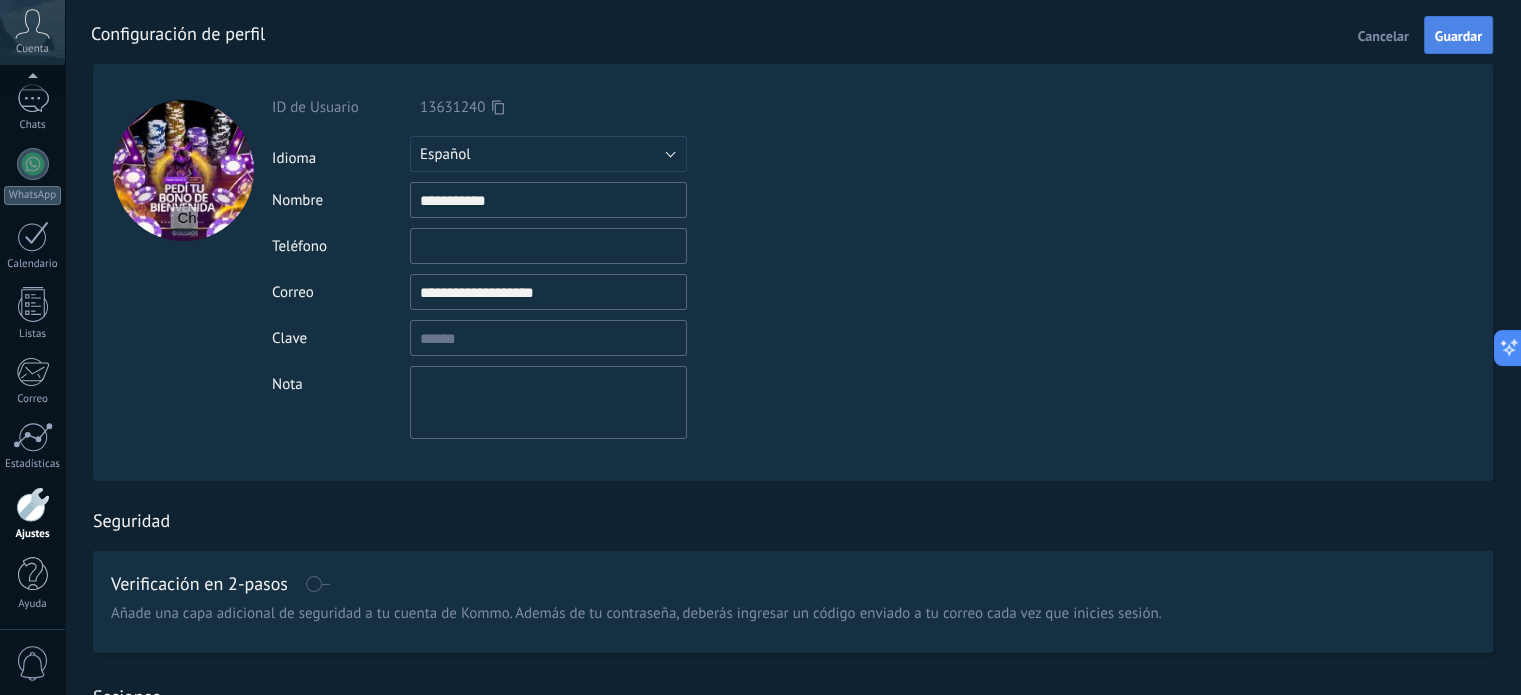 click on "Guardar" at bounding box center (1458, 36) 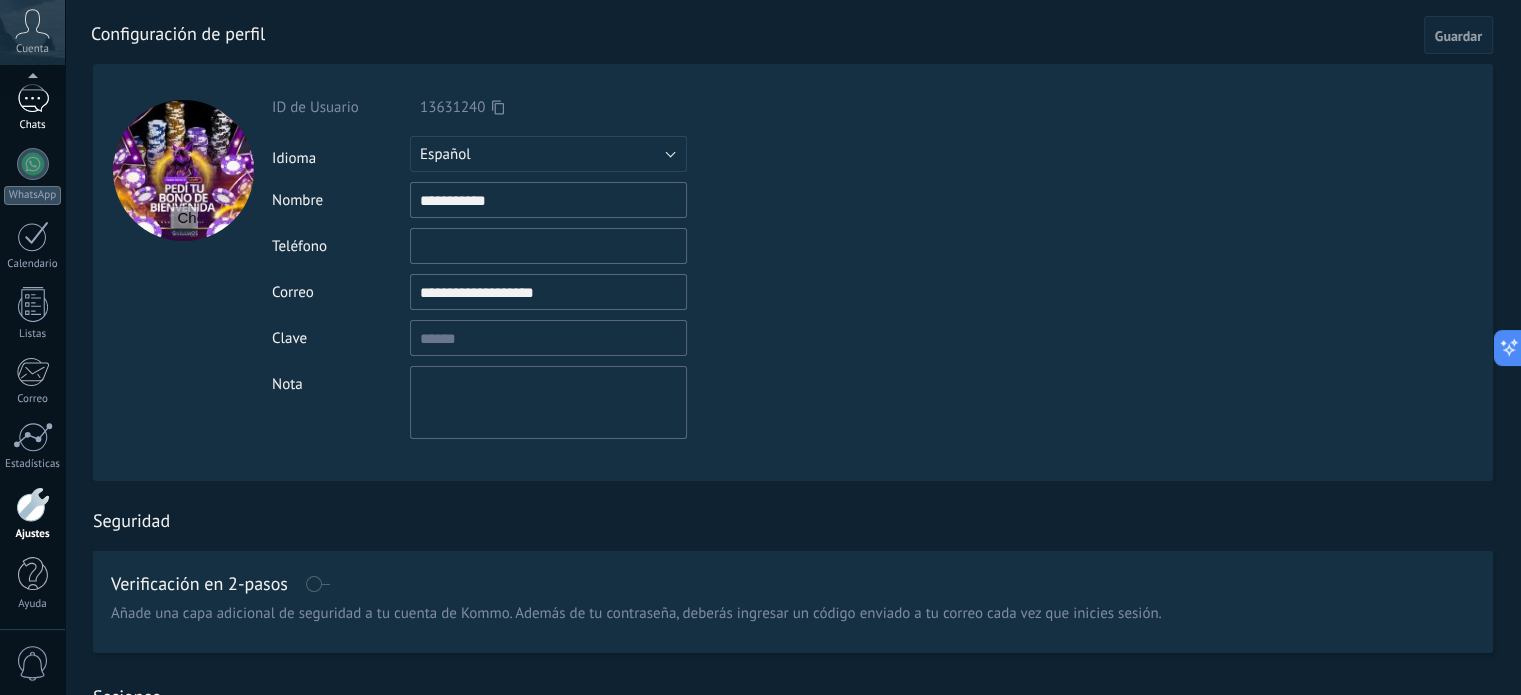 click on "1" at bounding box center (33, 98) 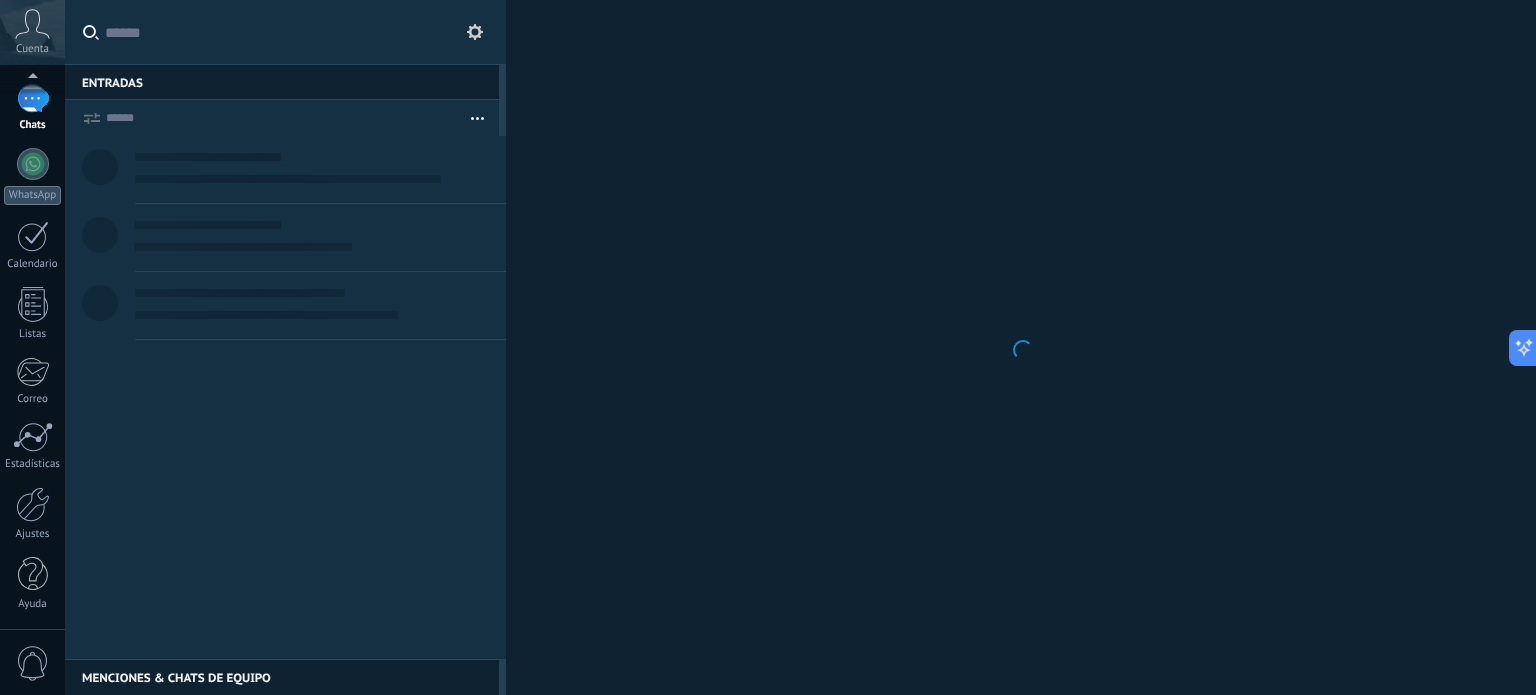 scroll, scrollTop: 0, scrollLeft: 0, axis: both 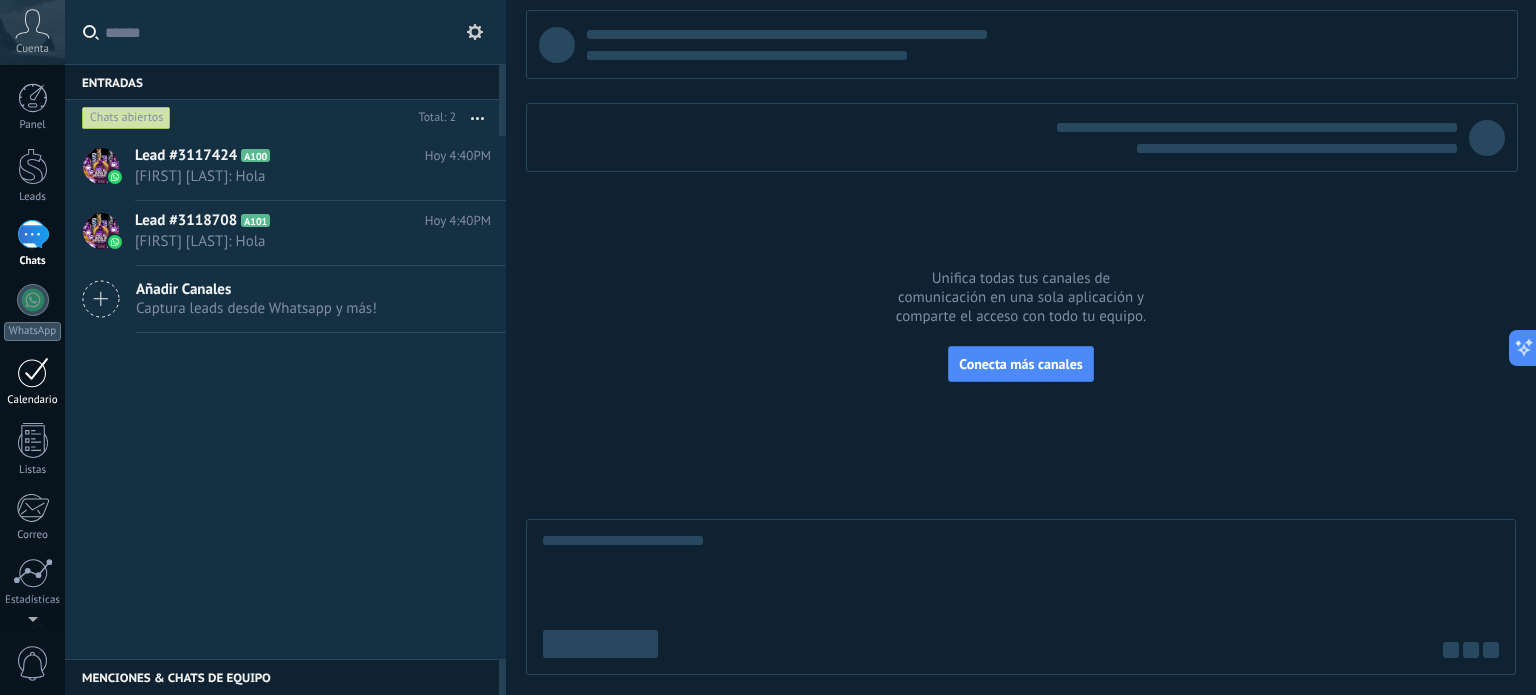 click at bounding box center [33, 372] 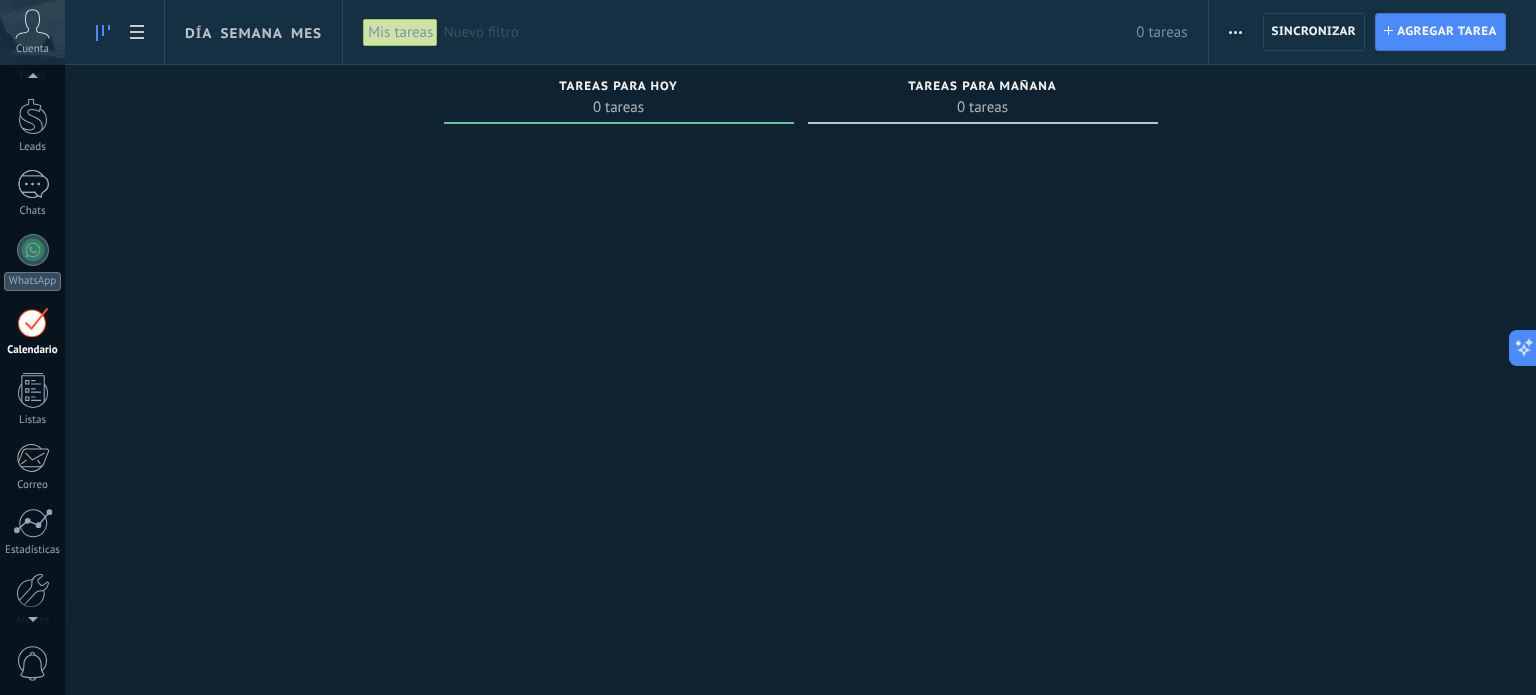 scroll, scrollTop: 56, scrollLeft: 0, axis: vertical 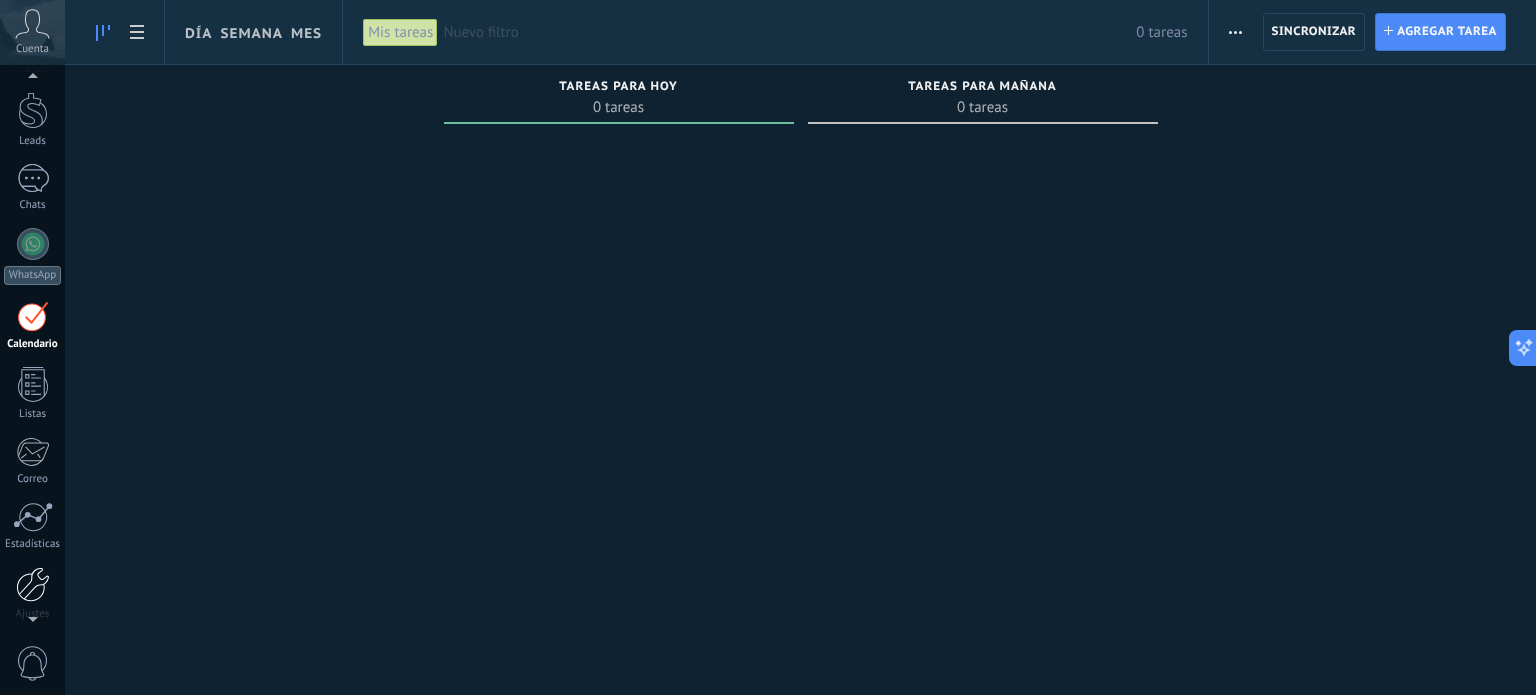 click at bounding box center [33, 584] 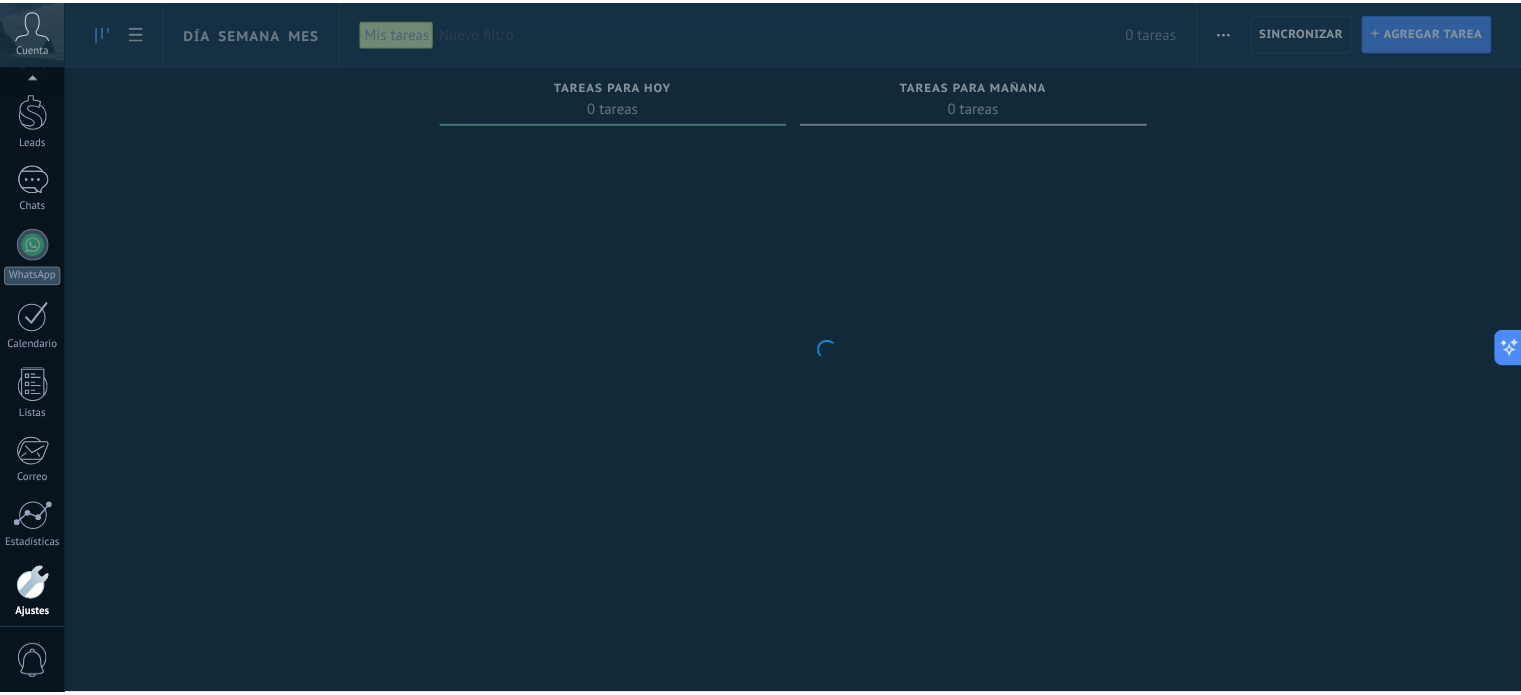 scroll, scrollTop: 136, scrollLeft: 0, axis: vertical 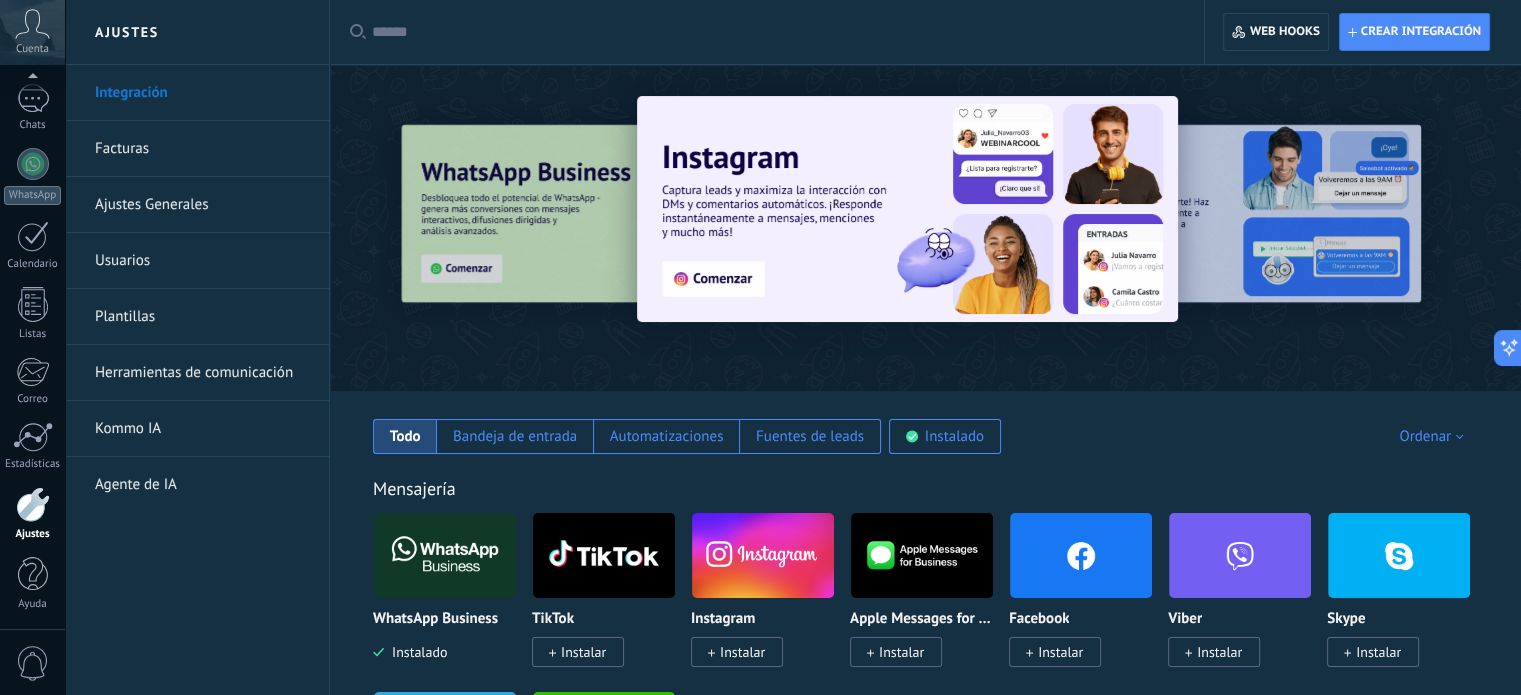 click on "Facturas" at bounding box center (202, 149) 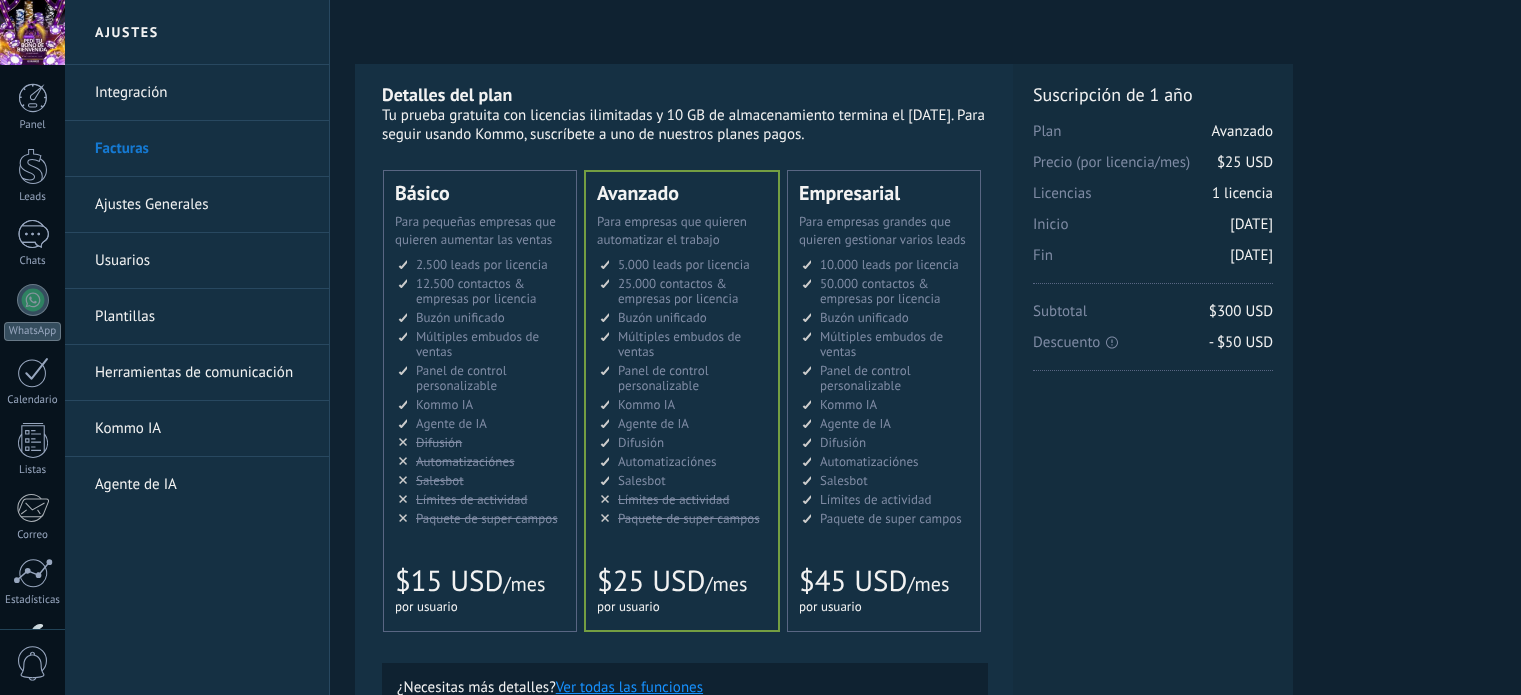 scroll, scrollTop: 0, scrollLeft: 0, axis: both 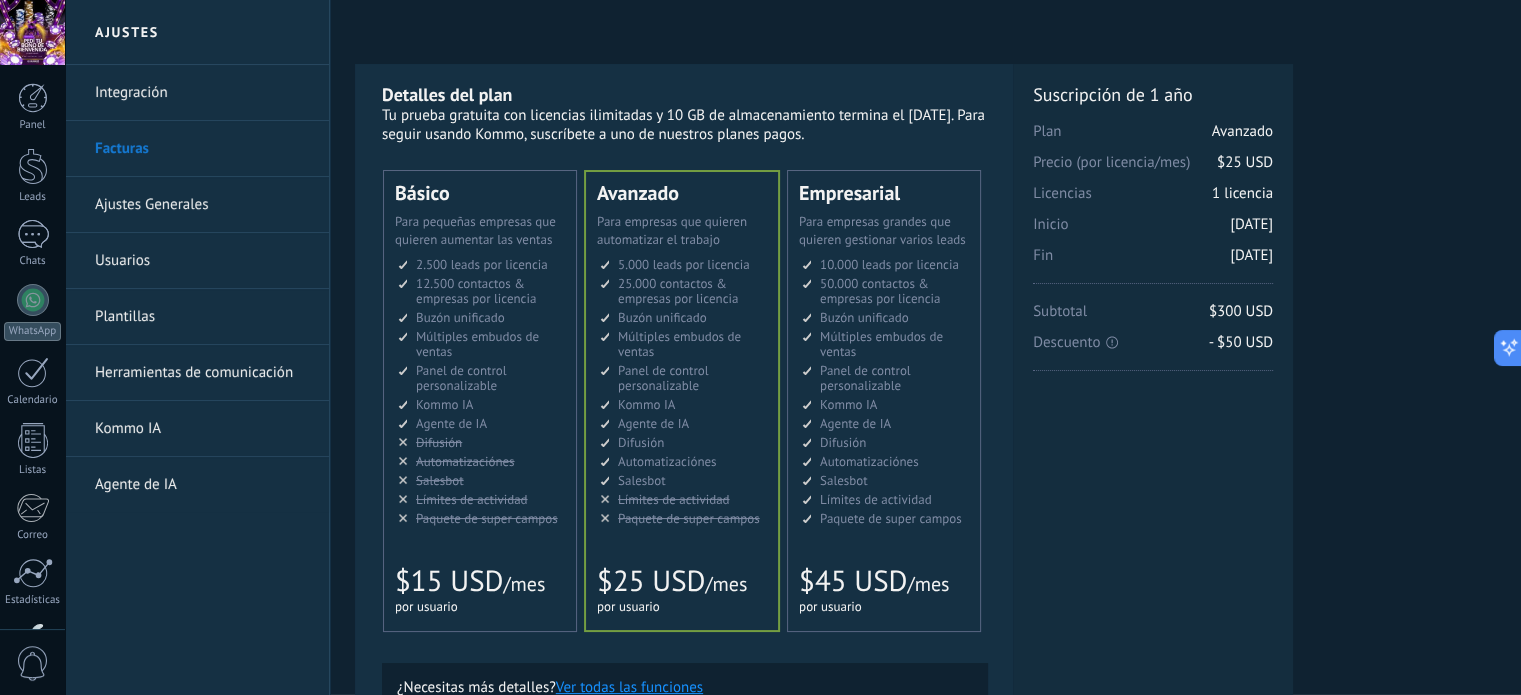 click on "Múltiples embudos de ventas" at bounding box center (679, 344) 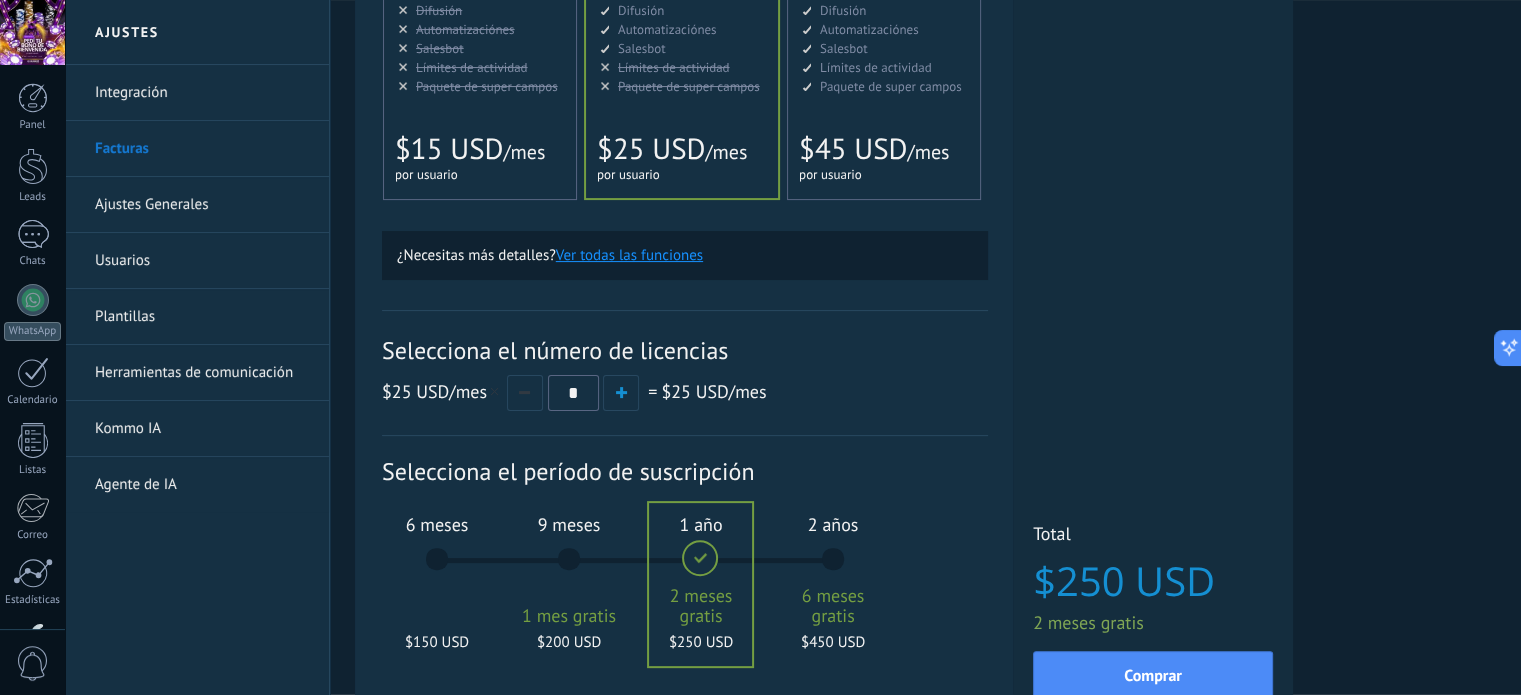 scroll, scrollTop: 500, scrollLeft: 0, axis: vertical 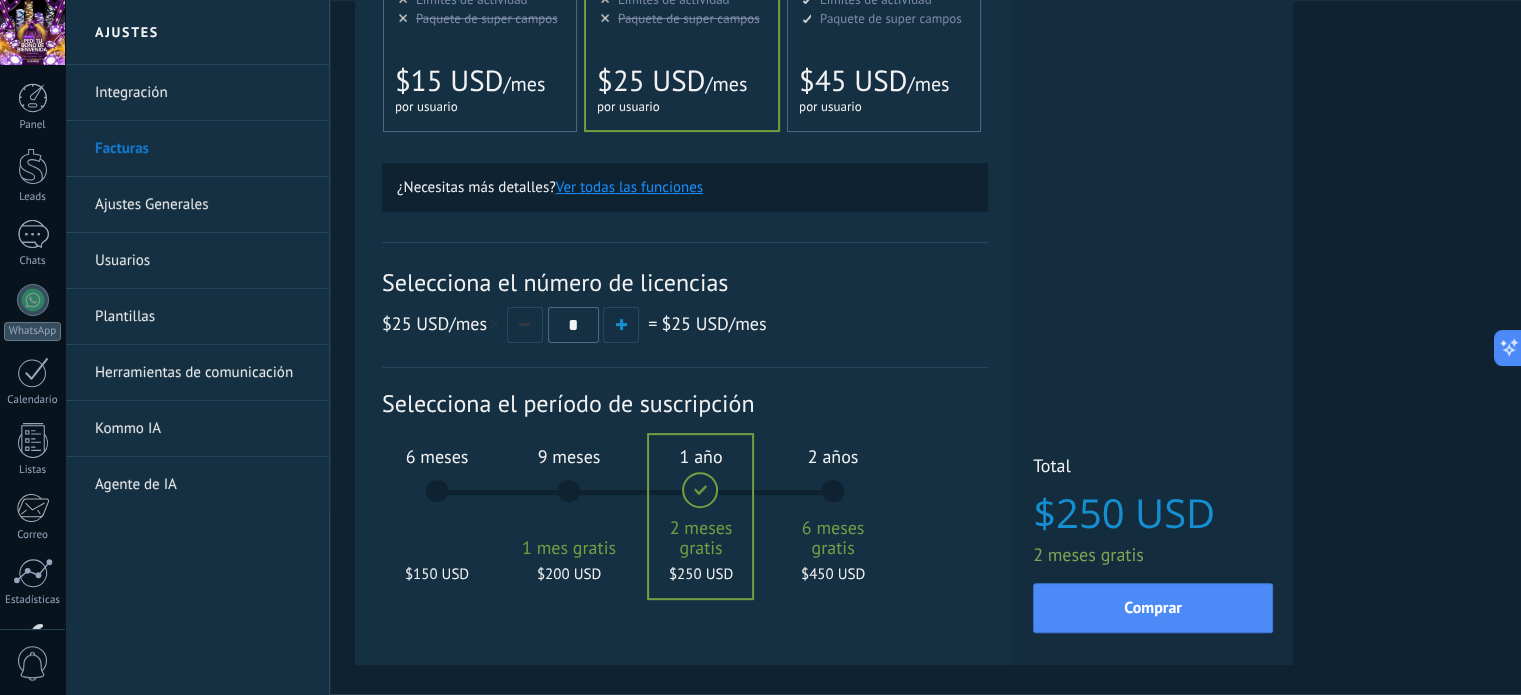 click on "6 meses
$150 USD" at bounding box center [437, 500] 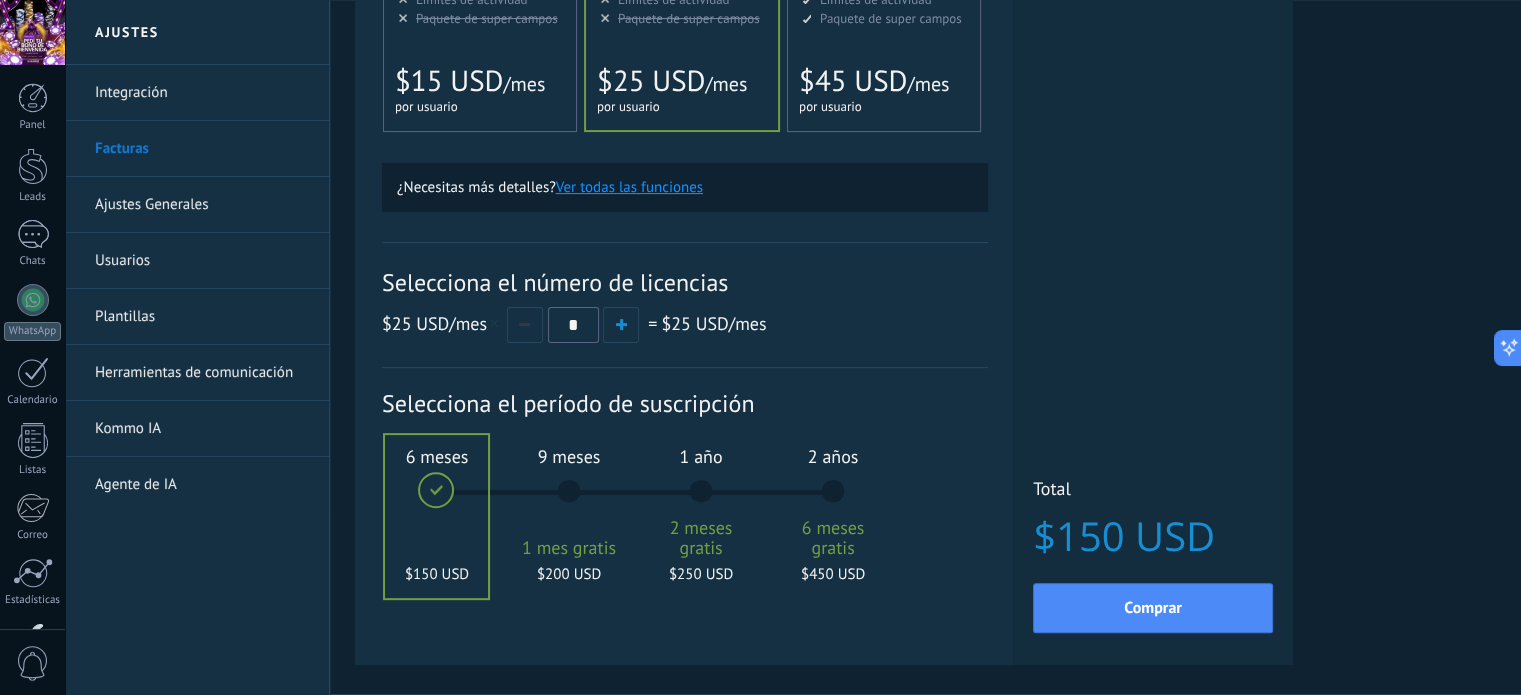 click on "/mes" at bounding box center (524, 84) 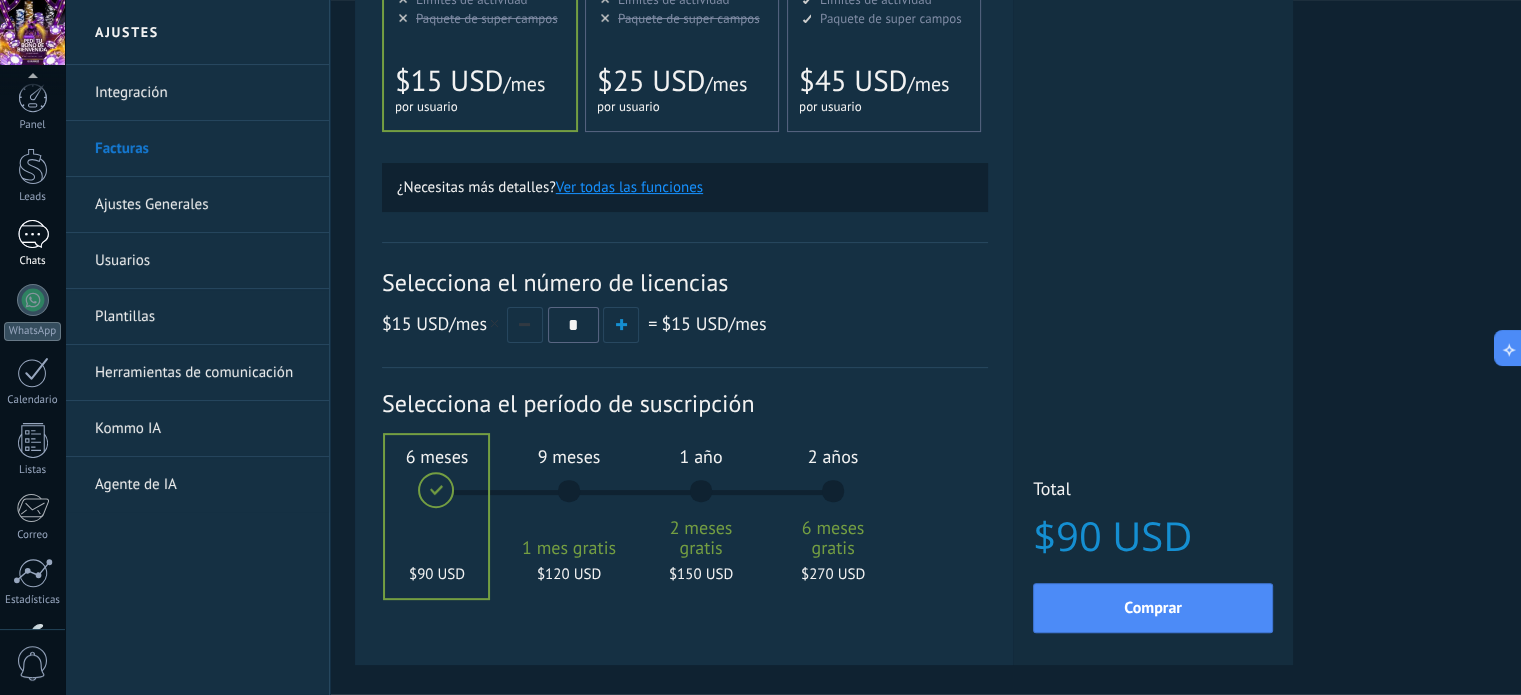 scroll, scrollTop: 136, scrollLeft: 0, axis: vertical 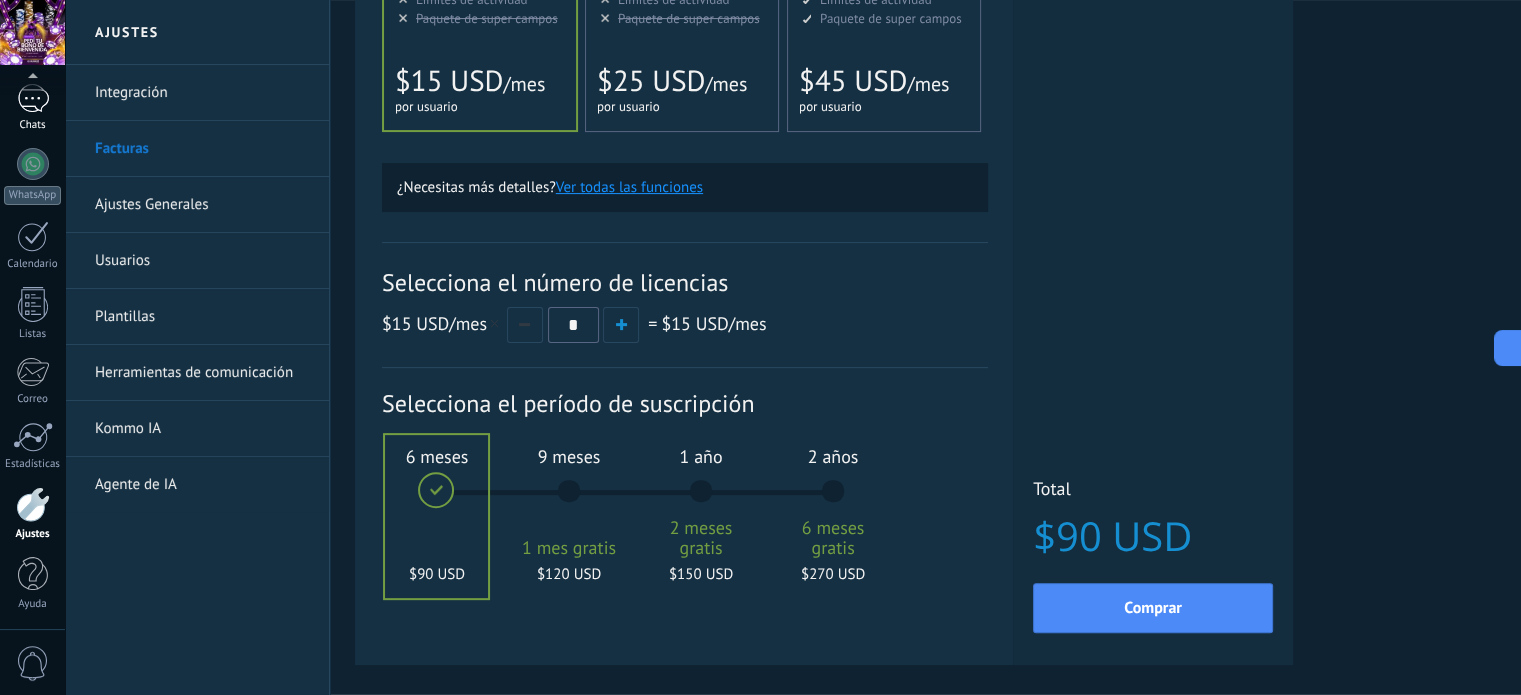 click on "Chats" at bounding box center [33, 125] 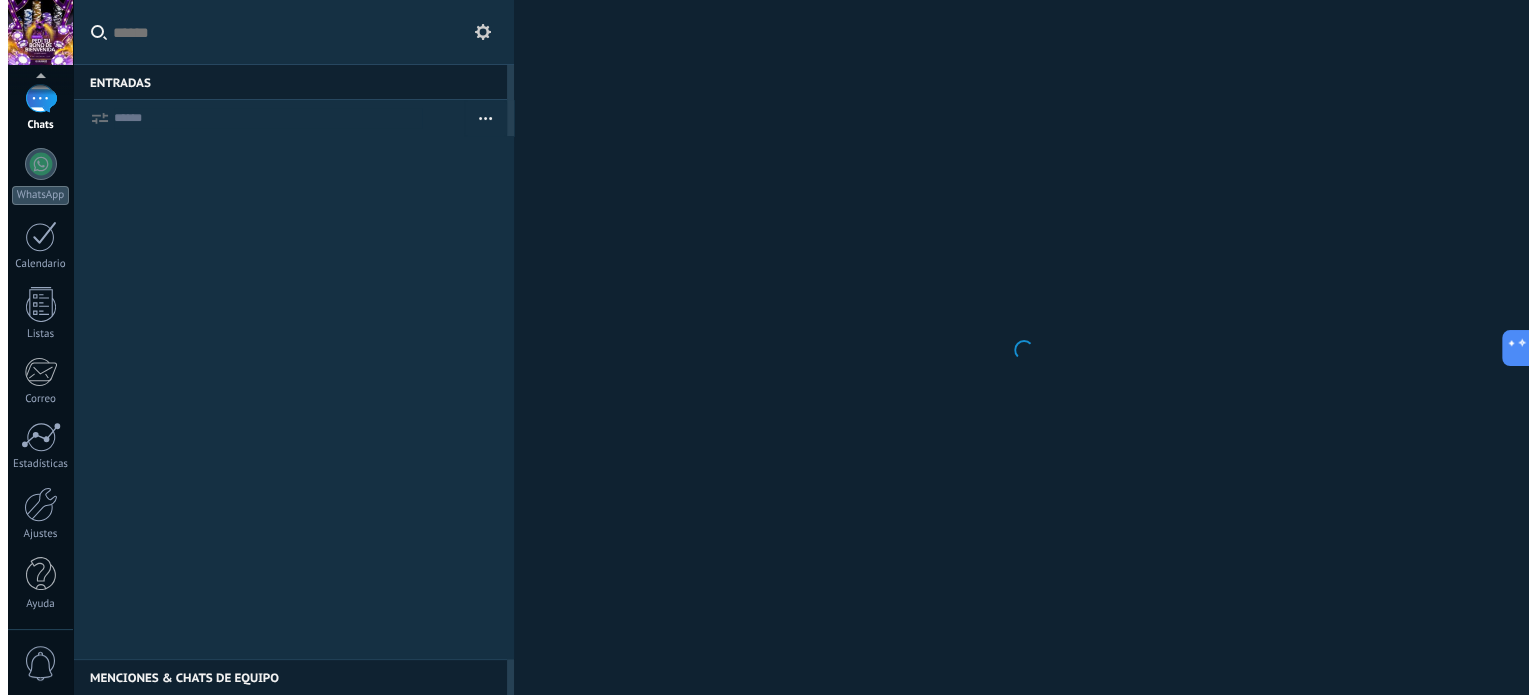 scroll, scrollTop: 0, scrollLeft: 0, axis: both 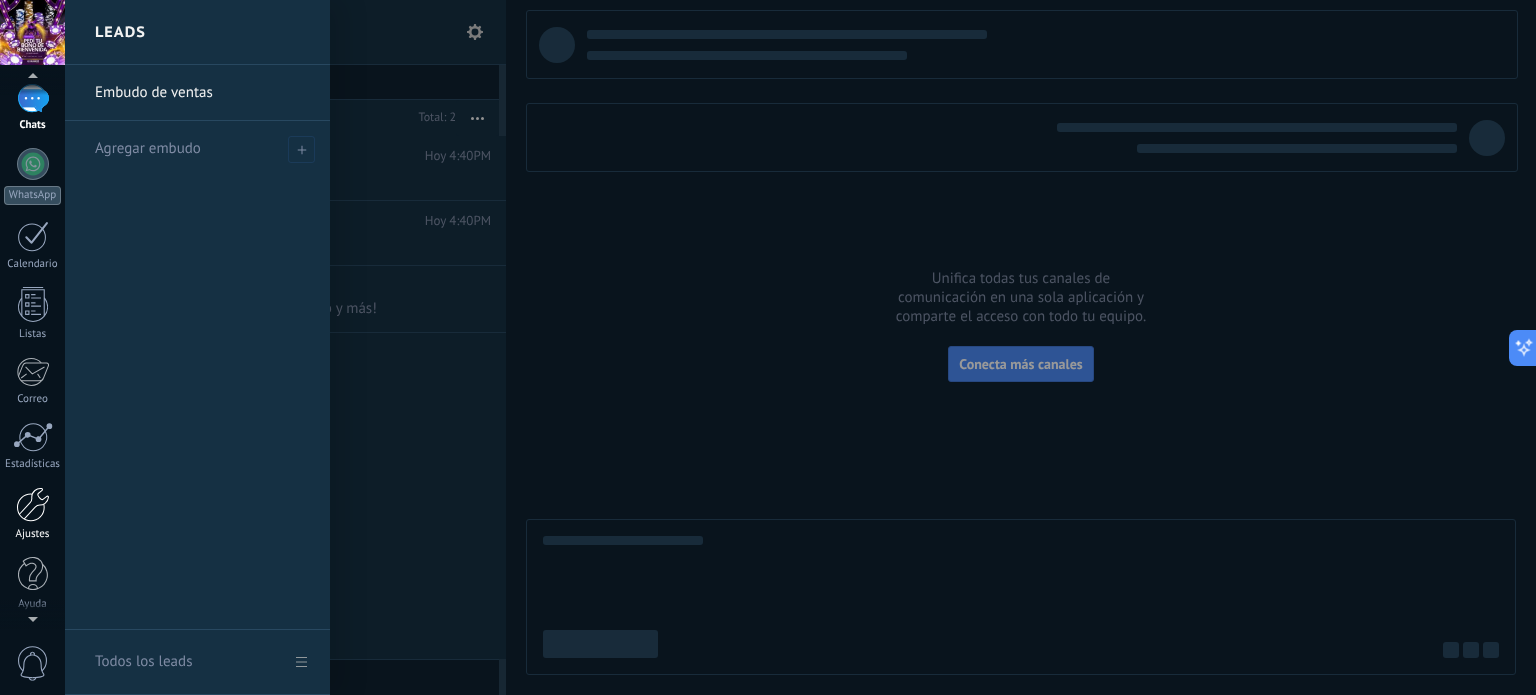 click at bounding box center [33, 504] 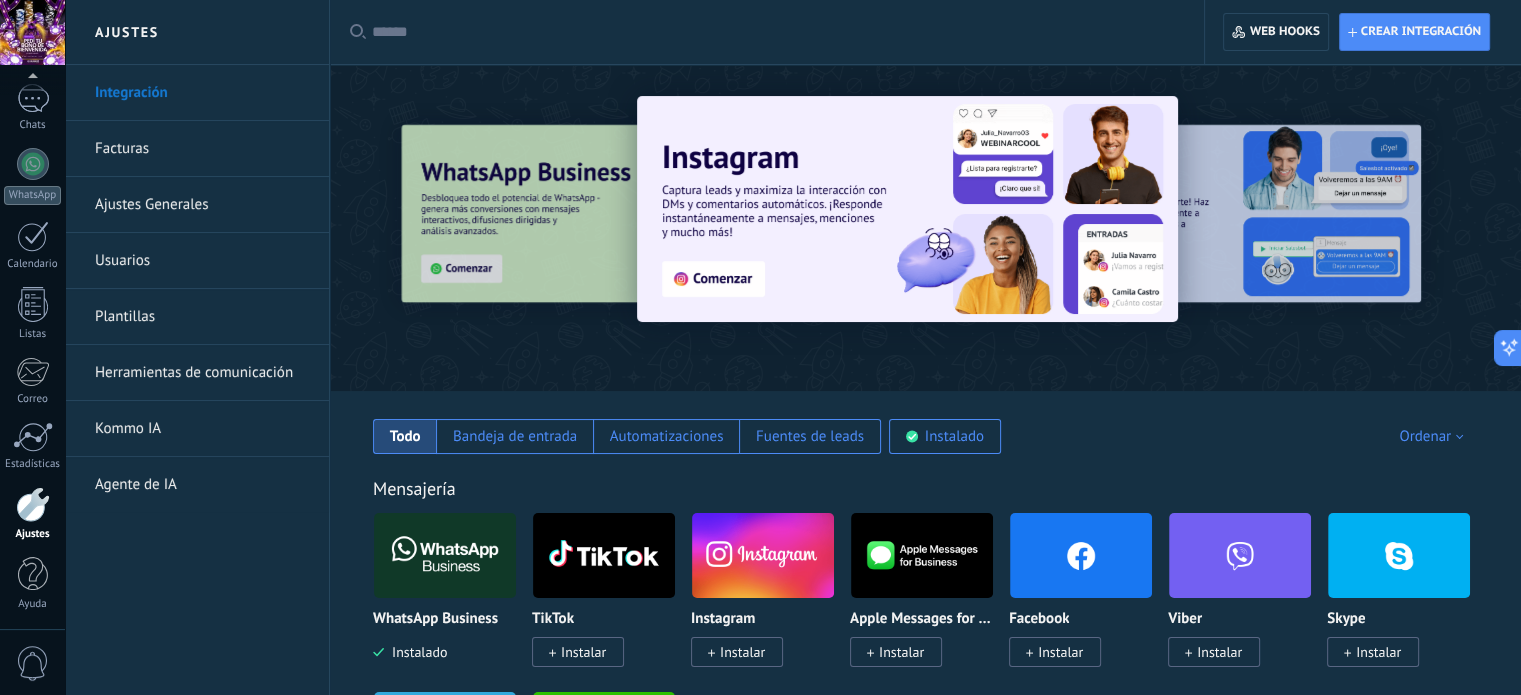click at bounding box center (445, 555) 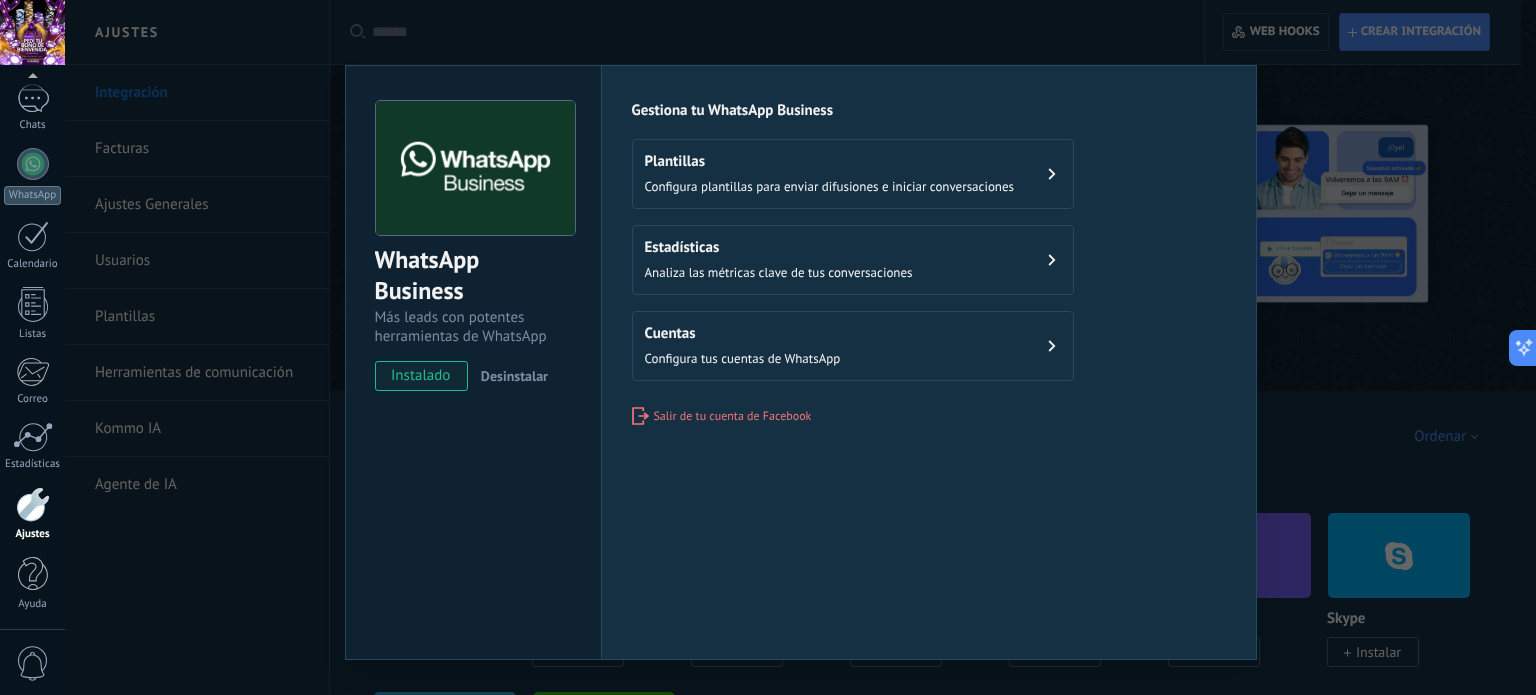 click on "Configura tus cuentas de WhatsApp" at bounding box center (743, 358) 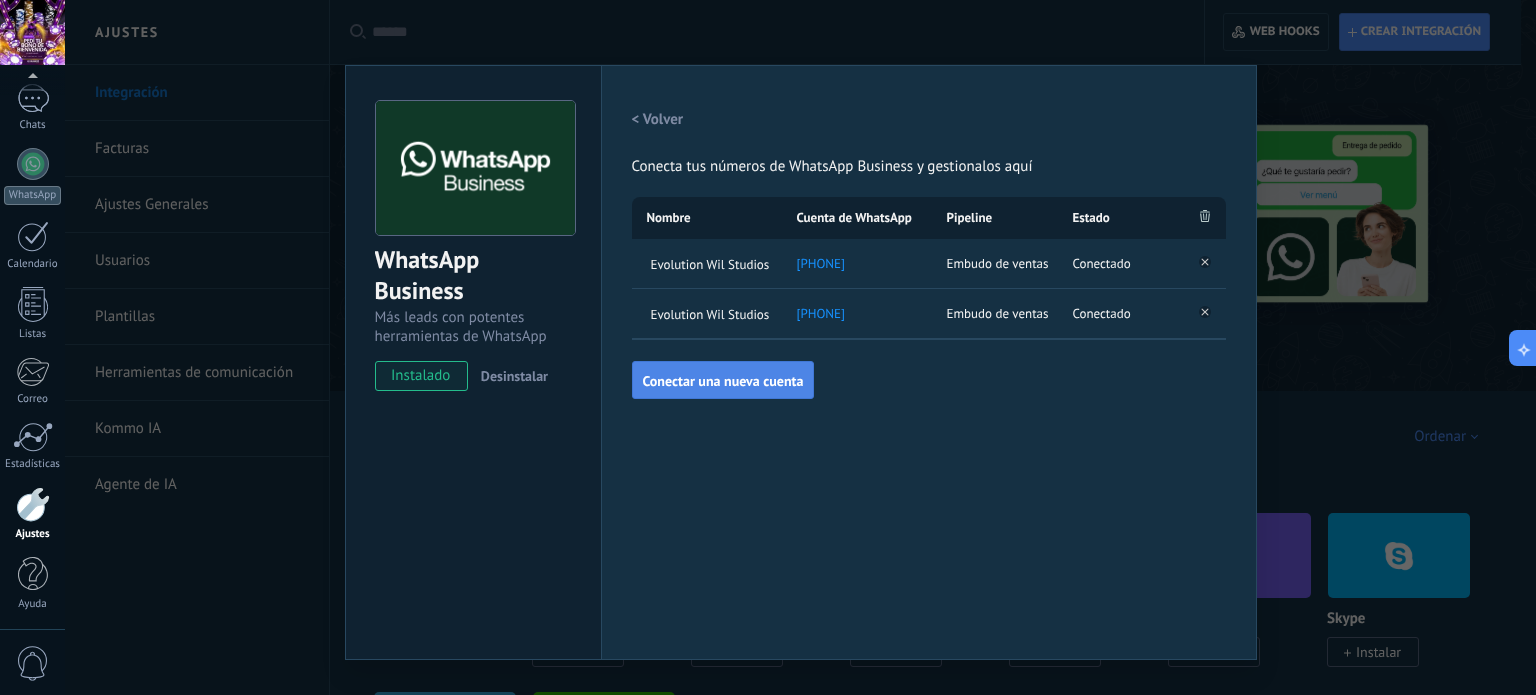 click on "Conectar una nueva cuenta" at bounding box center [723, 381] 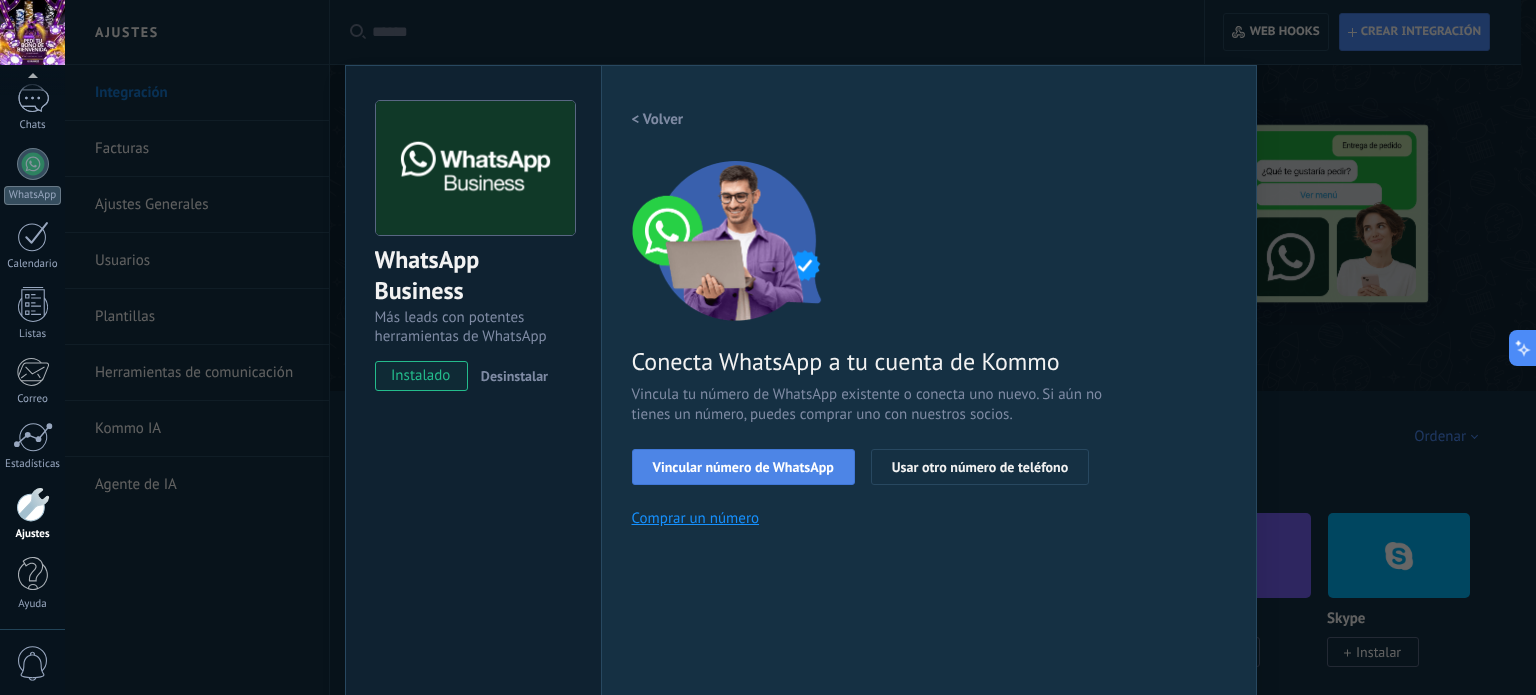 click on "Vincular número de WhatsApp" at bounding box center [743, 467] 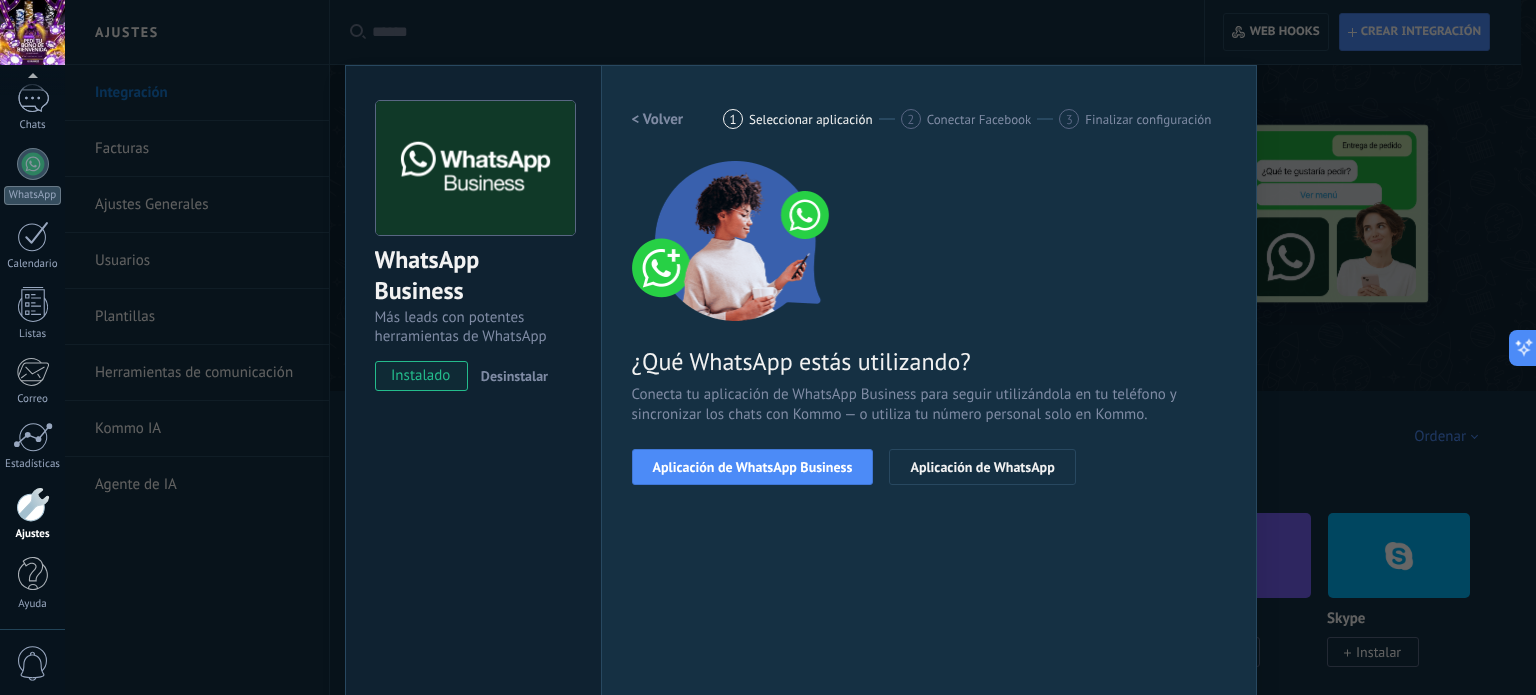 click on "Aplicación de WhatsApp Business" at bounding box center (753, 467) 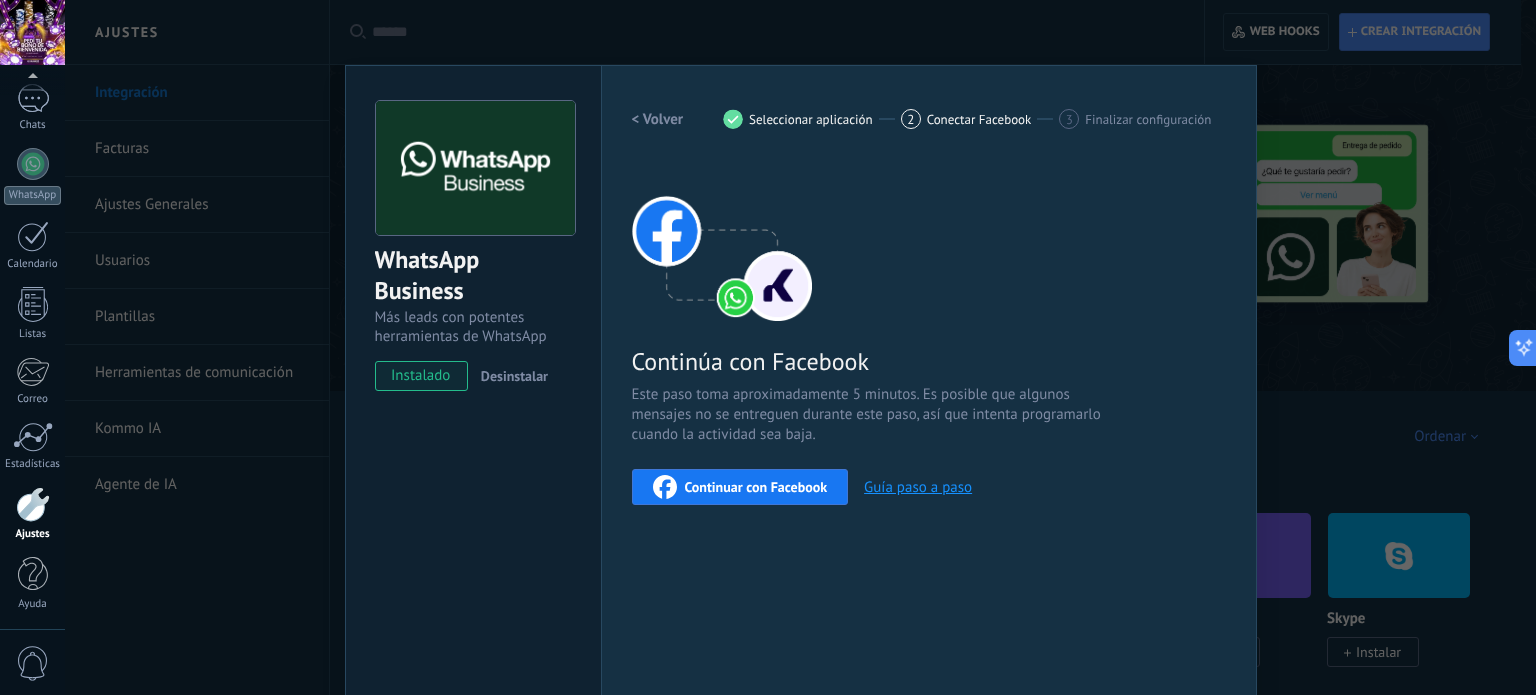 click on "Continuar con Facebook" at bounding box center [756, 487] 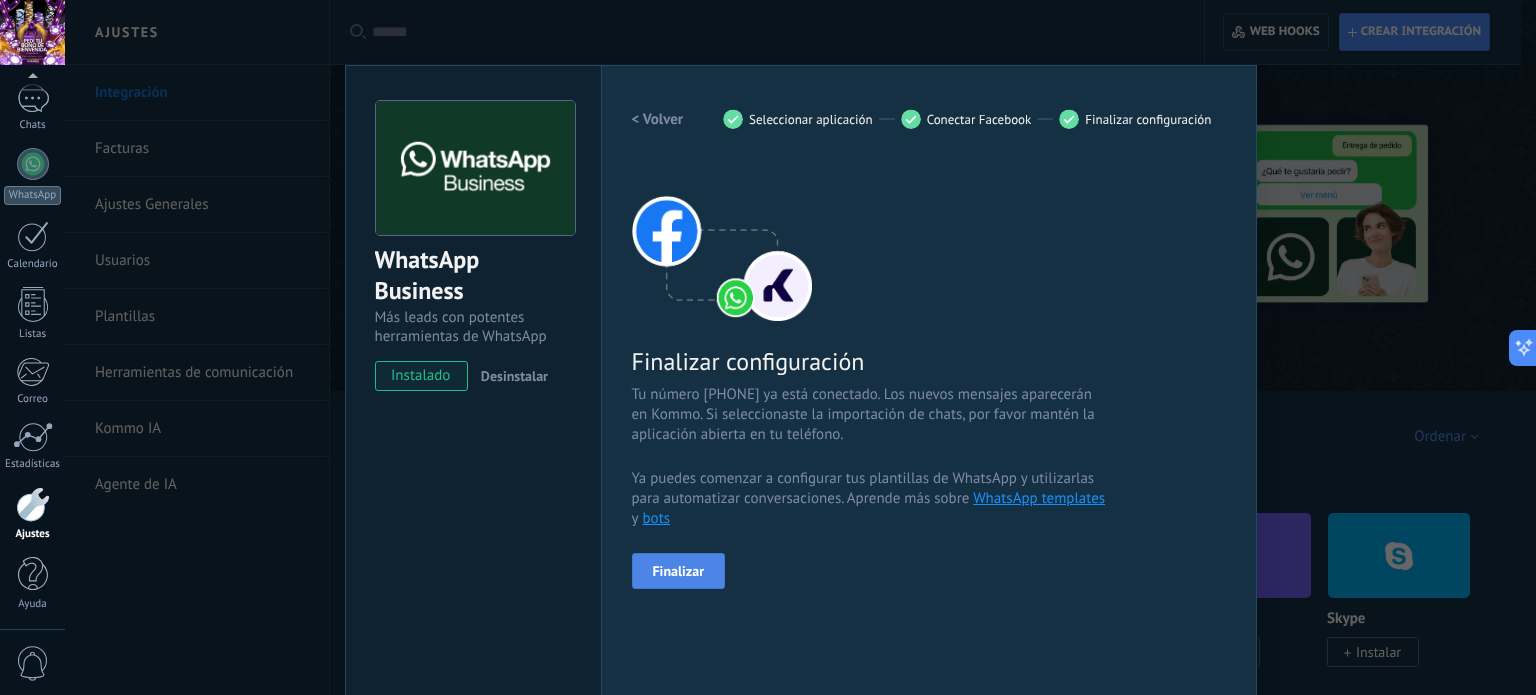 click on "Finalizar" at bounding box center (679, 571) 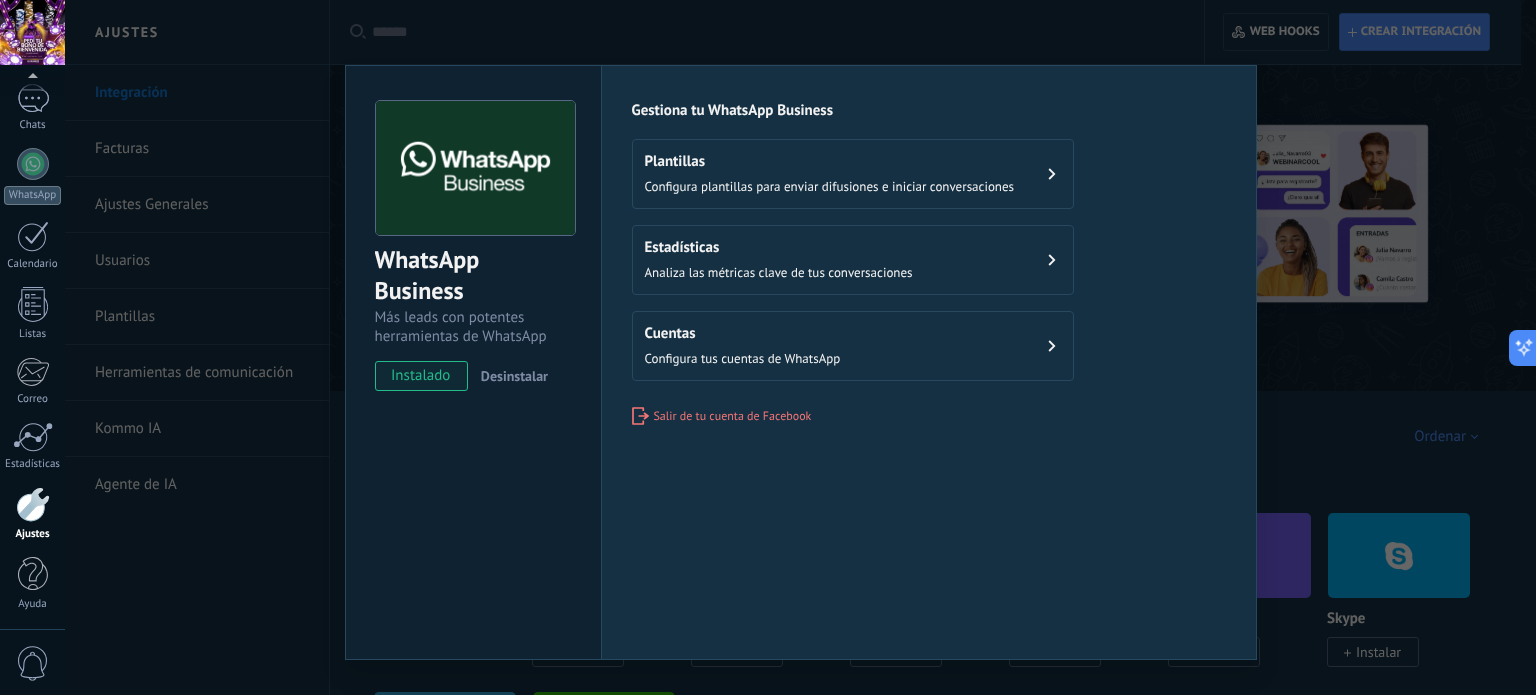 click on "Configura tus cuentas de WhatsApp" at bounding box center (743, 358) 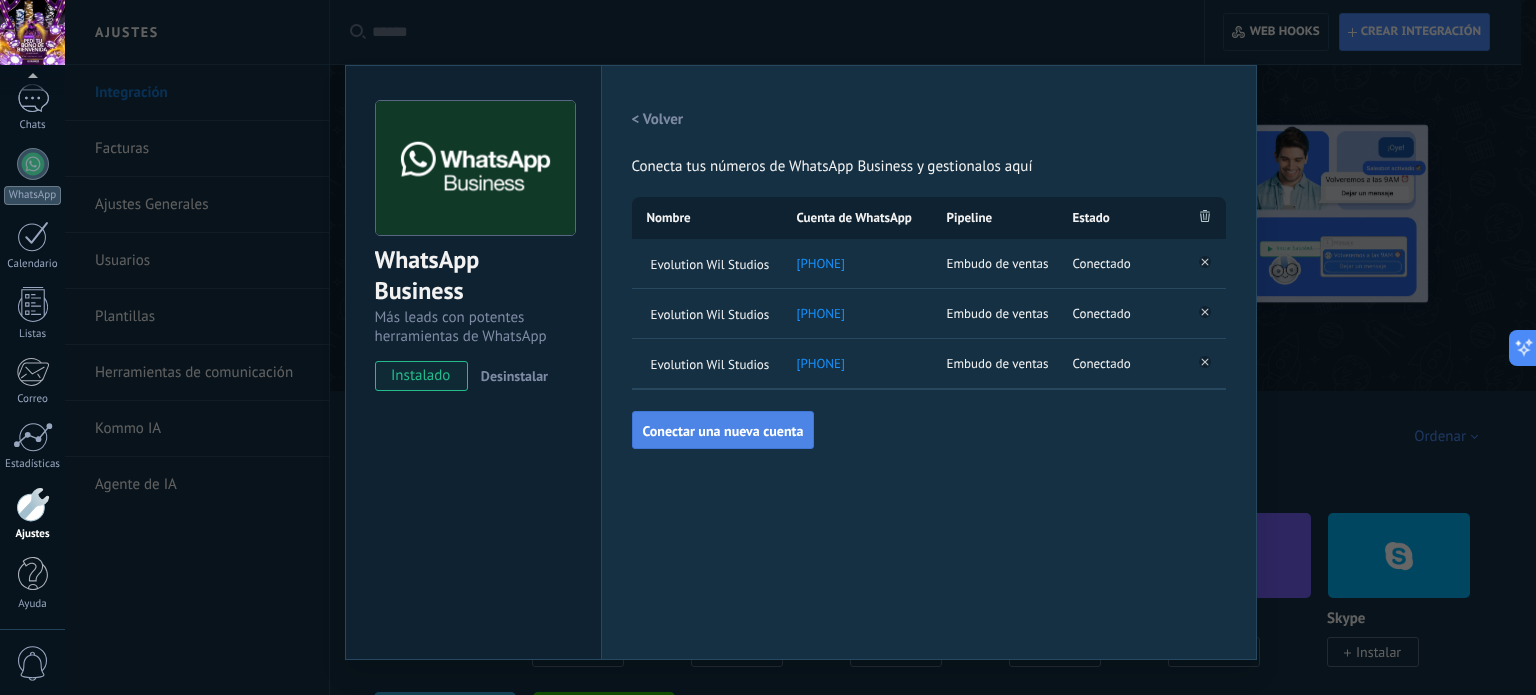 click on "Conectar una nueva cuenta" at bounding box center (723, 431) 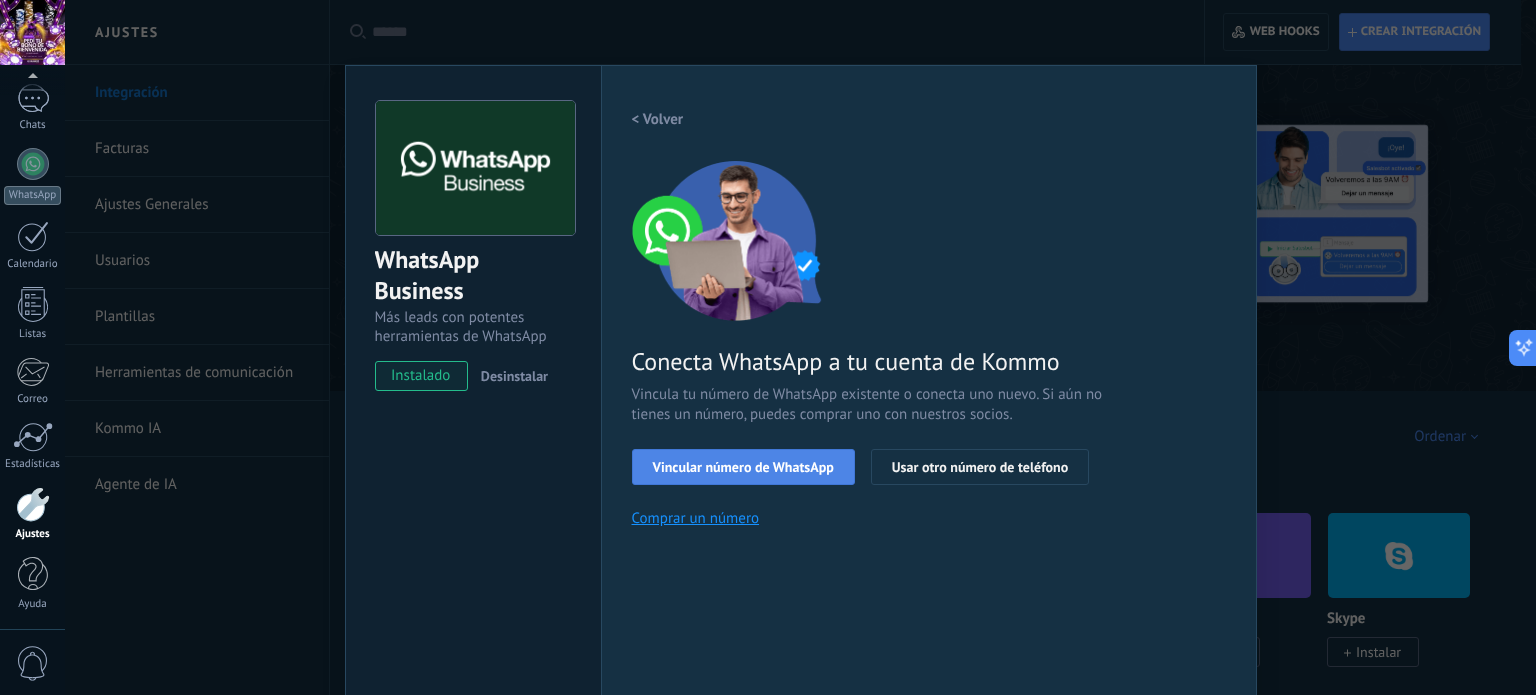 click on "Vincular número de WhatsApp" at bounding box center (743, 467) 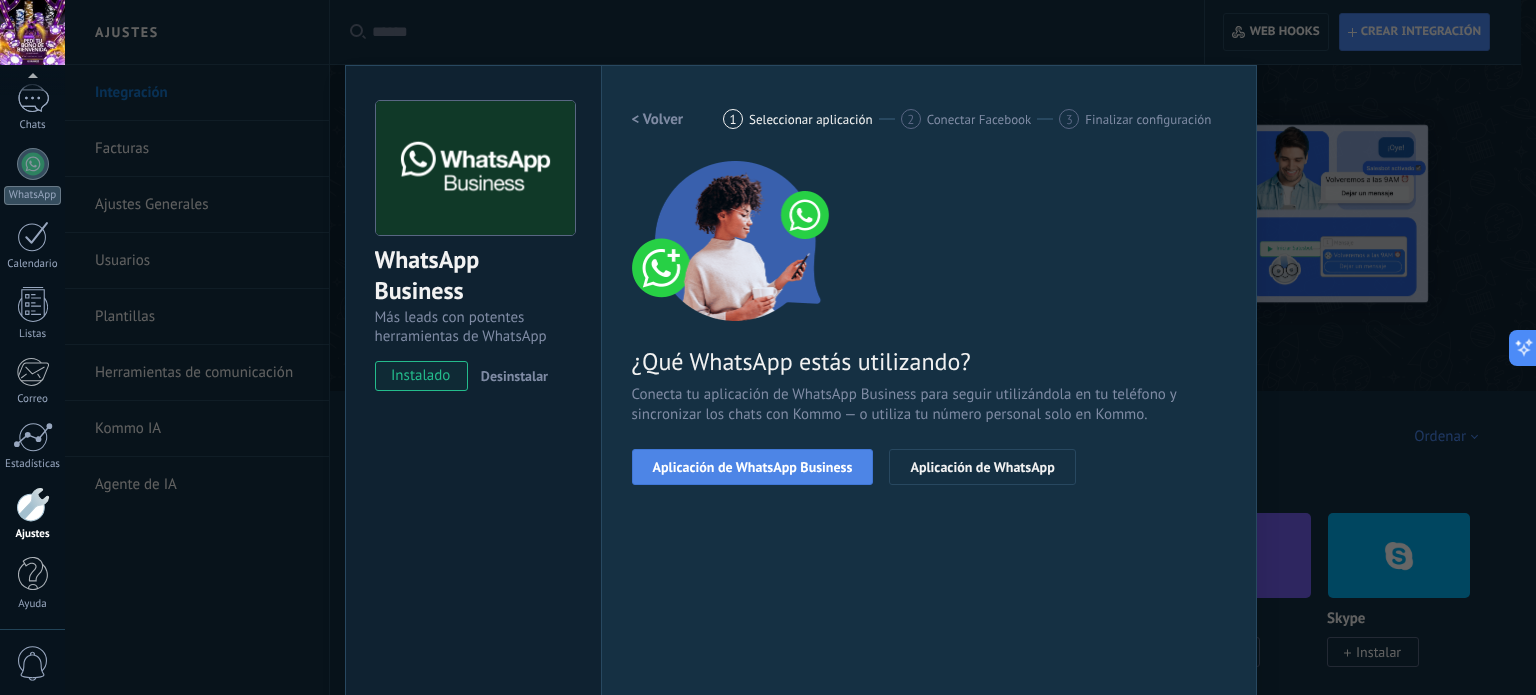 click on "Aplicación de WhatsApp Business" at bounding box center (753, 467) 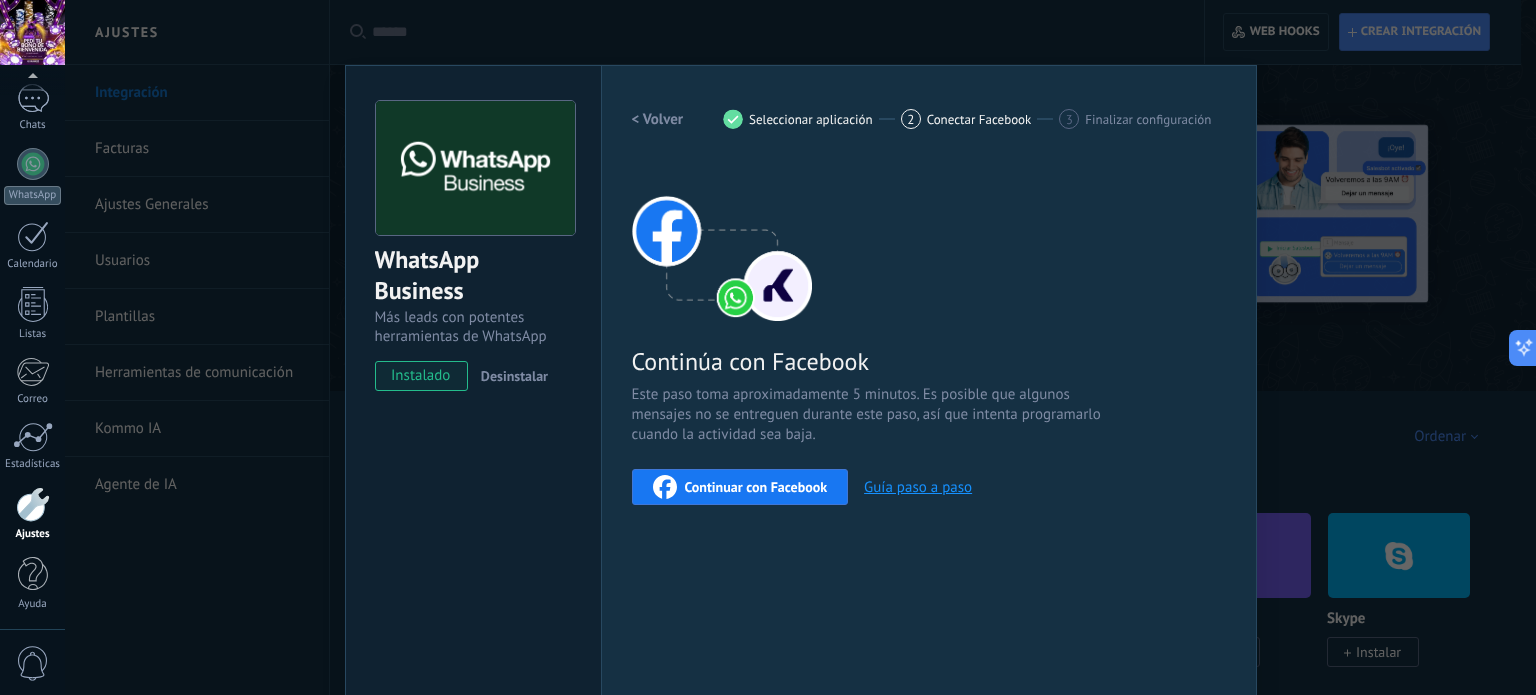 click on "Continuar con Facebook" at bounding box center (756, 487) 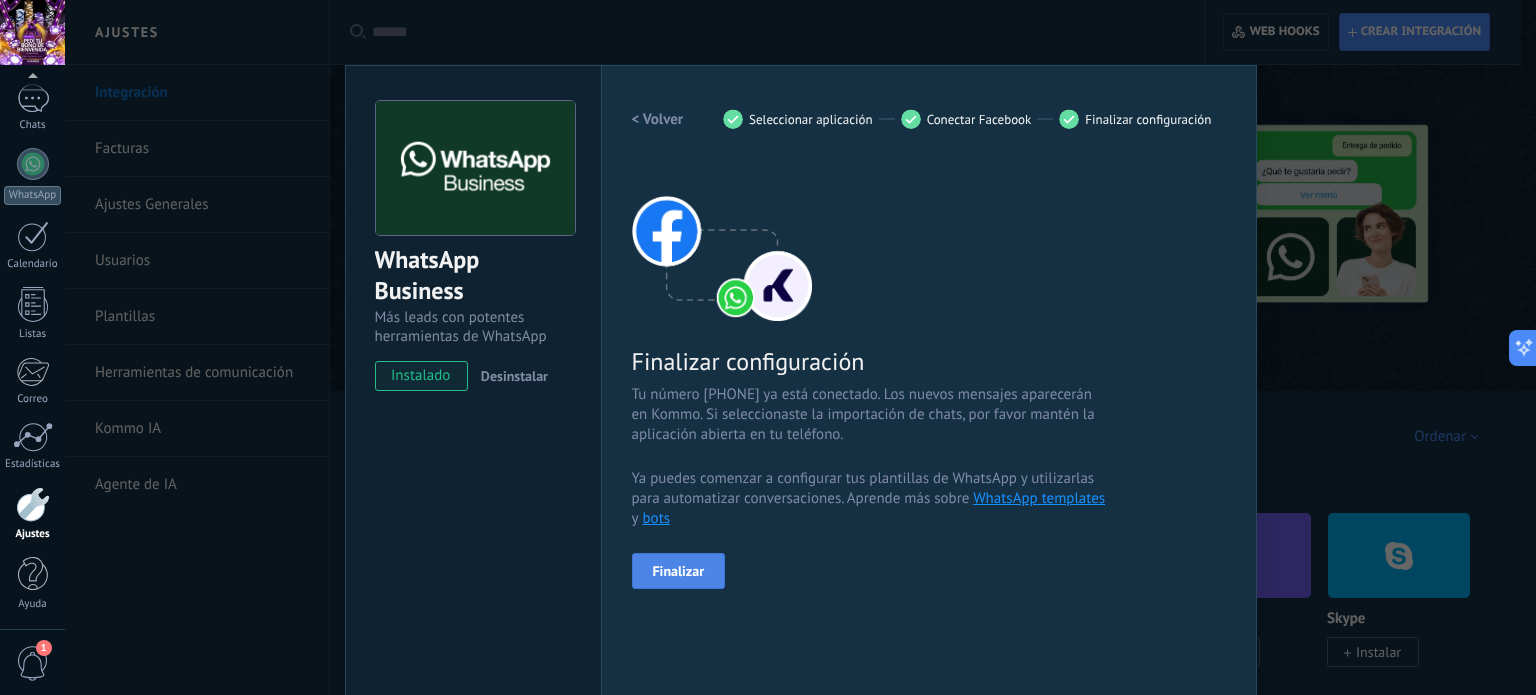 click on "Finalizar" at bounding box center [679, 571] 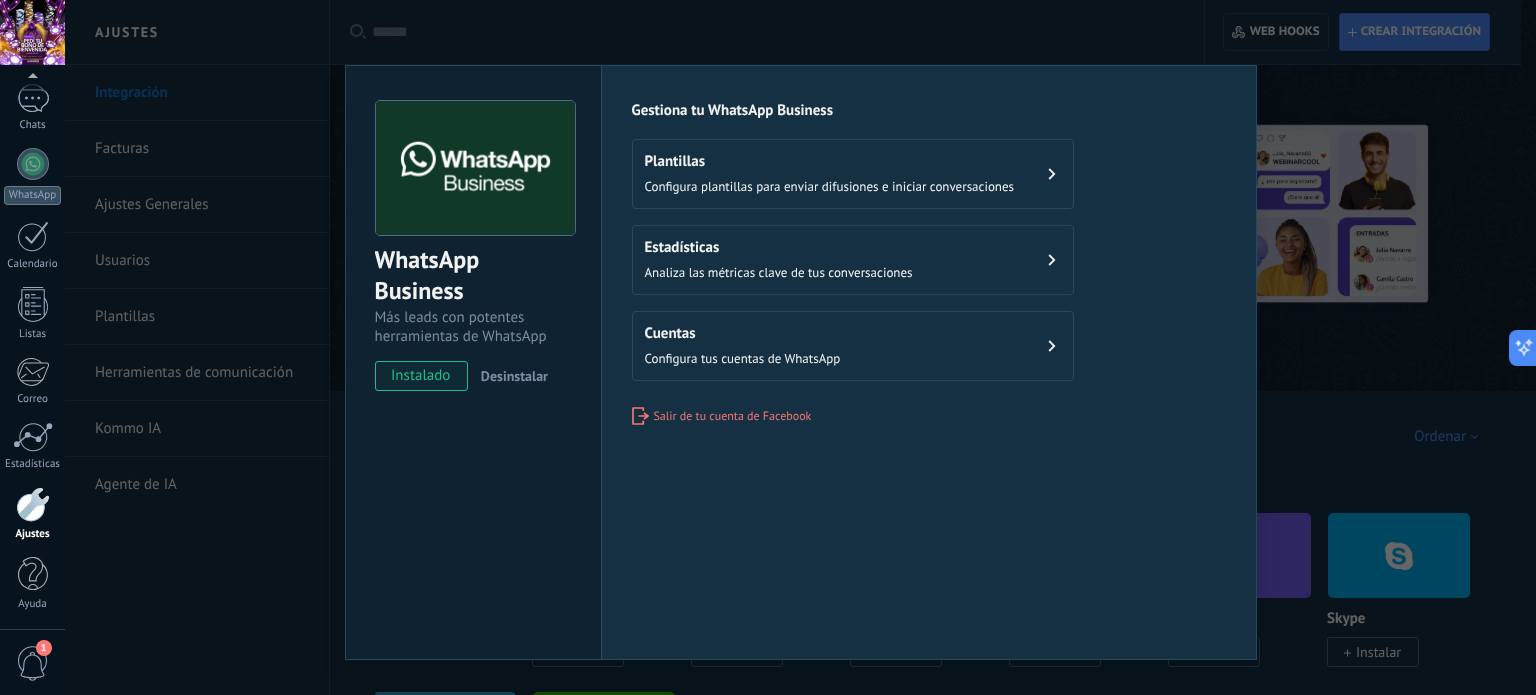 click on "Configura tus cuentas de WhatsApp" at bounding box center (743, 358) 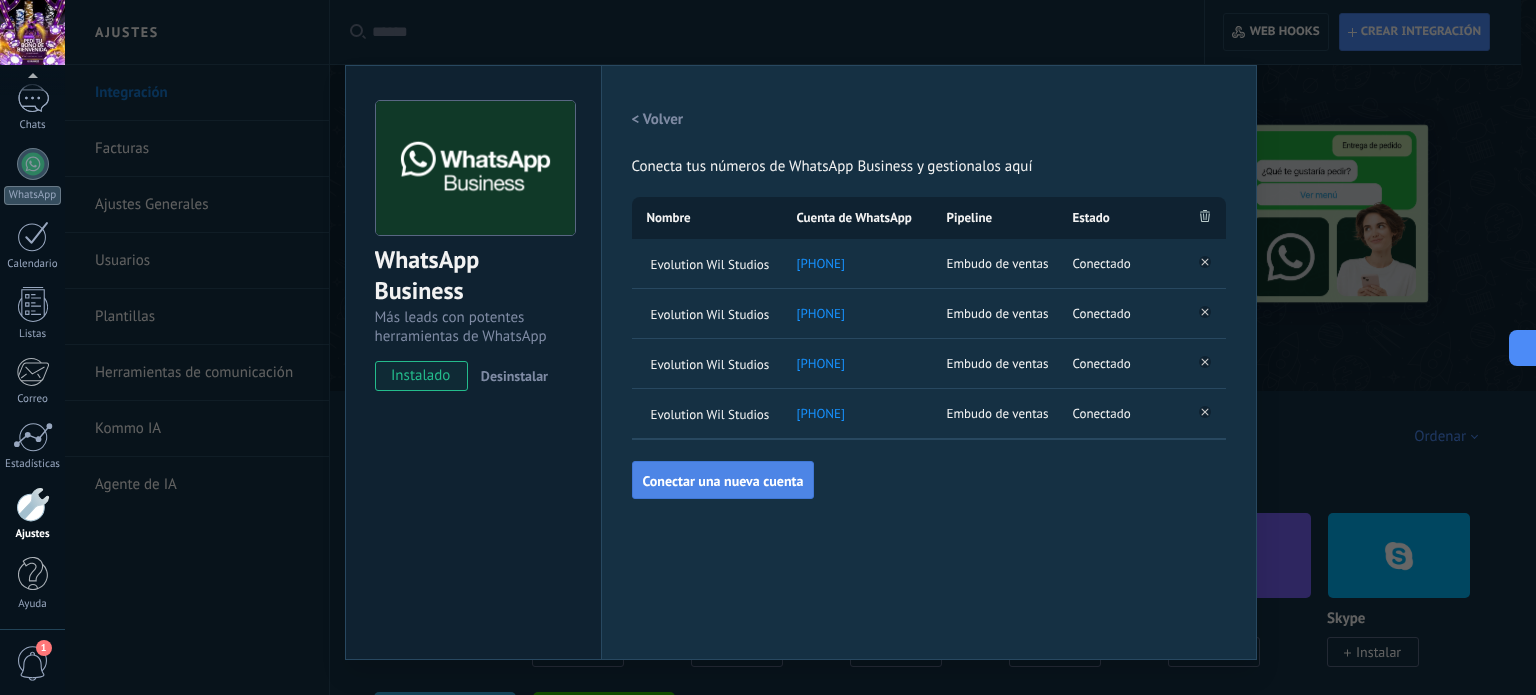 click on "Conectar una nueva cuenta" at bounding box center [723, 481] 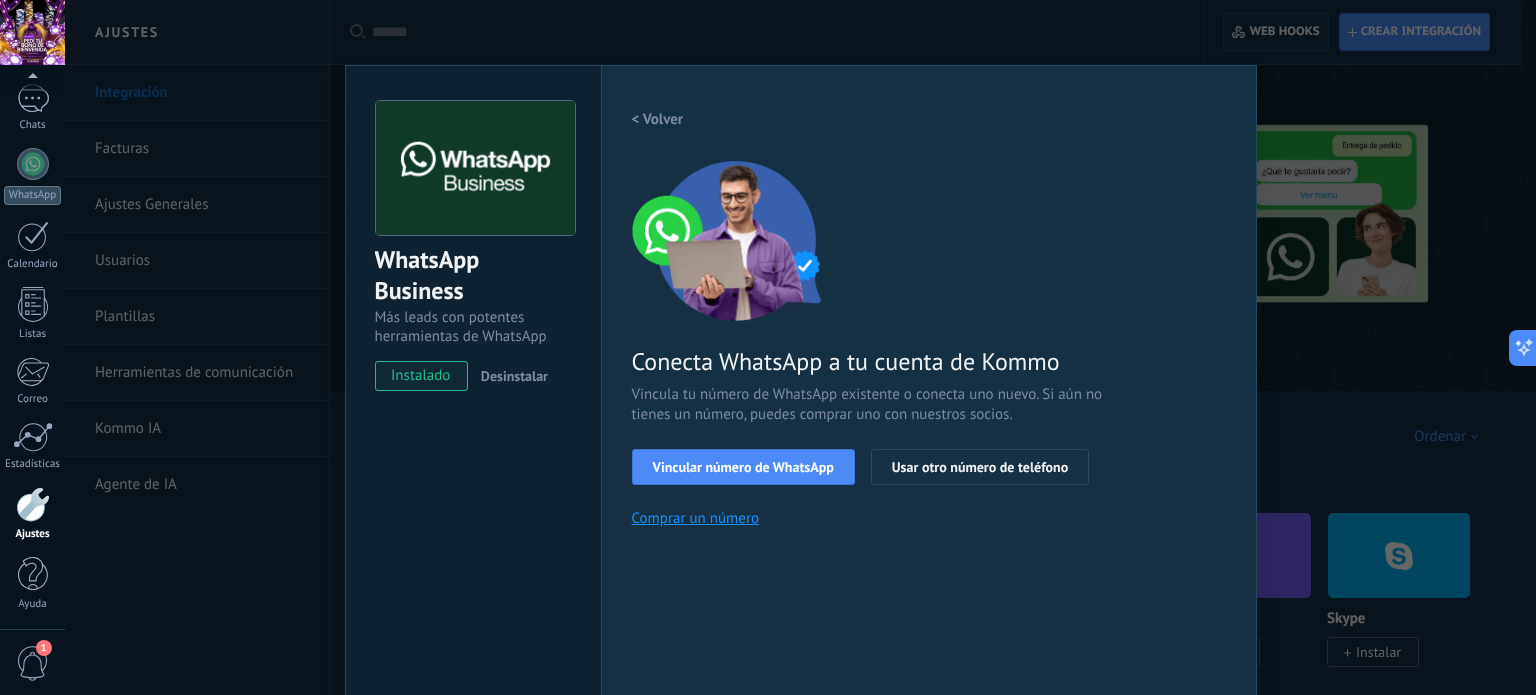 click on "Vincular número de WhatsApp" at bounding box center [743, 467] 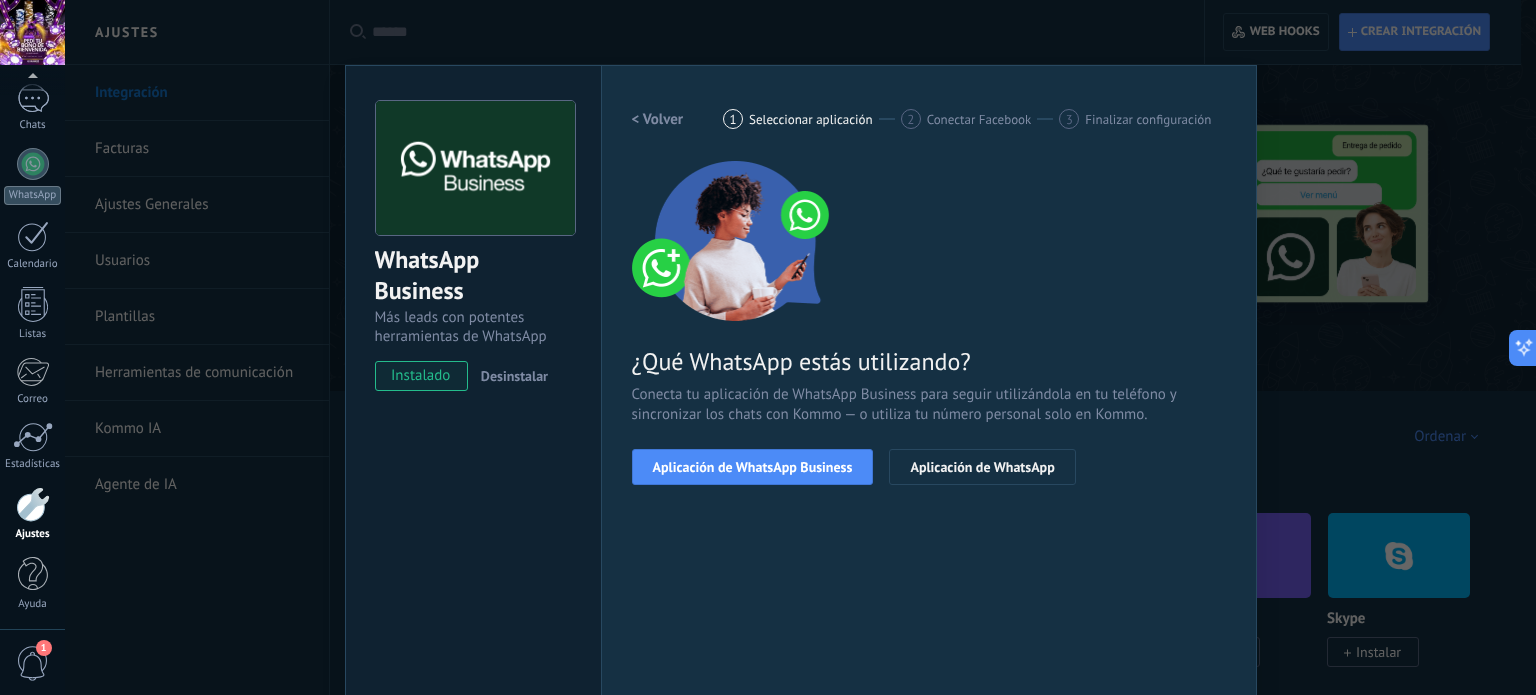 click on "Aplicación de WhatsApp Business" at bounding box center [753, 467] 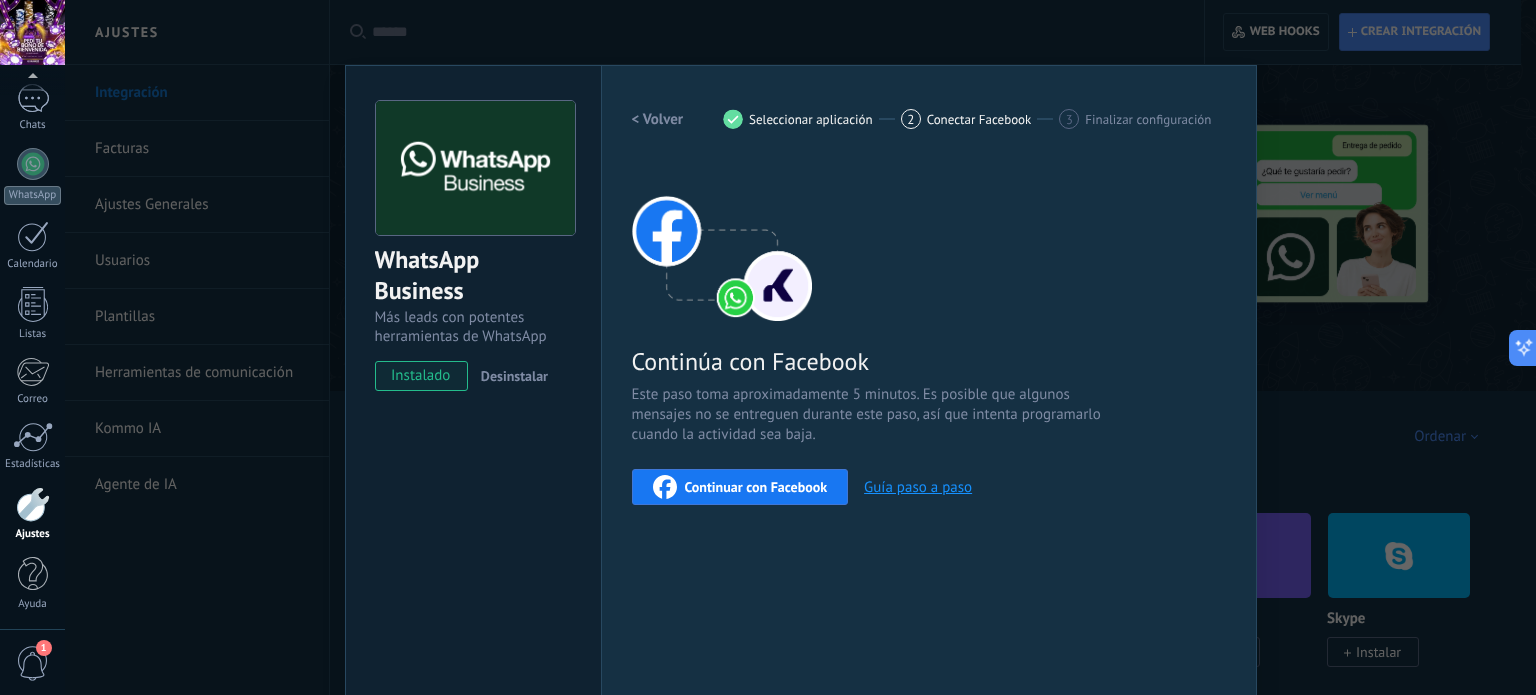 click on "Continuar con Facebook" at bounding box center (756, 487) 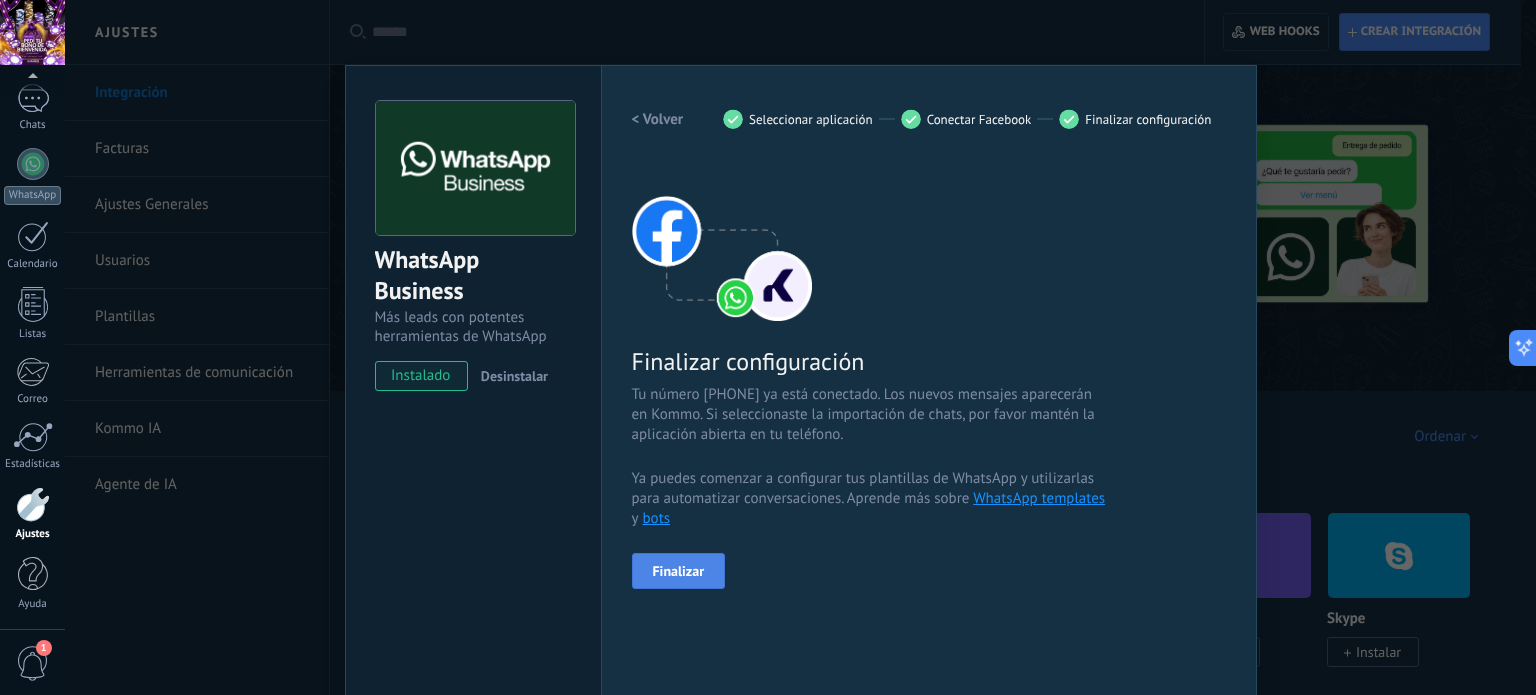 click on "Finalizar" at bounding box center (679, 571) 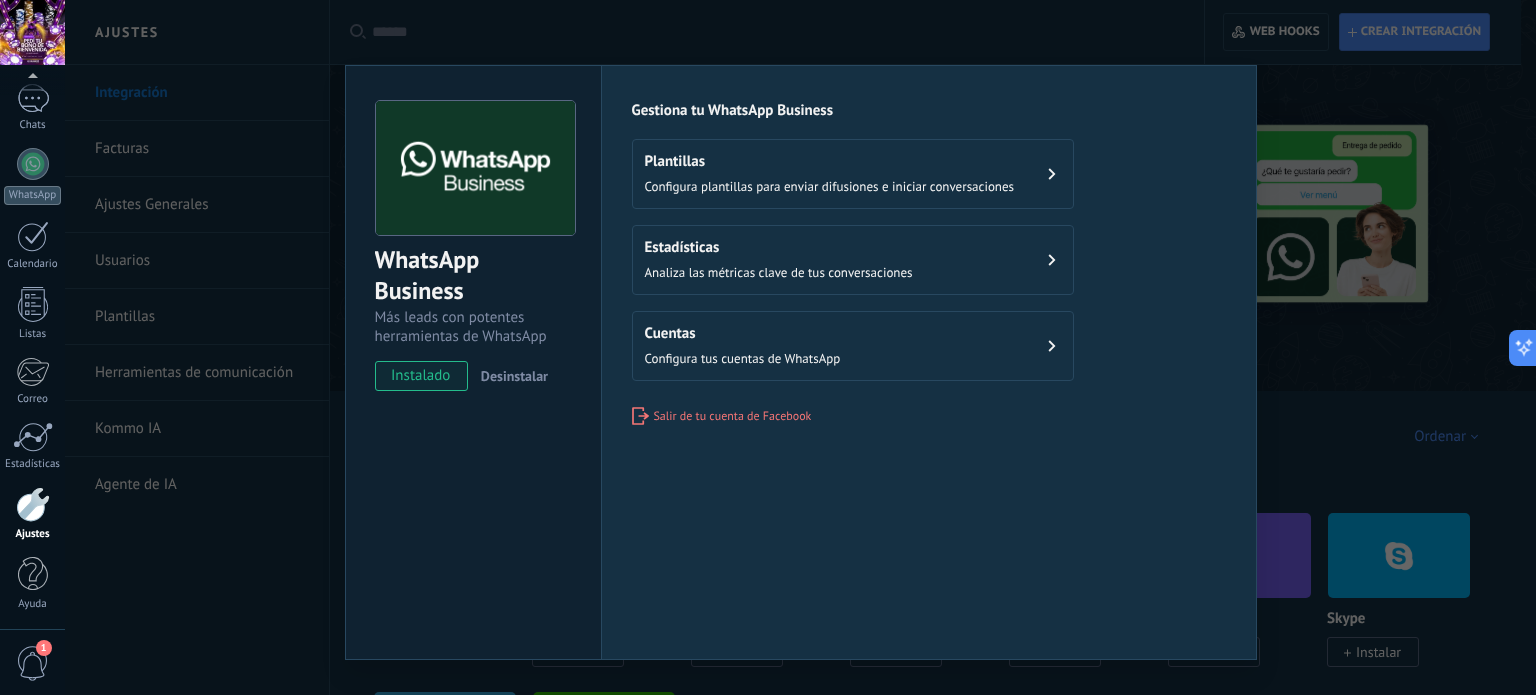 click on "Cuentas" at bounding box center (743, 333) 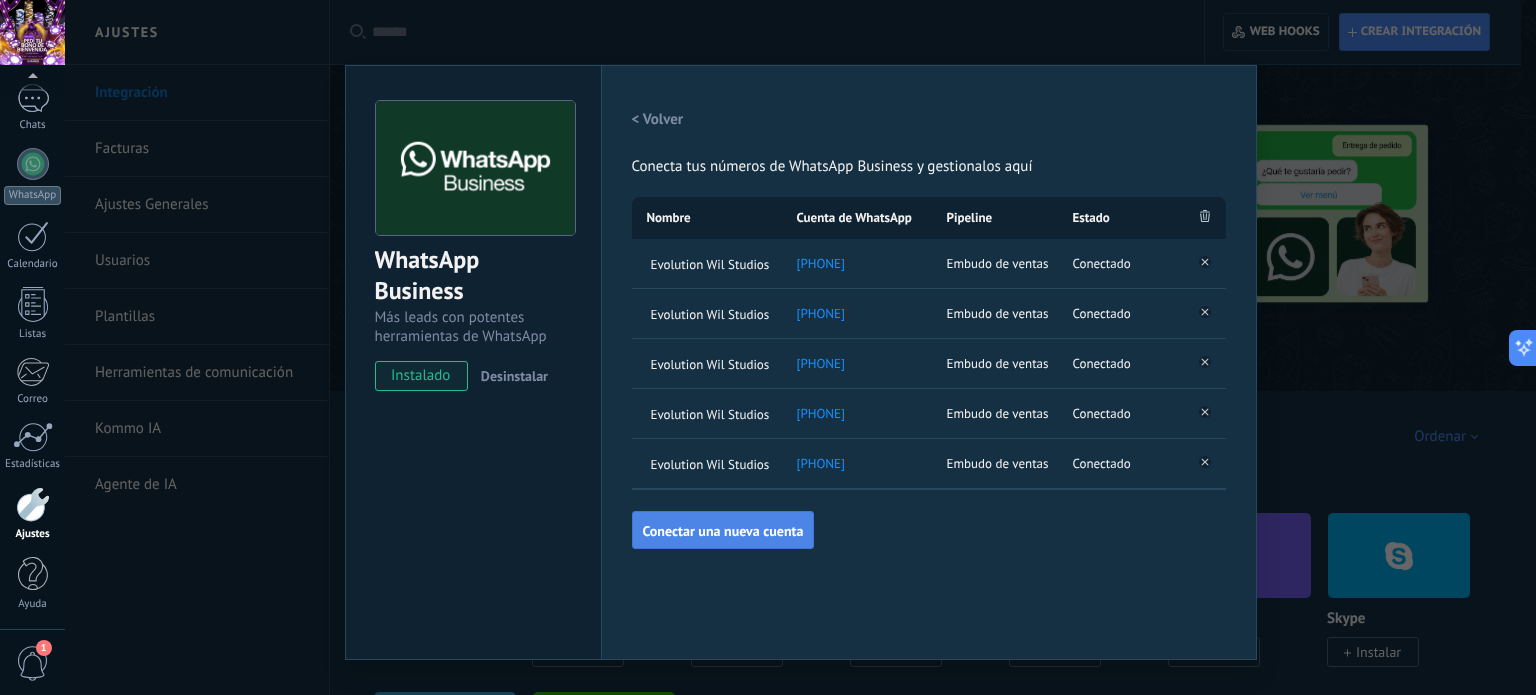 click on "Conectar una nueva cuenta" at bounding box center [723, 531] 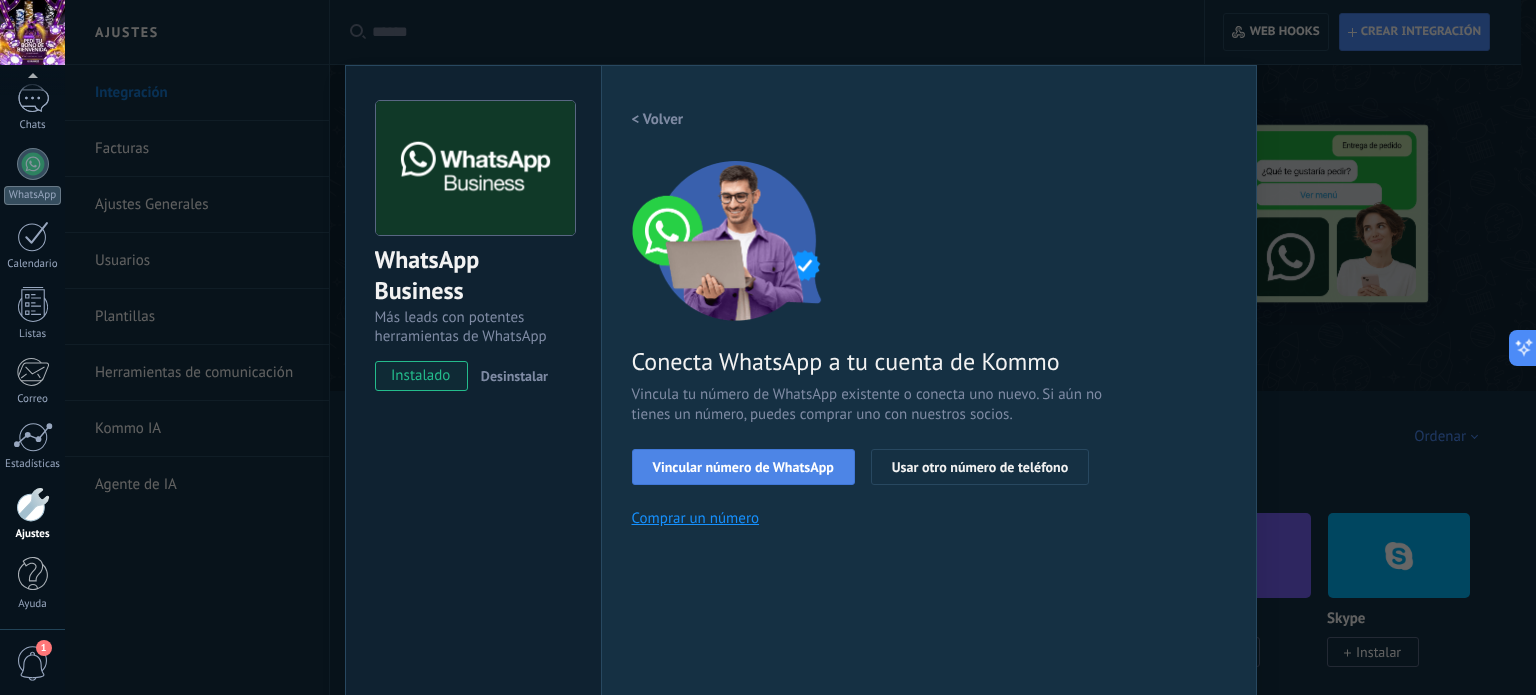 click on "Vincular número de WhatsApp" at bounding box center [743, 467] 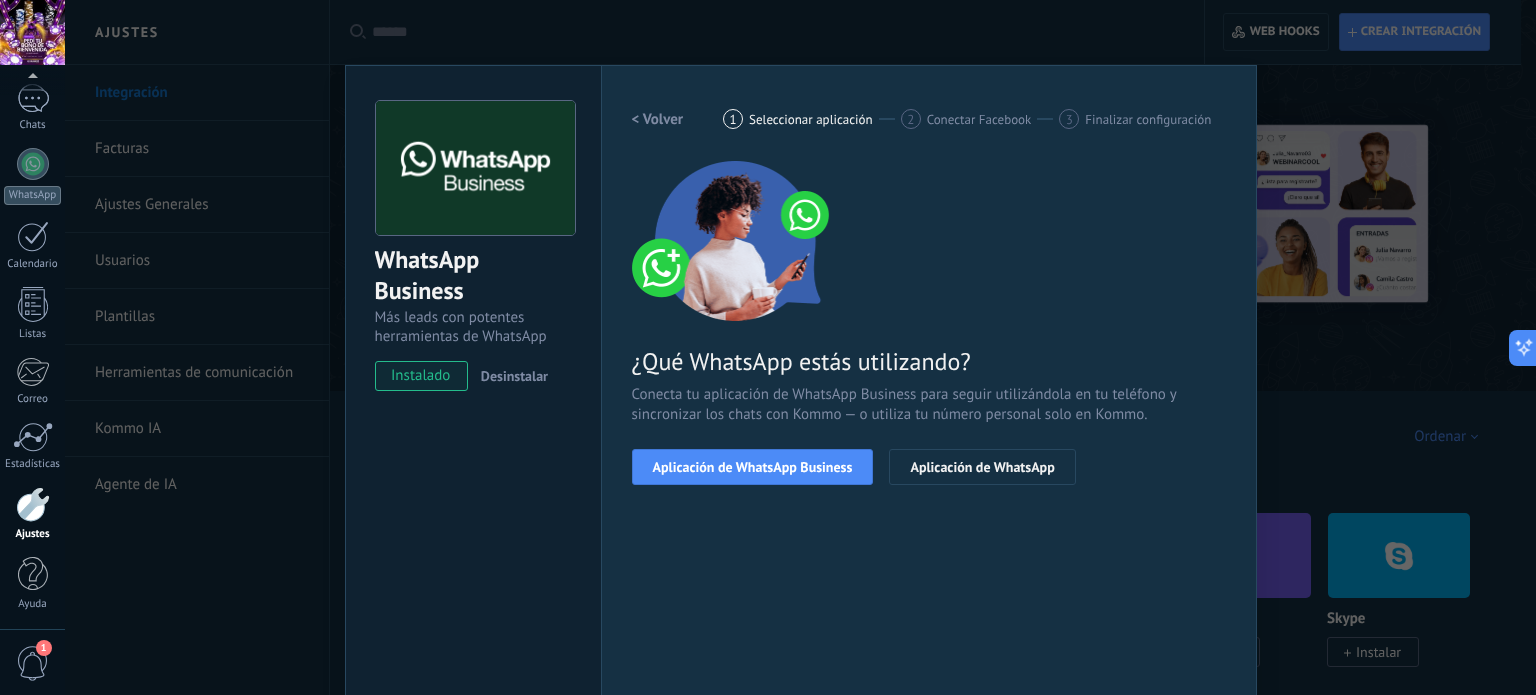 click on "Aplicación de WhatsApp Business" at bounding box center [753, 467] 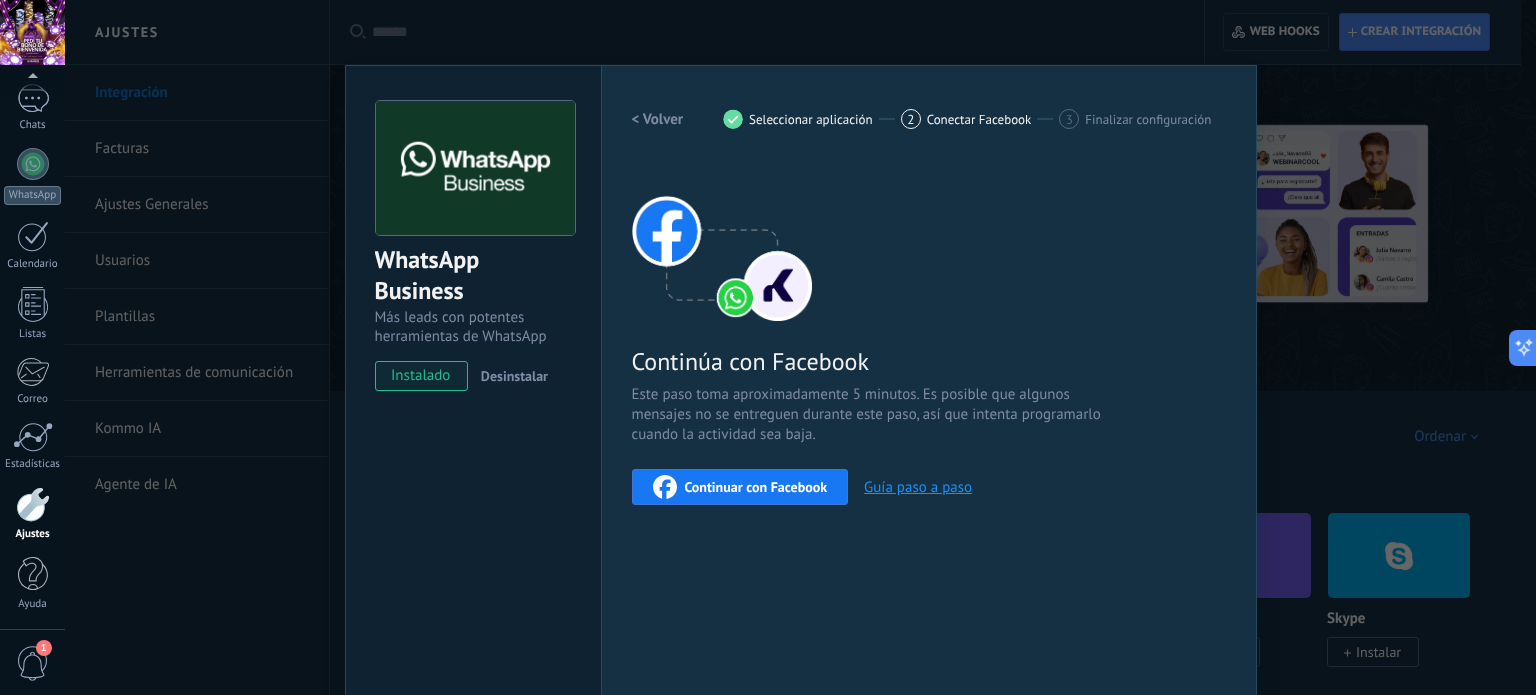 click on "Continuar con Facebook" at bounding box center [756, 487] 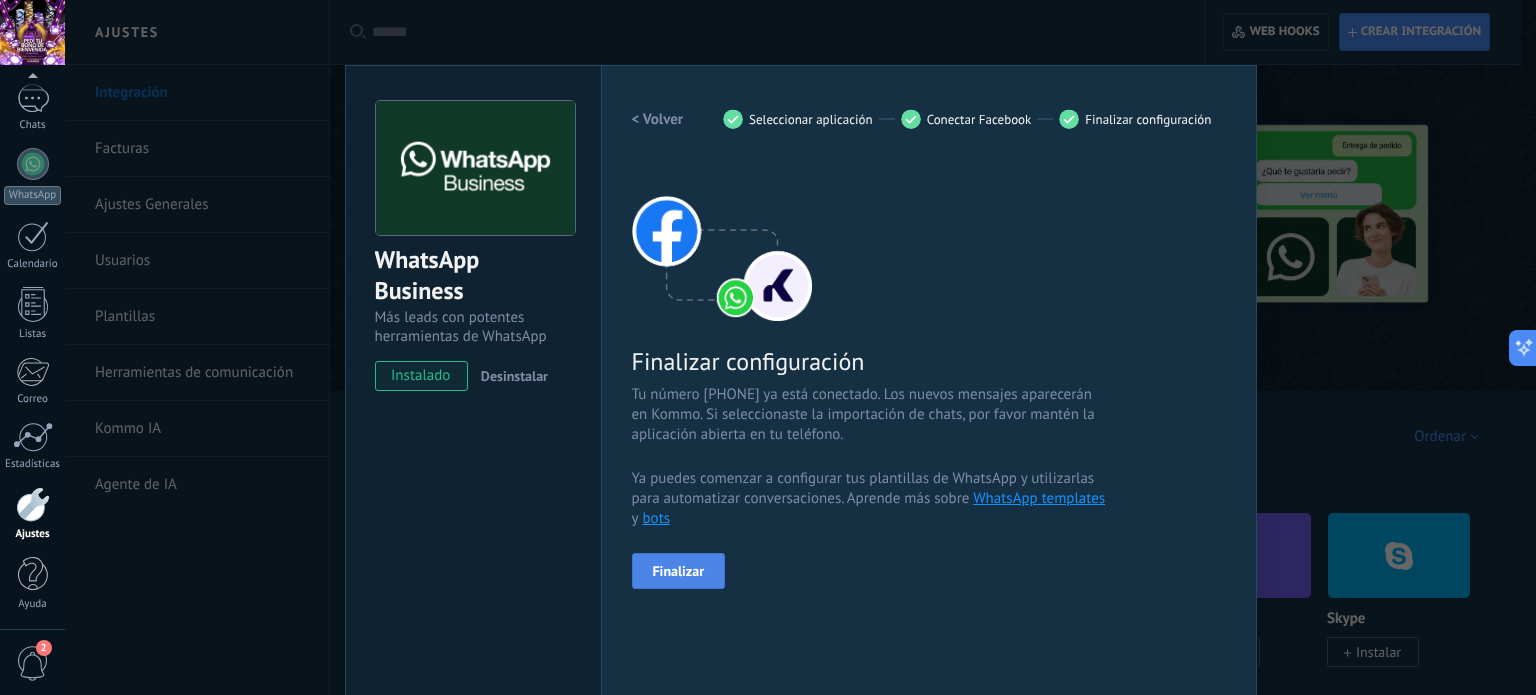 click on "Finalizar" at bounding box center [679, 571] 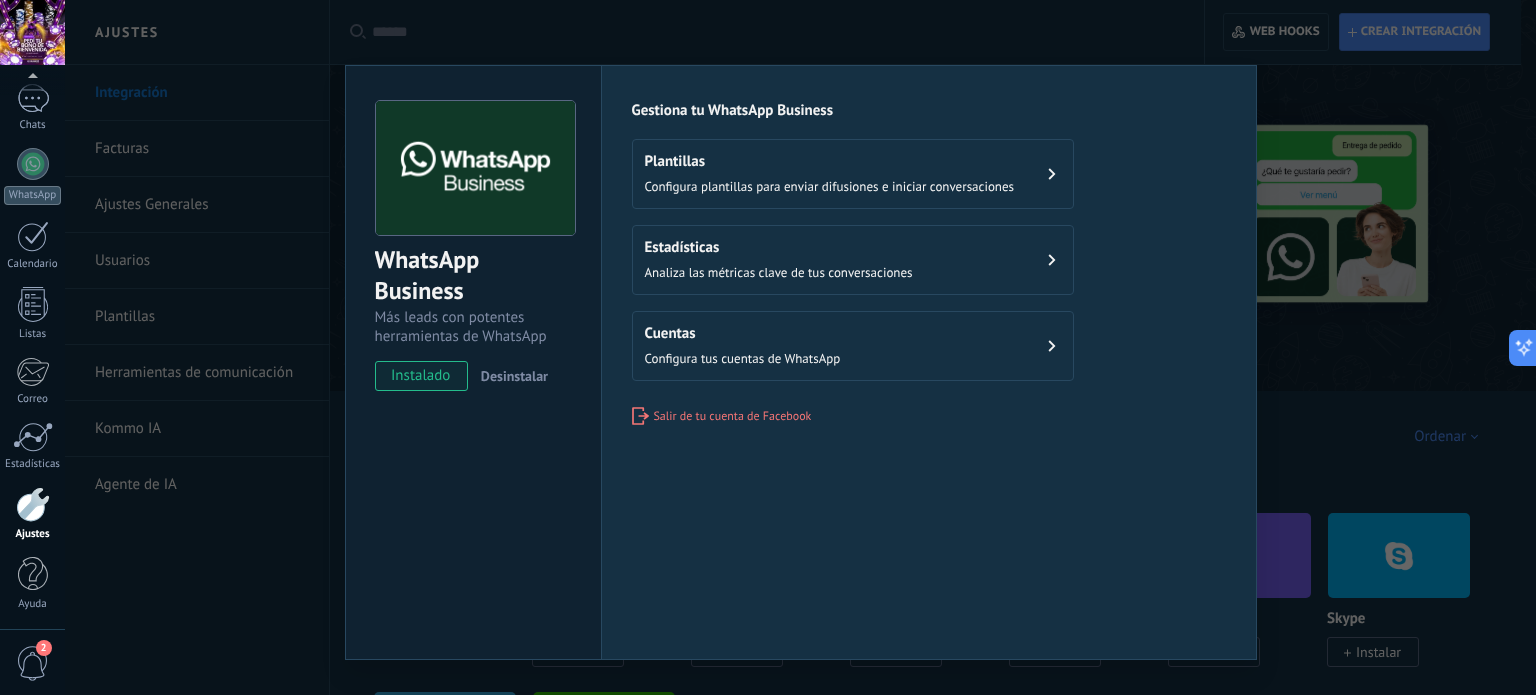 click on "Cuentas Configura tus cuentas de WhatsApp" at bounding box center (743, 346) 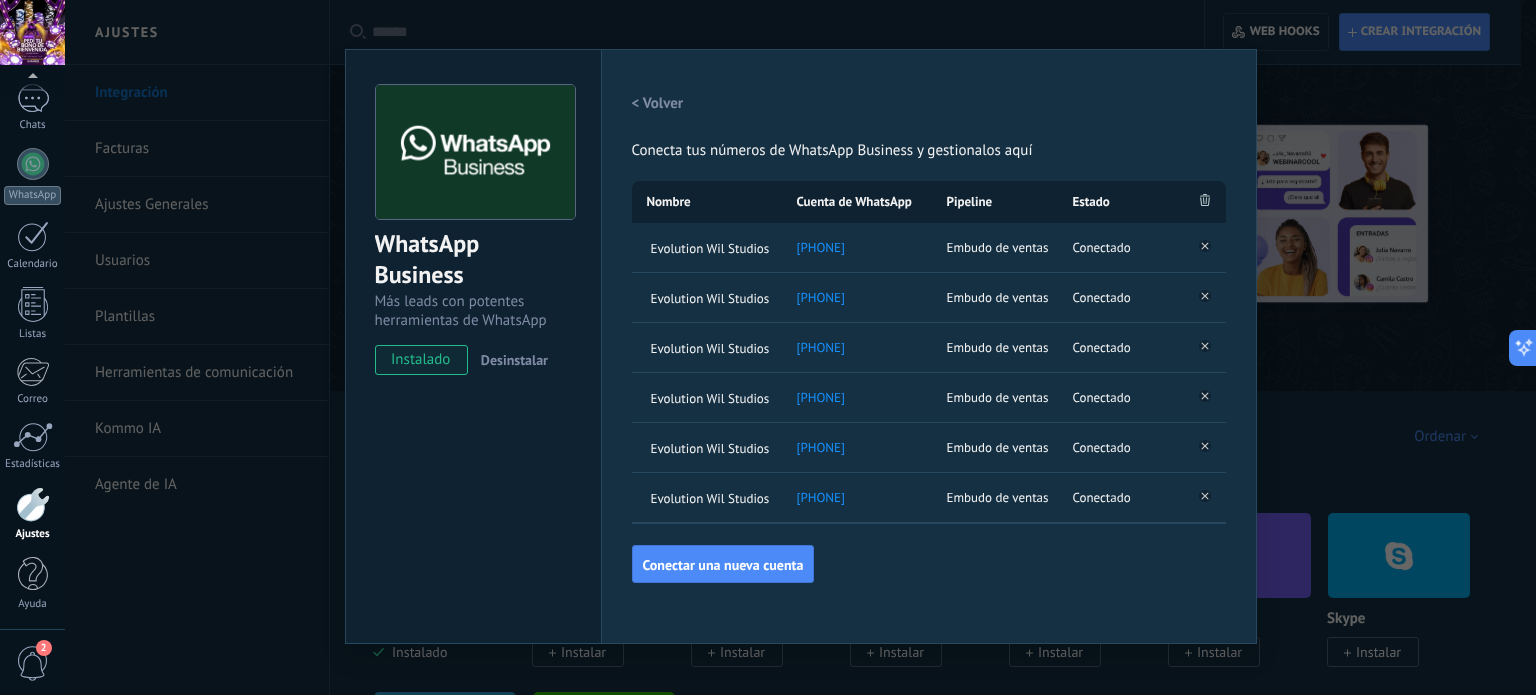 scroll, scrollTop: 40, scrollLeft: 0, axis: vertical 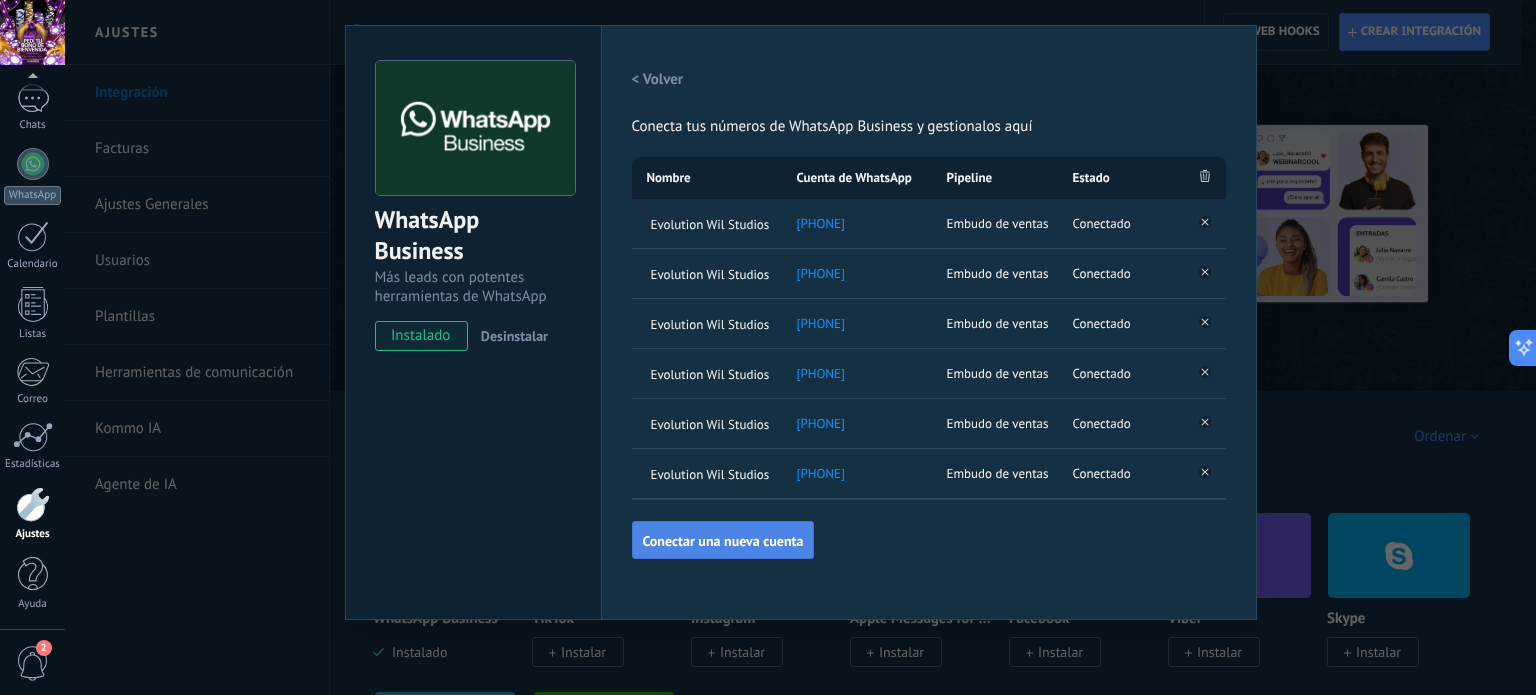 click on "Conectar una nueva cuenta" at bounding box center (723, 541) 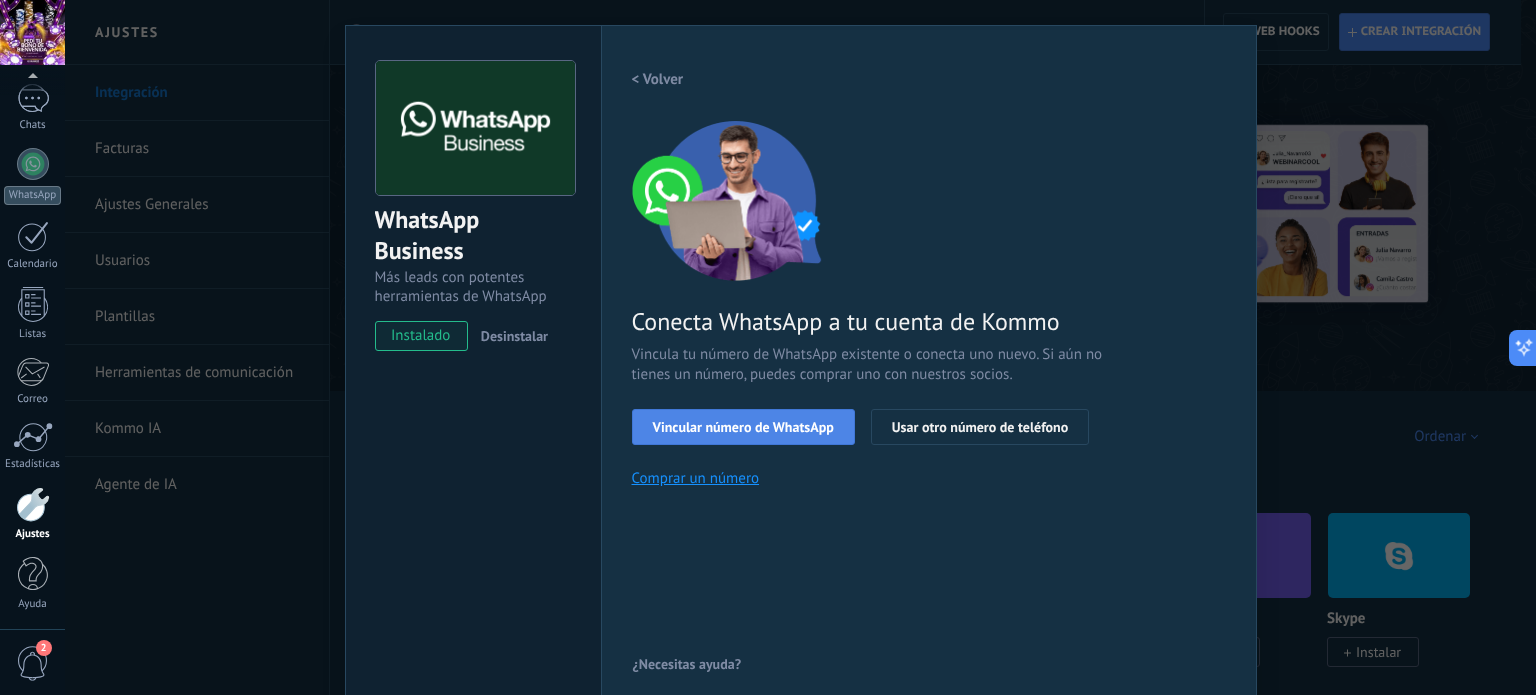 click on "Vincular número de WhatsApp" at bounding box center [743, 427] 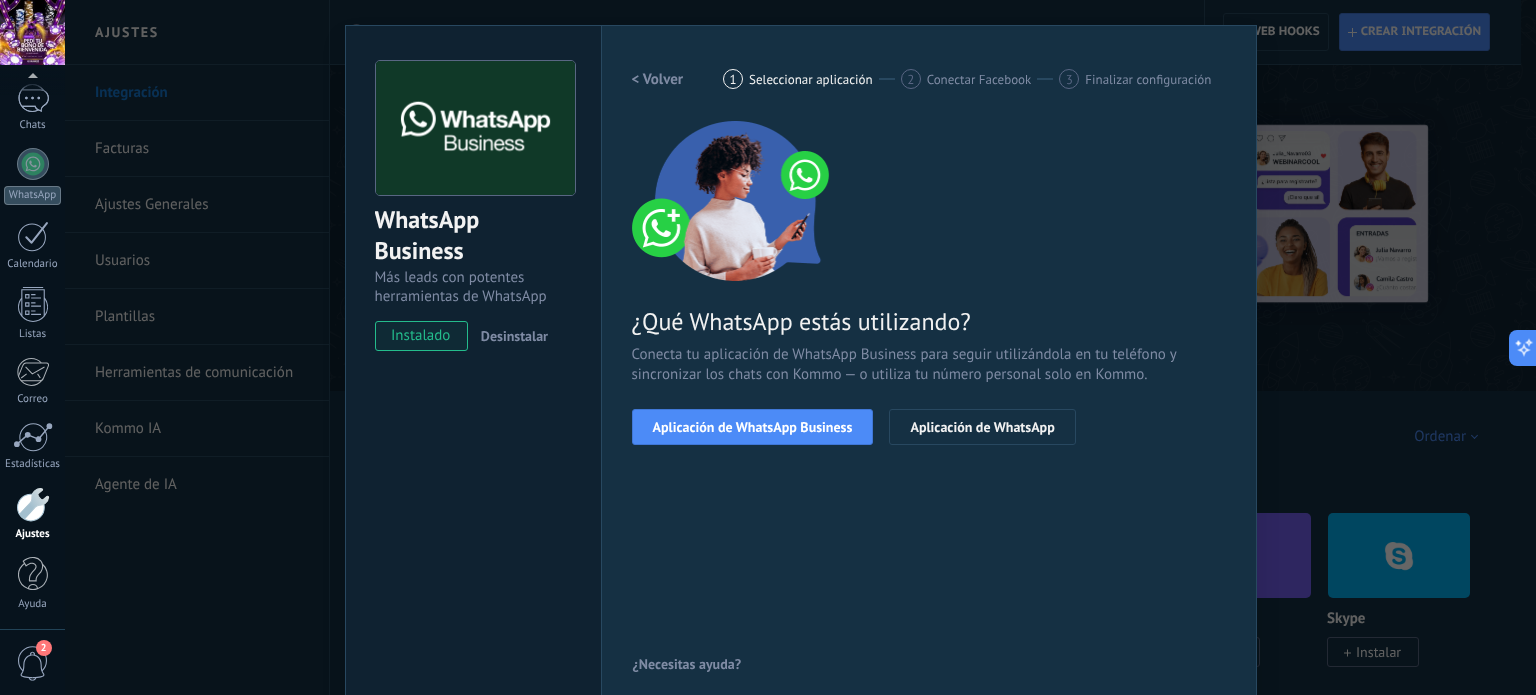 click on "Aplicación de WhatsApp Business" at bounding box center (753, 427) 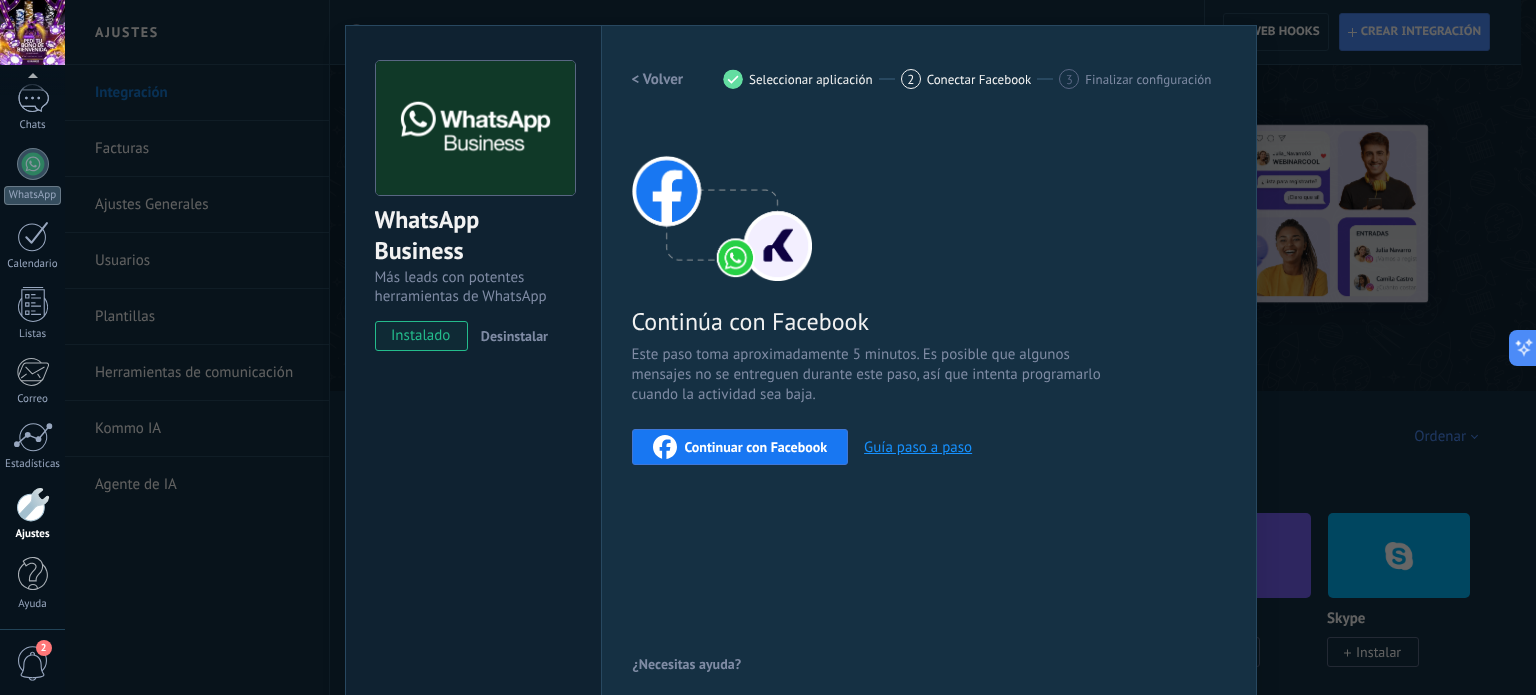 click on "Continuar con Facebook" at bounding box center (756, 447) 